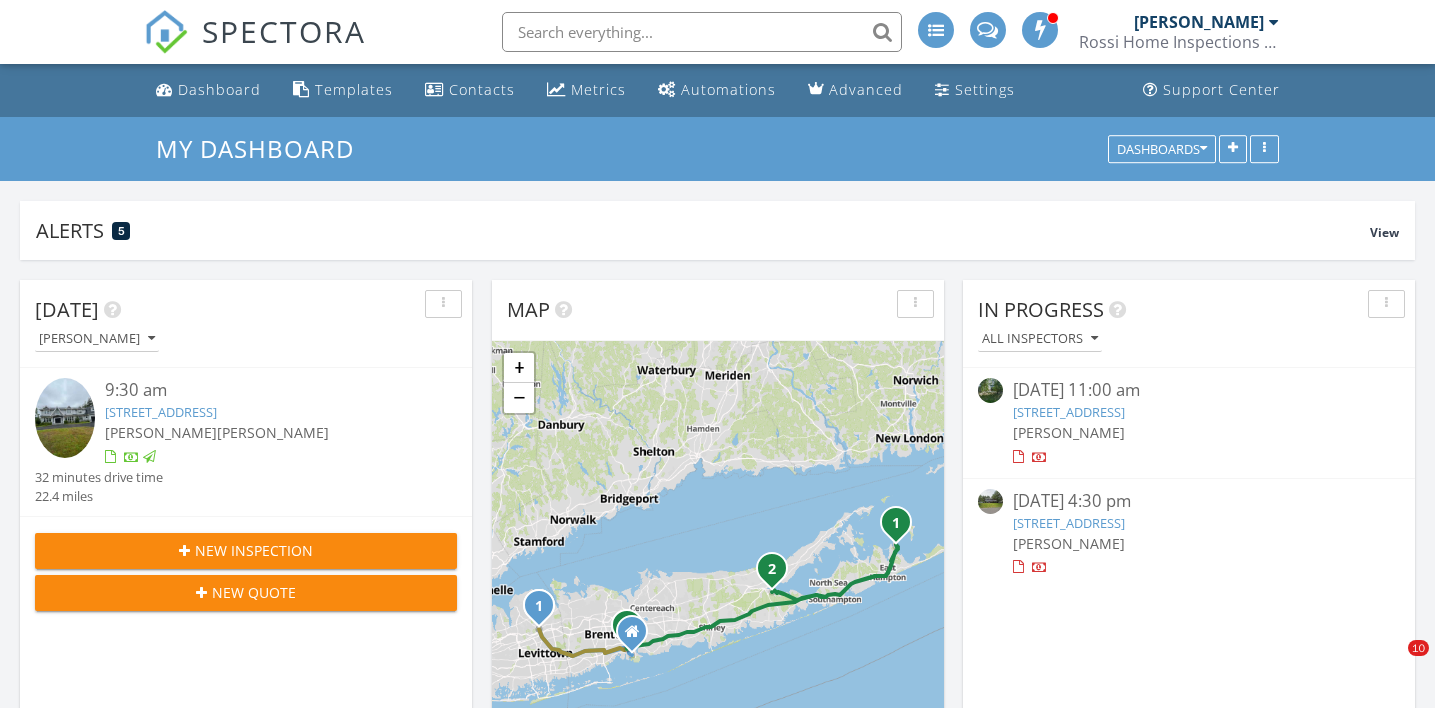 scroll, scrollTop: 1244, scrollLeft: 0, axis: vertical 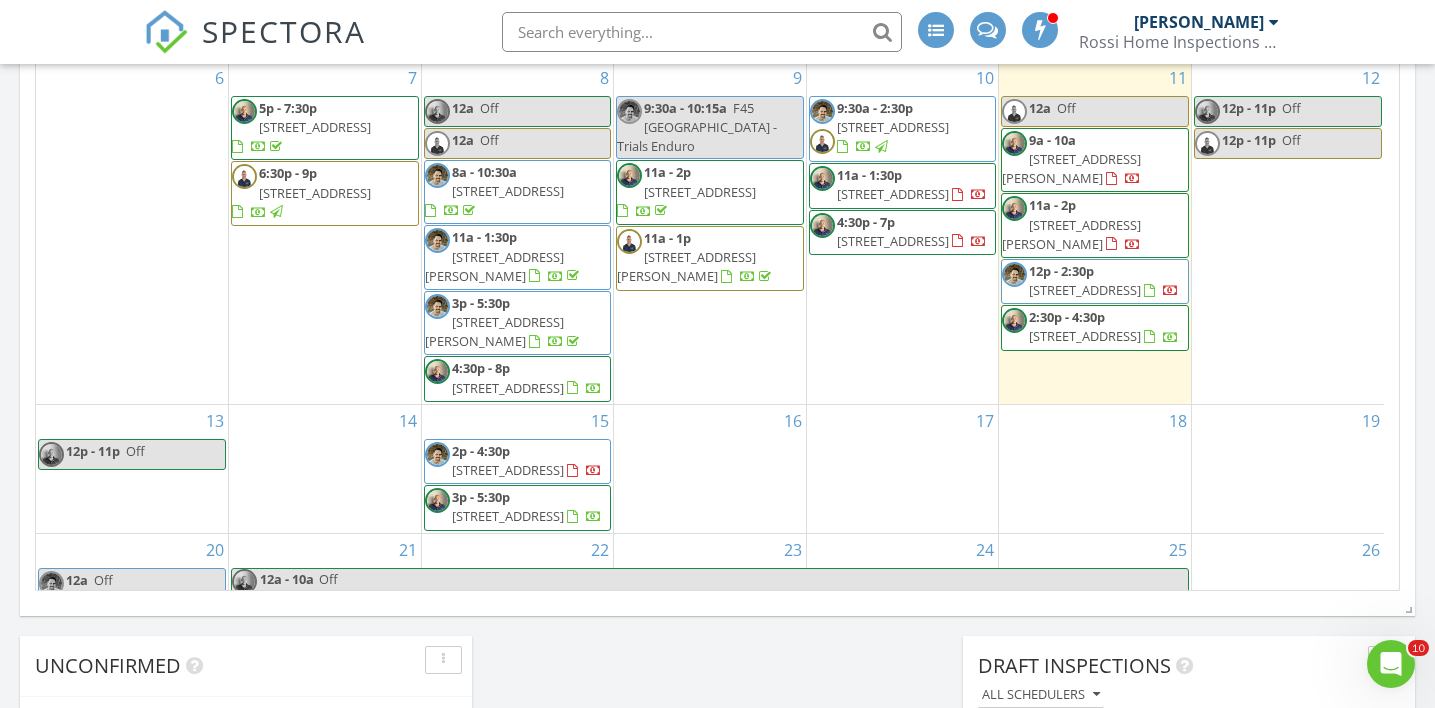 click on "SPECTORA" at bounding box center [284, 31] 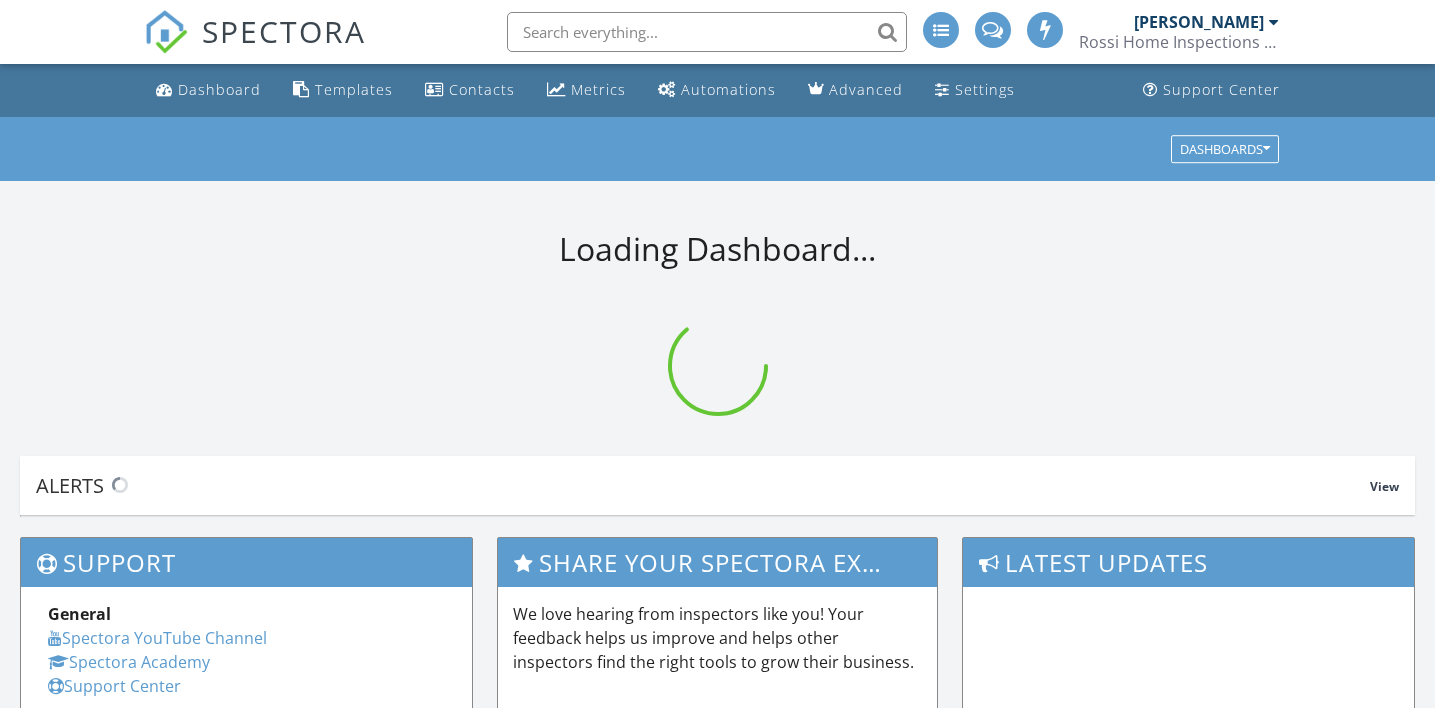 scroll, scrollTop: 0, scrollLeft: 0, axis: both 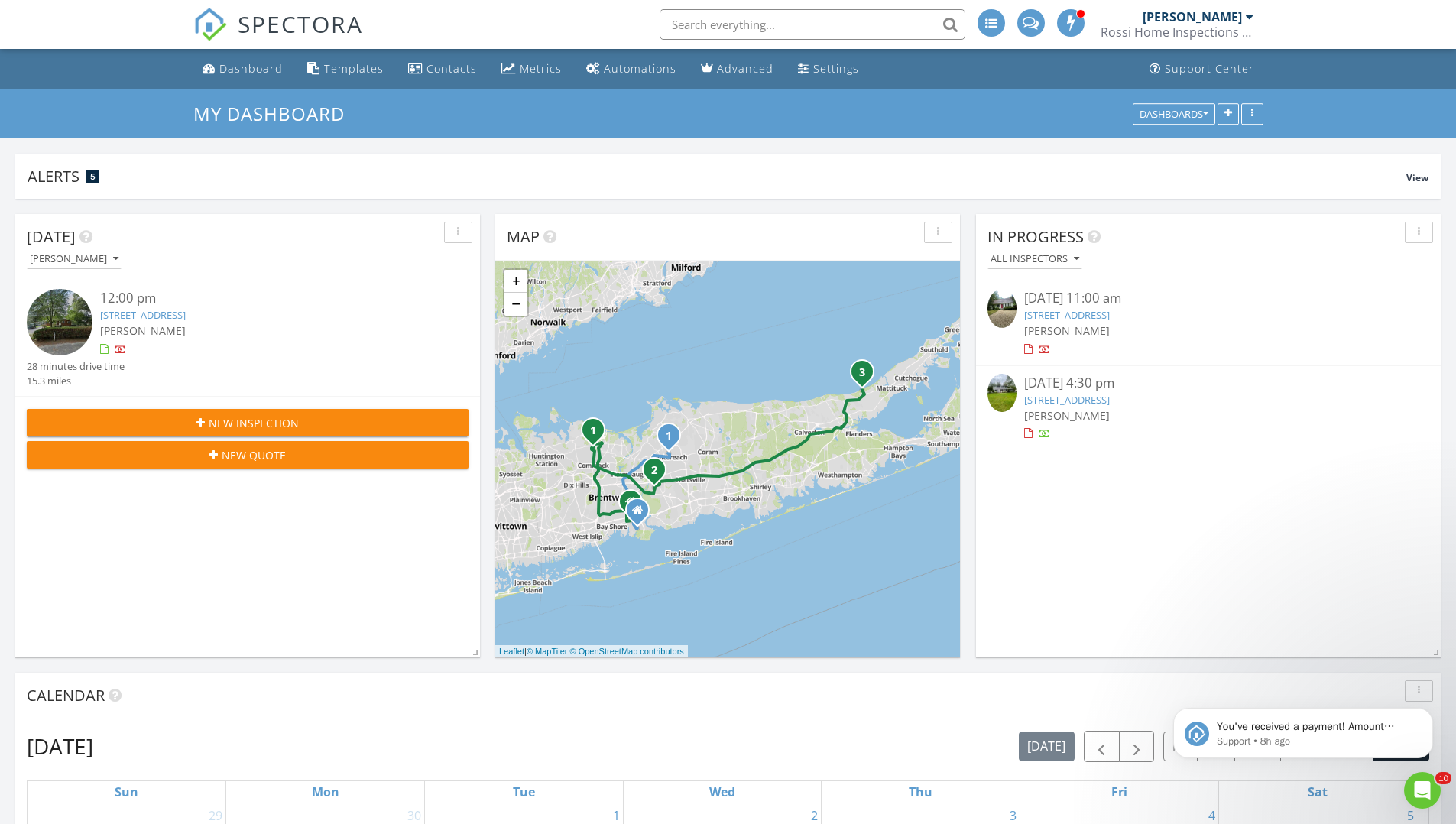 click on "85 Rutland Rd, East Hampton, NY 11937" at bounding box center (1067, 315) 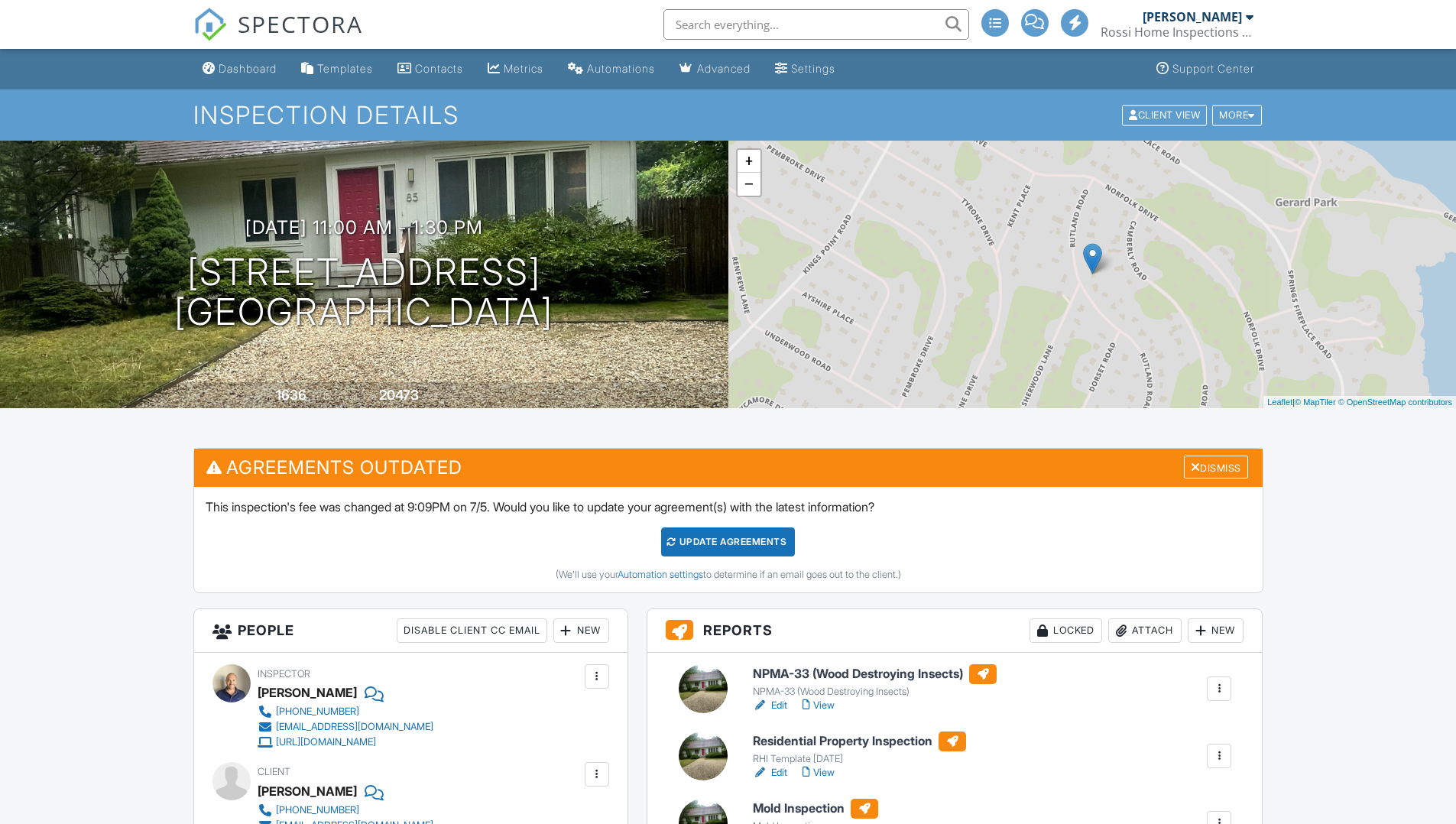 scroll, scrollTop: 0, scrollLeft: 0, axis: both 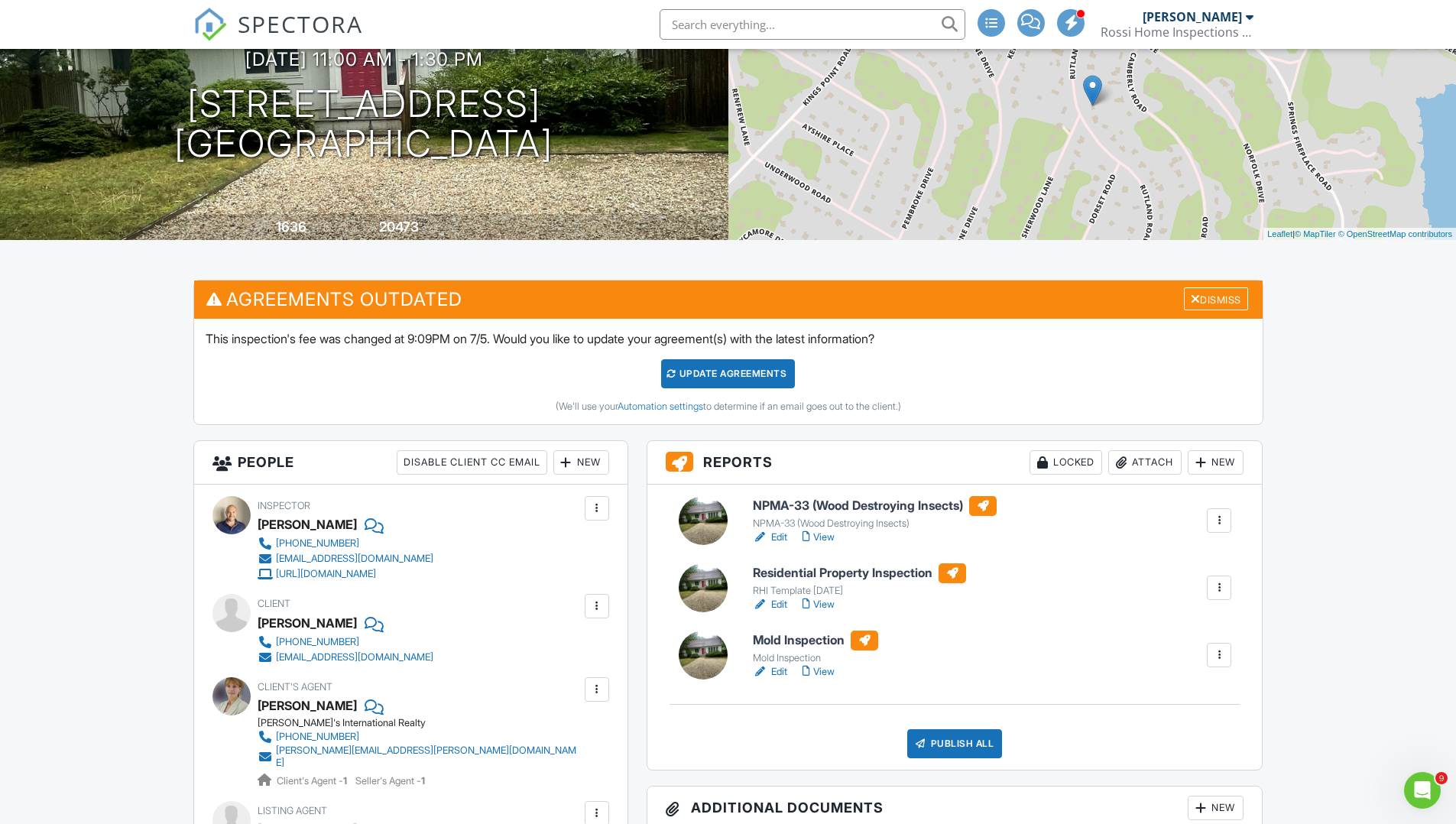 click on "View" at bounding box center [819, 537] 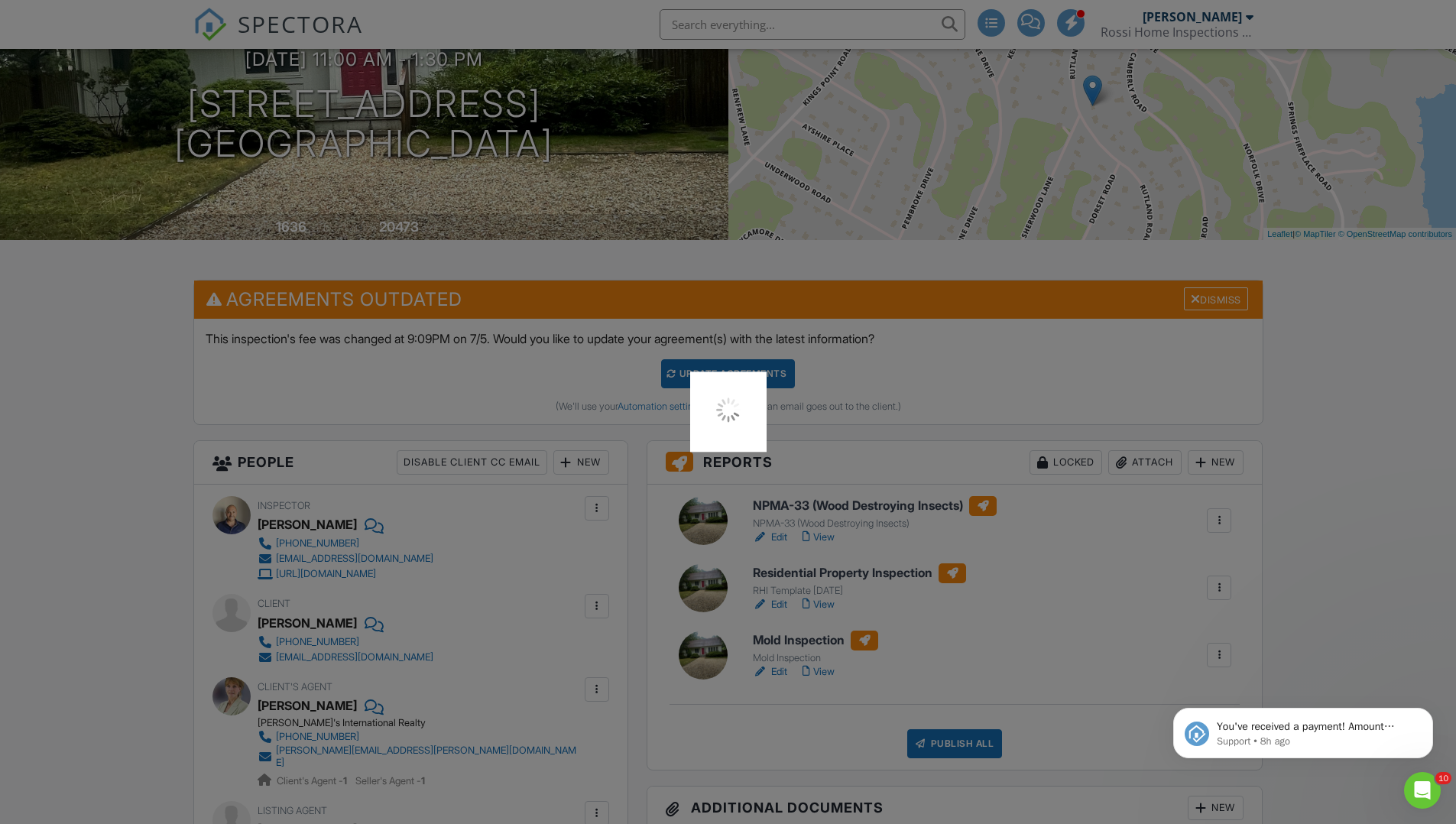 scroll, scrollTop: 0, scrollLeft: 0, axis: both 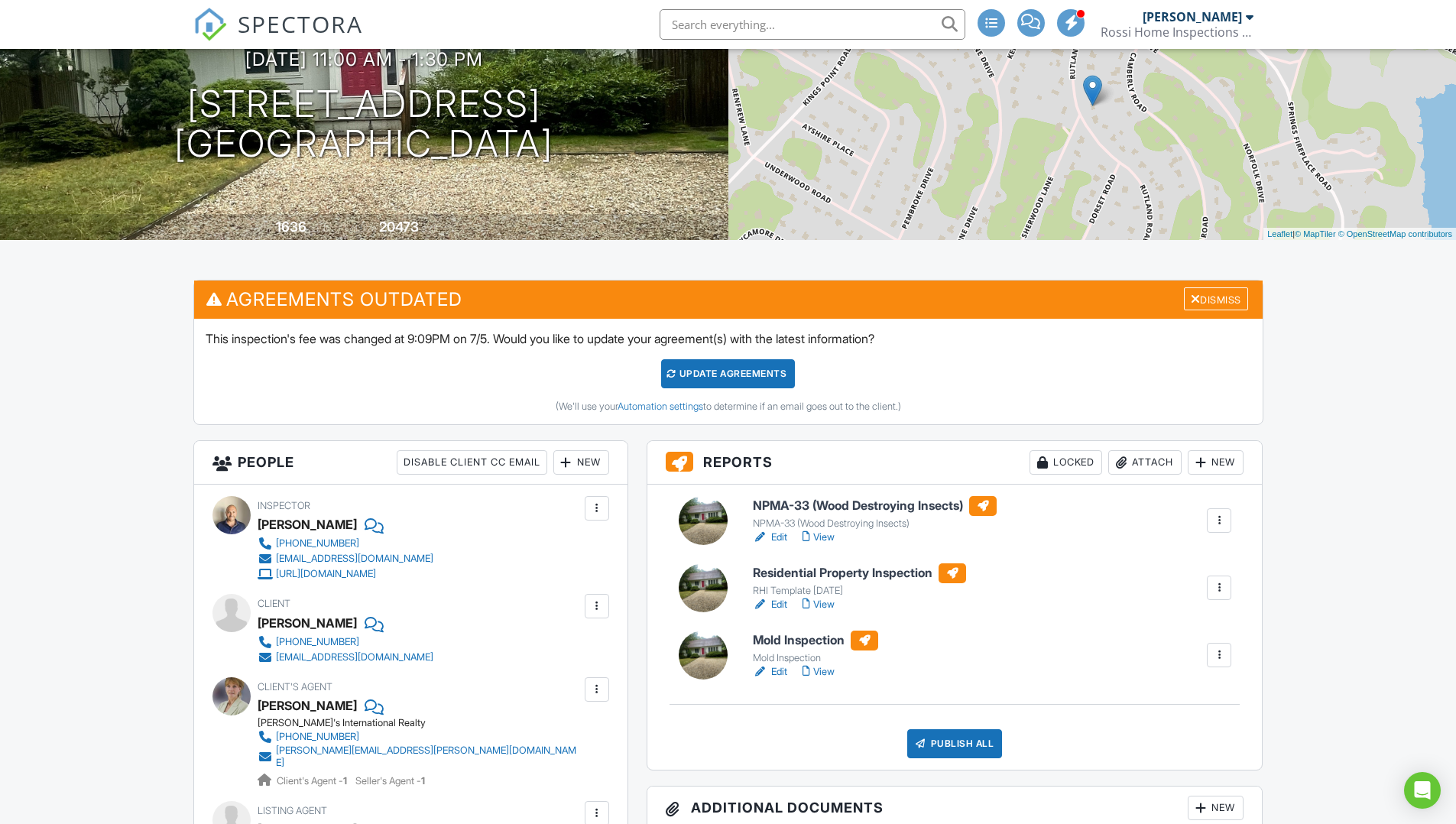 click on "View" at bounding box center (819, 605) 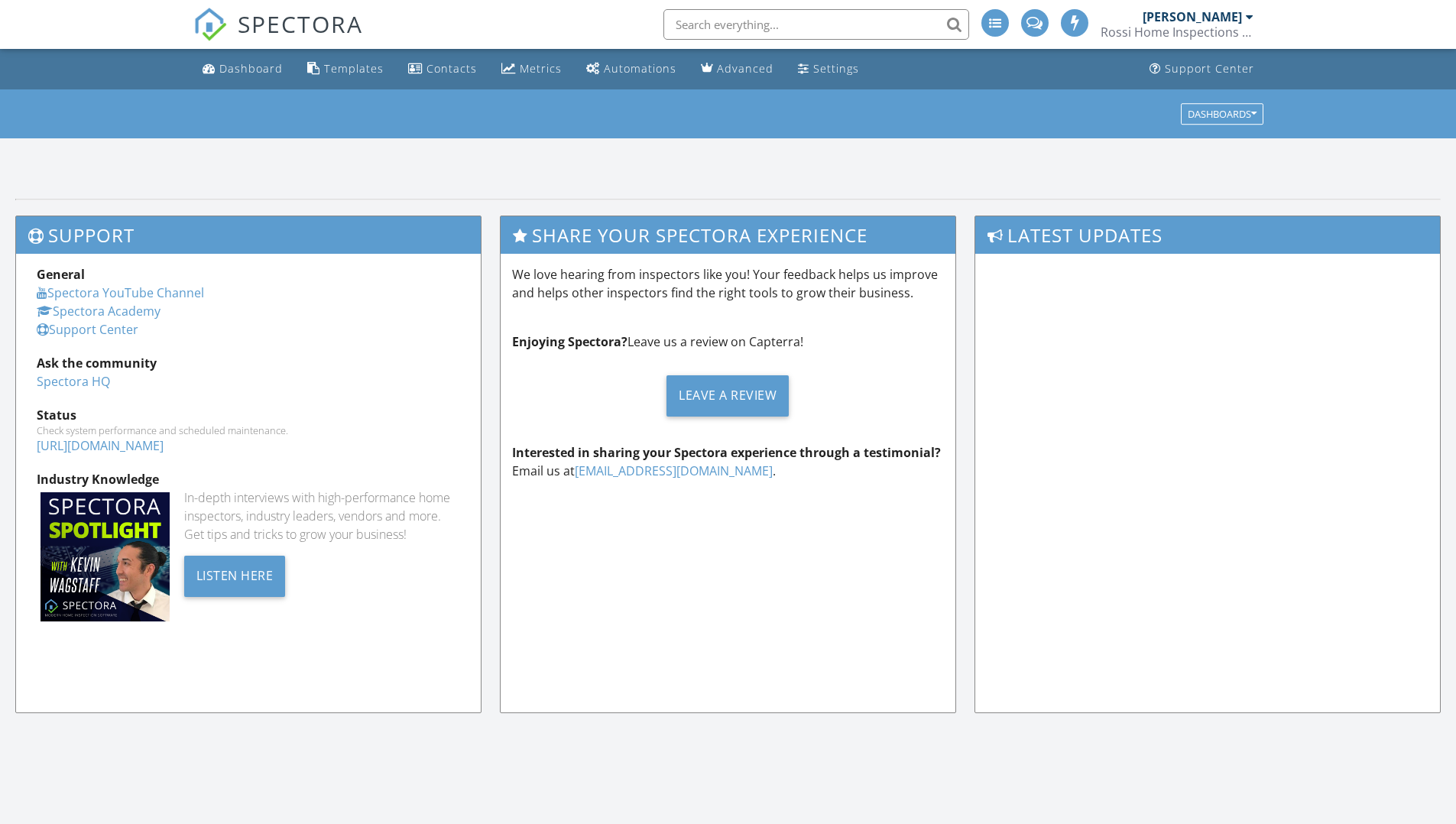 scroll, scrollTop: 0, scrollLeft: 0, axis: both 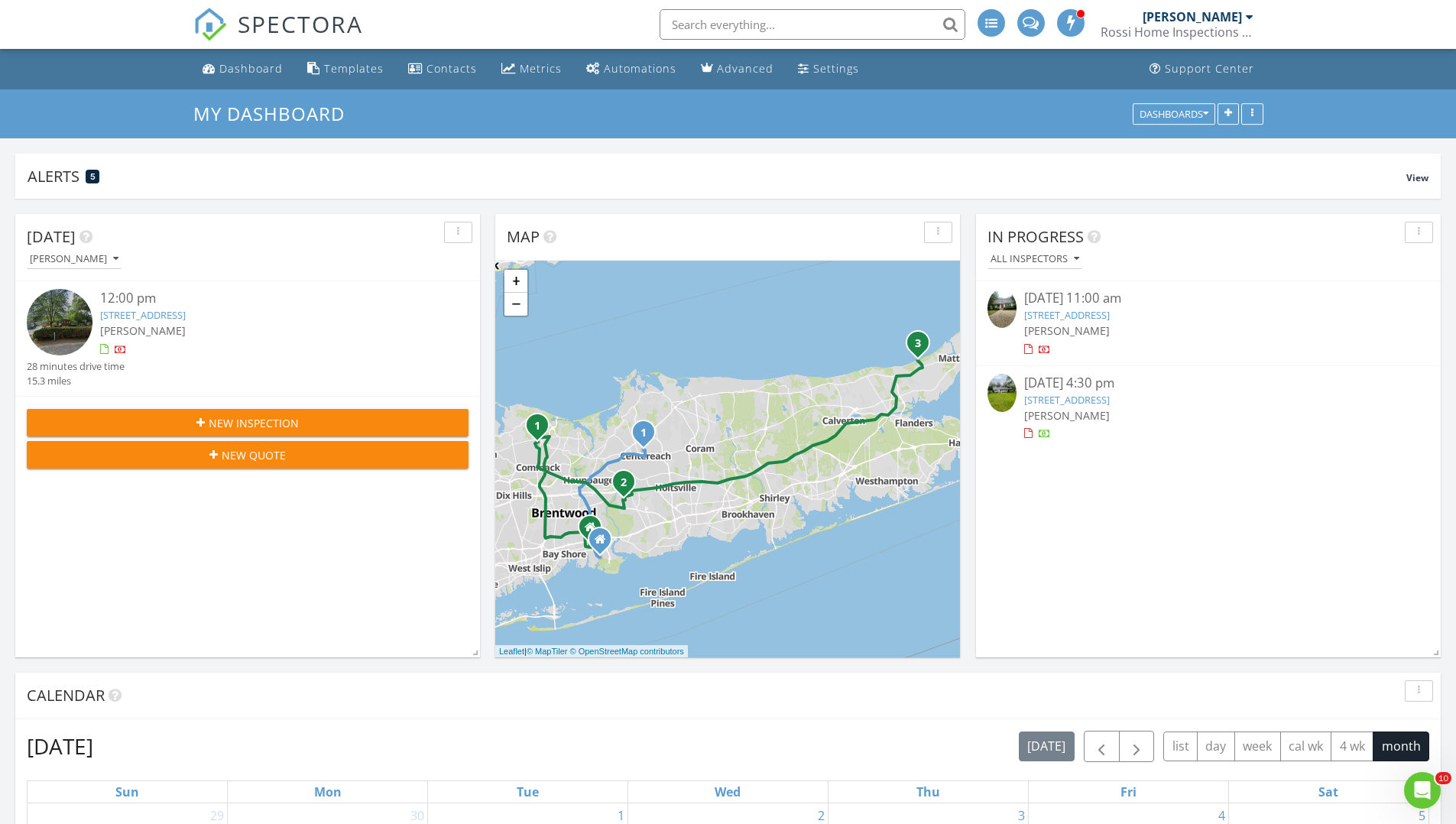 click on "[STREET_ADDRESS]" at bounding box center (1067, 315) 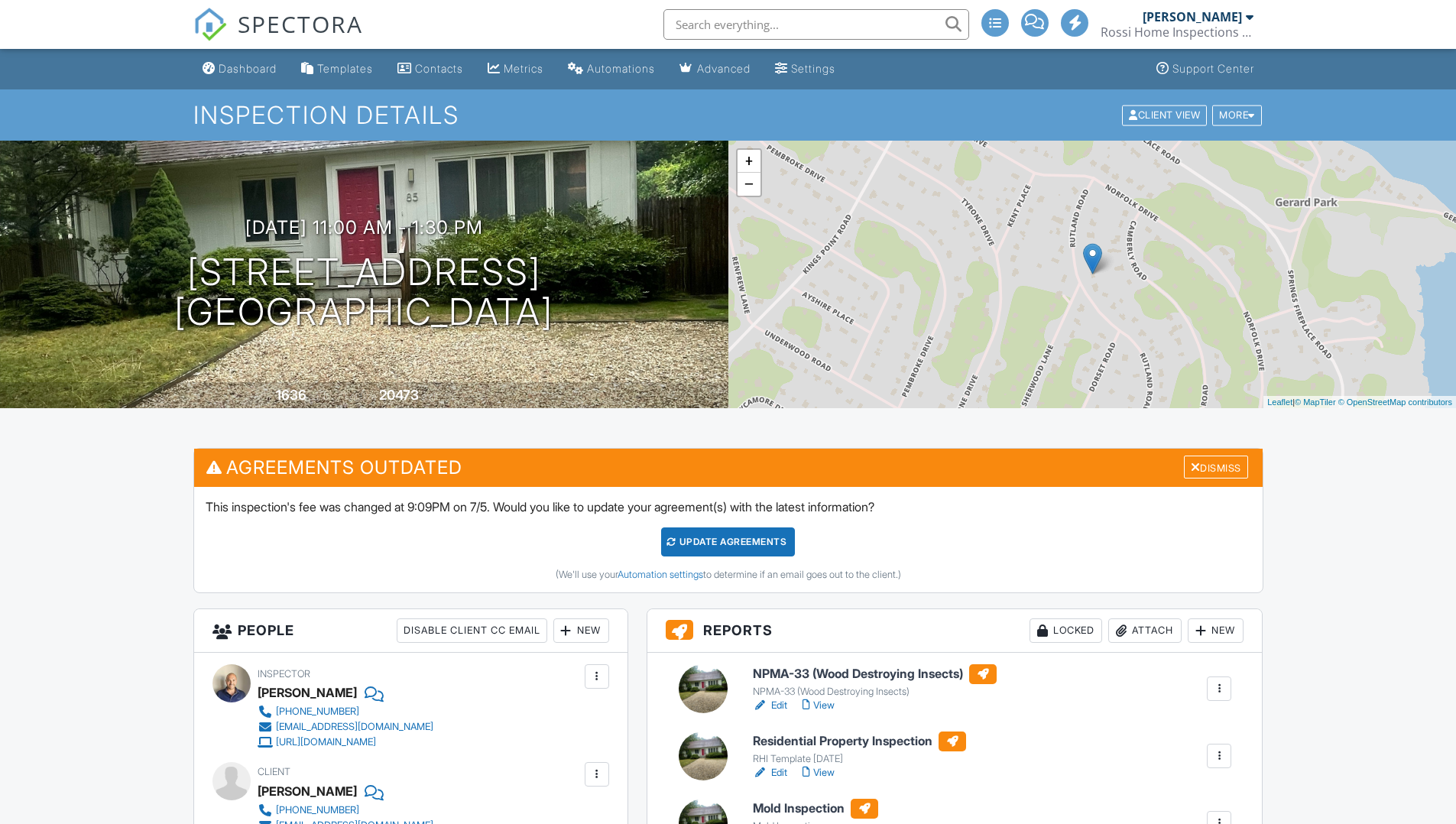 scroll, scrollTop: 0, scrollLeft: 0, axis: both 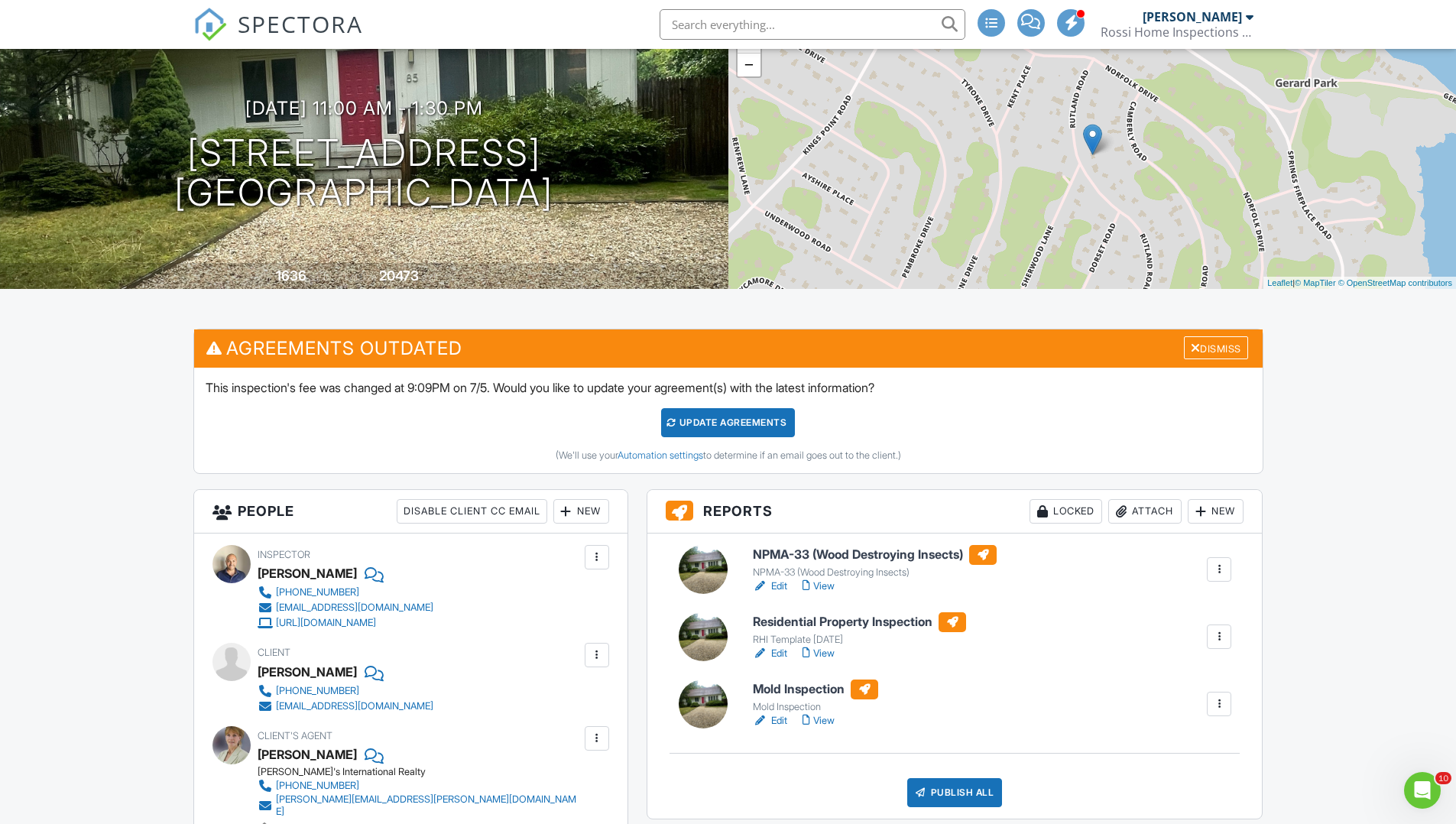 click on "View" at bounding box center (819, 654) 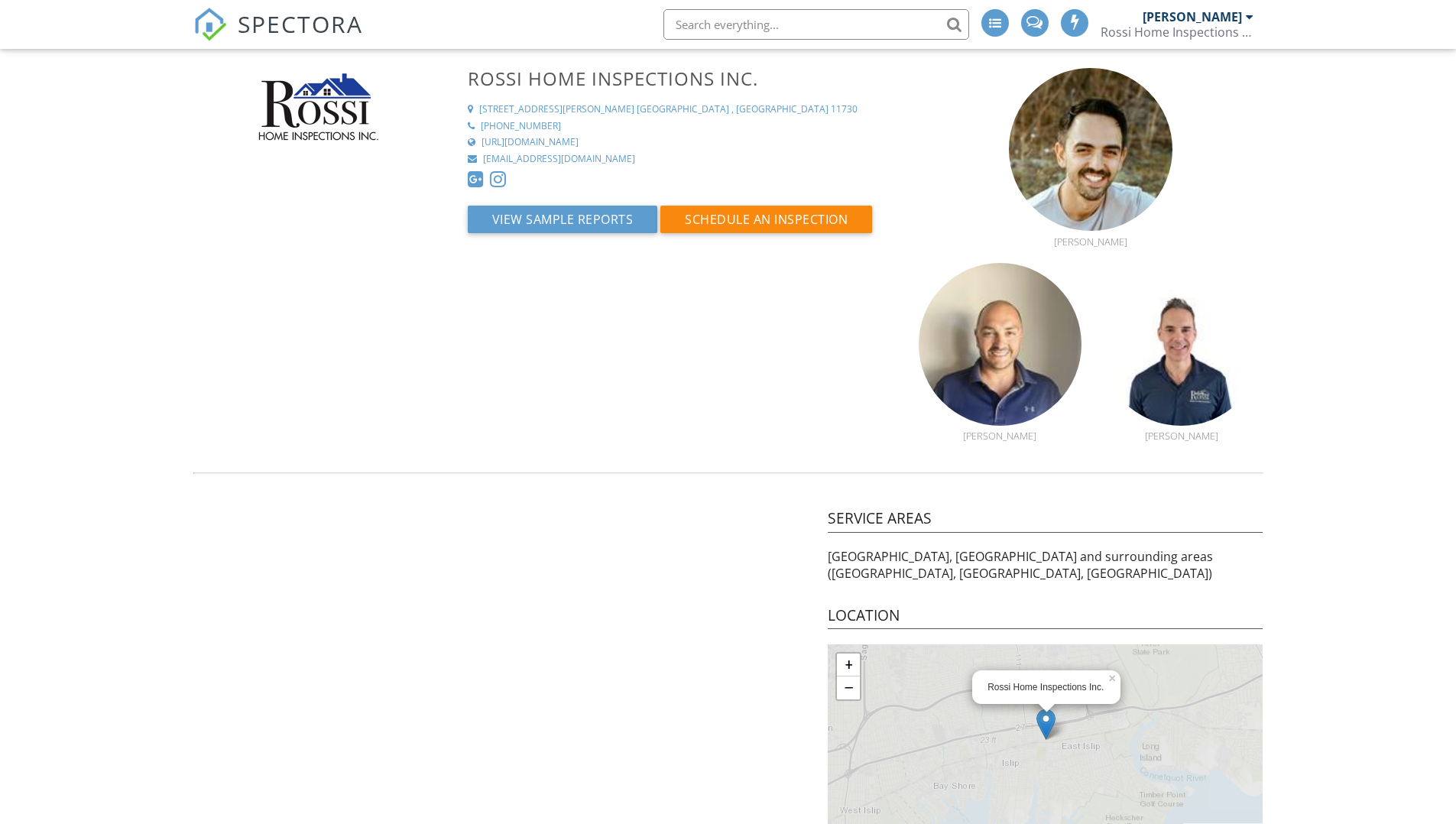 scroll, scrollTop: 0, scrollLeft: 0, axis: both 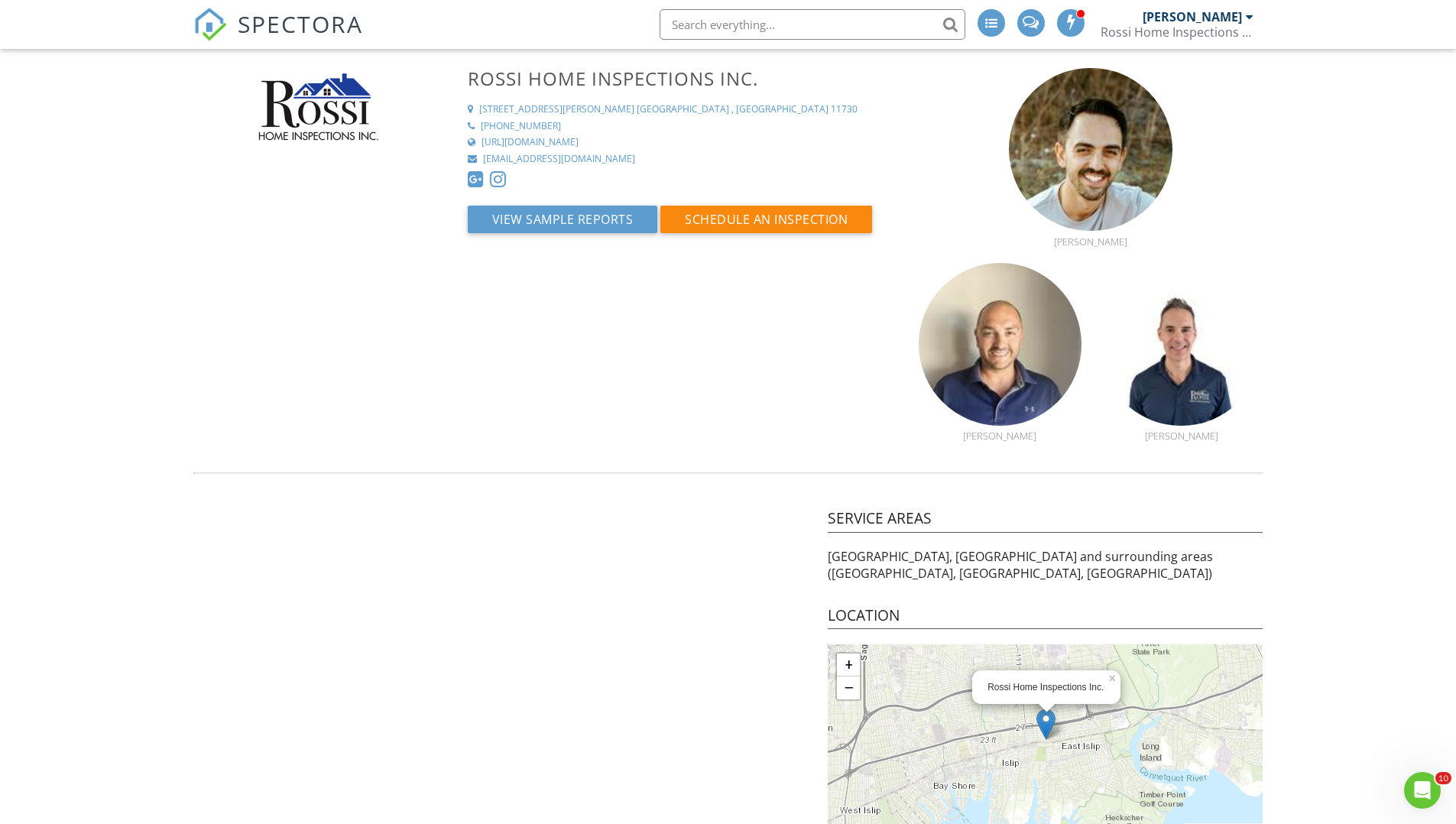 click on "SPECTORA" at bounding box center (300, 24) 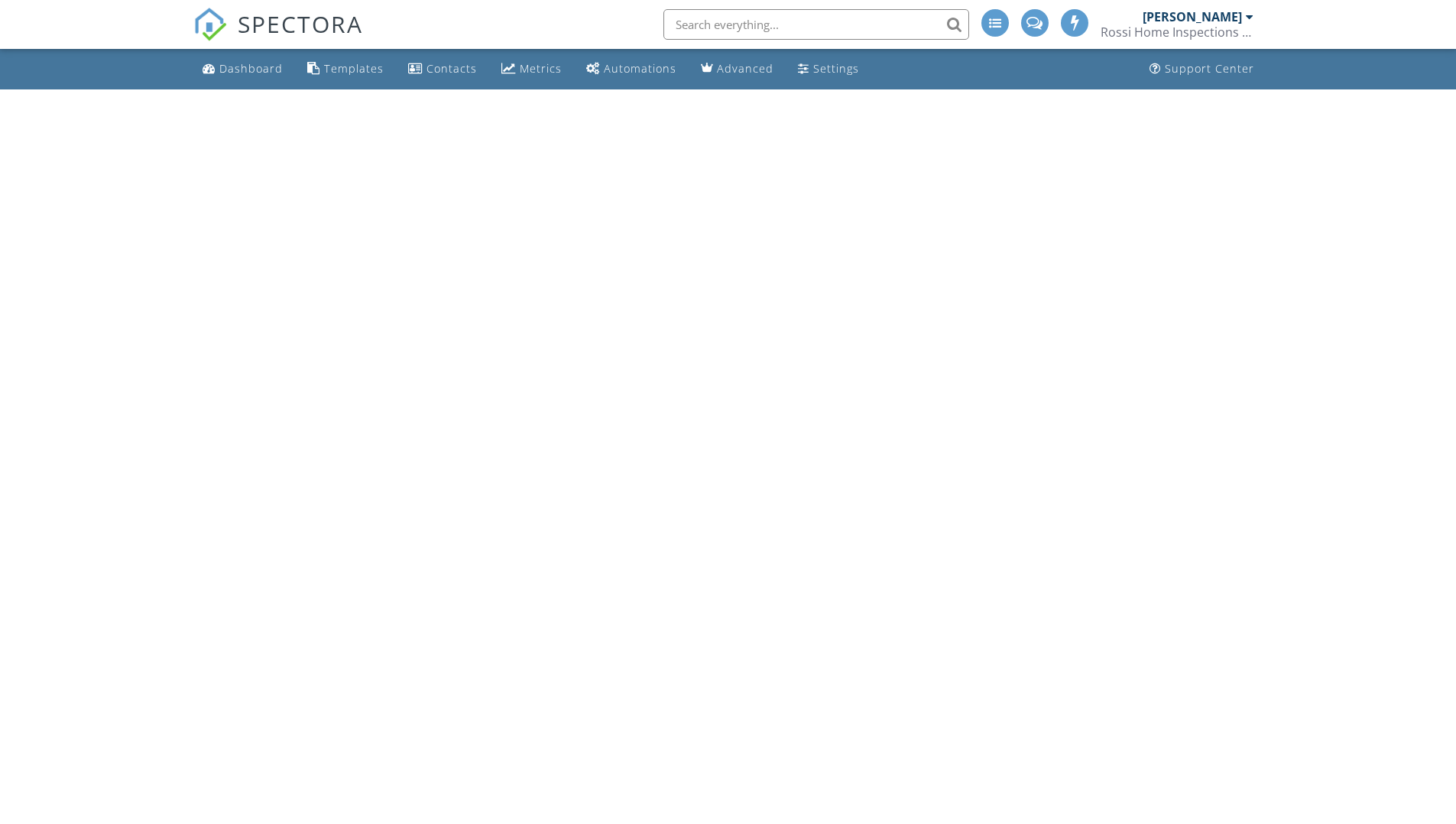 scroll, scrollTop: 0, scrollLeft: 0, axis: both 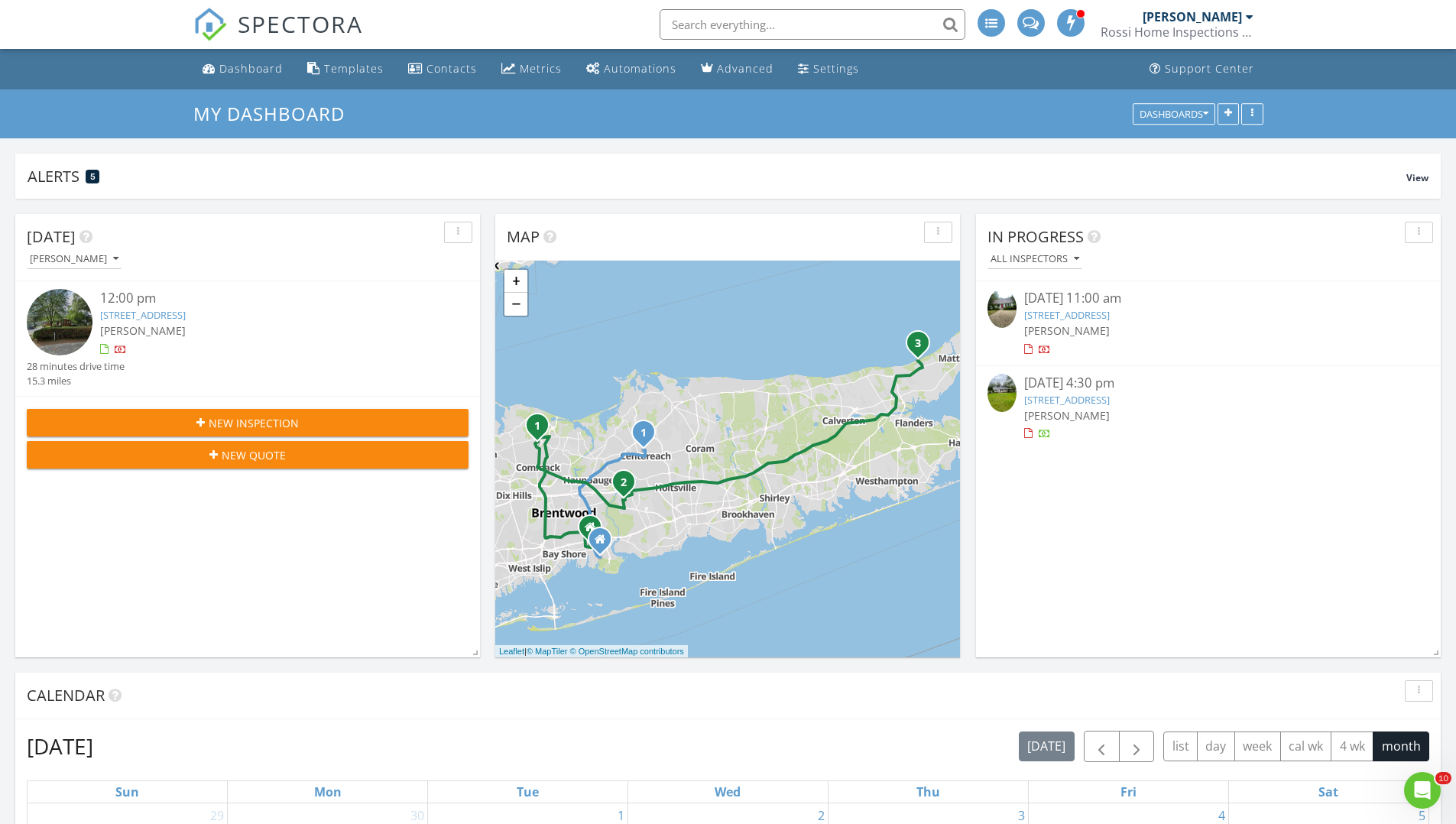 click on "85 Rutland Rd, East Hampton, NY 11937" at bounding box center (1067, 315) 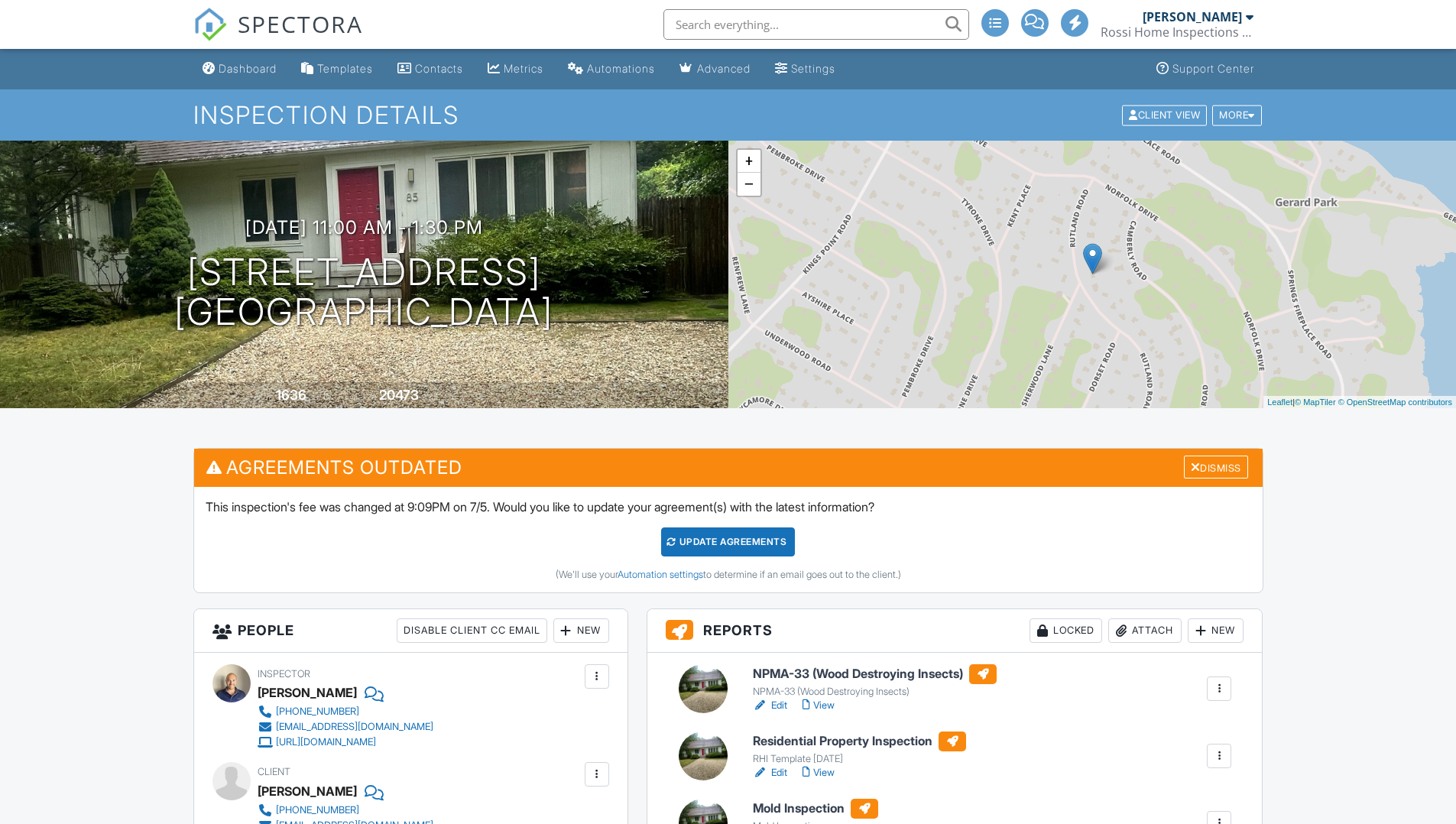 scroll, scrollTop: 0, scrollLeft: 0, axis: both 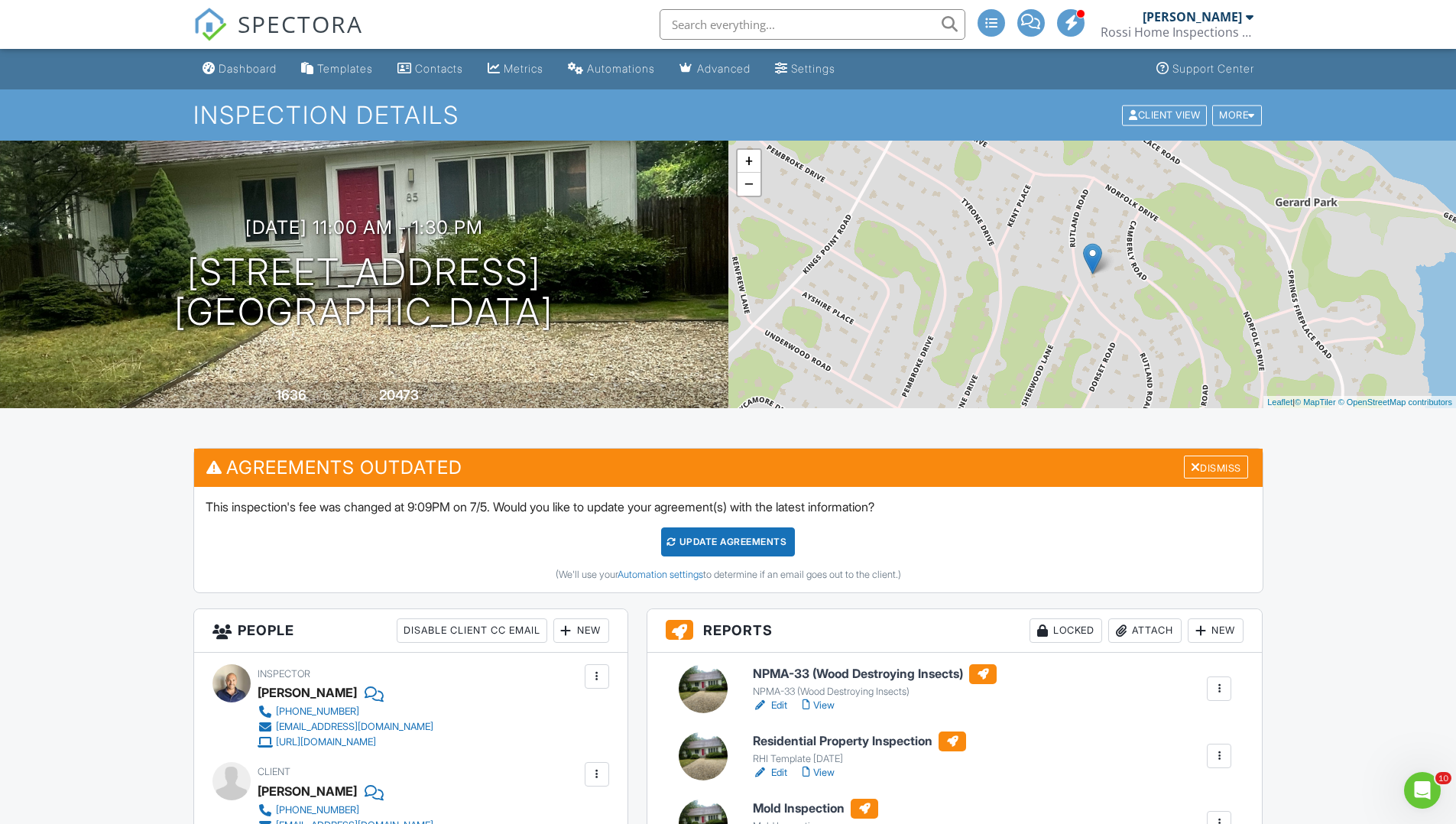 click on "SPECTORA" at bounding box center [300, 24] 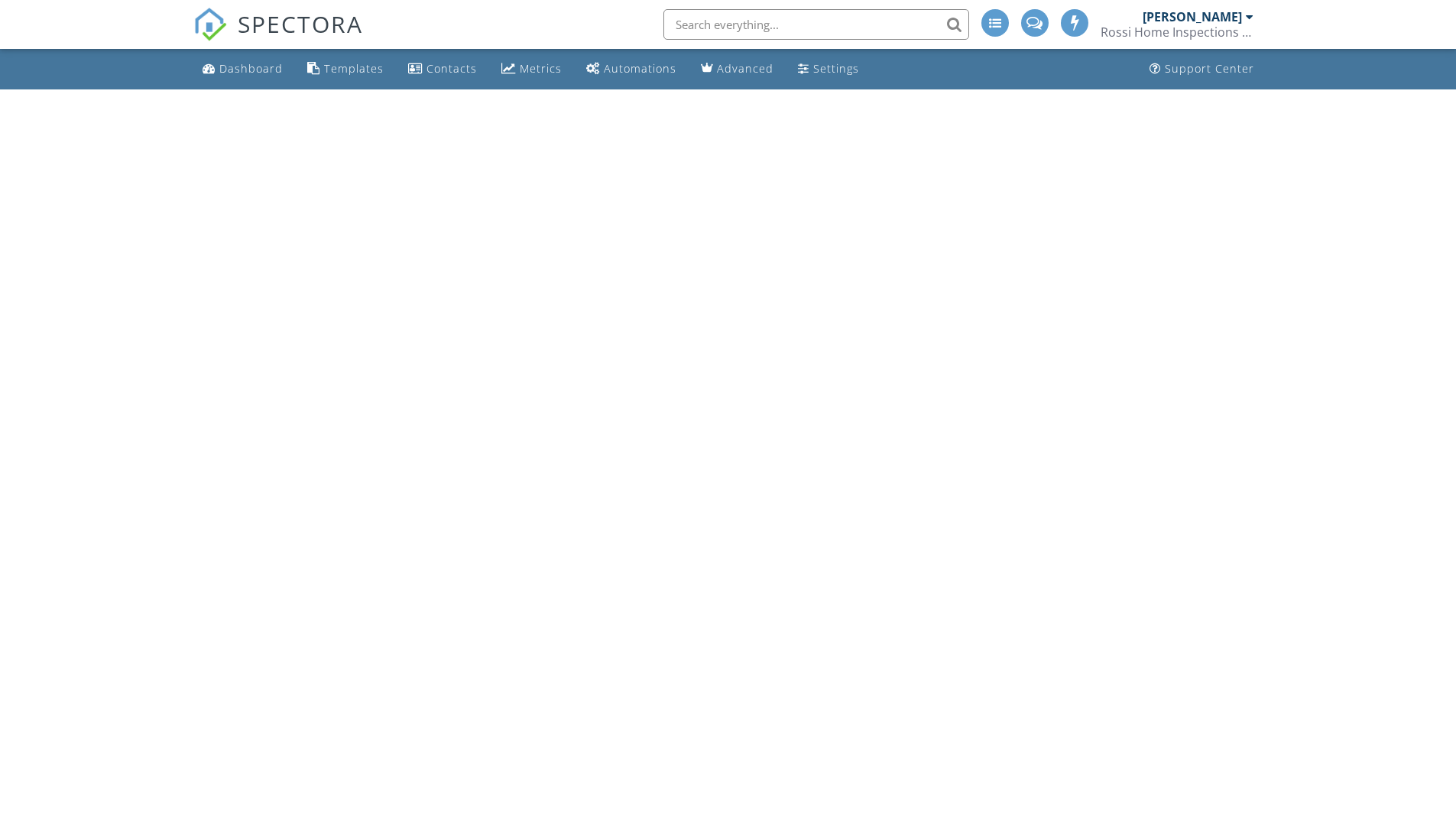 scroll, scrollTop: 0, scrollLeft: 0, axis: both 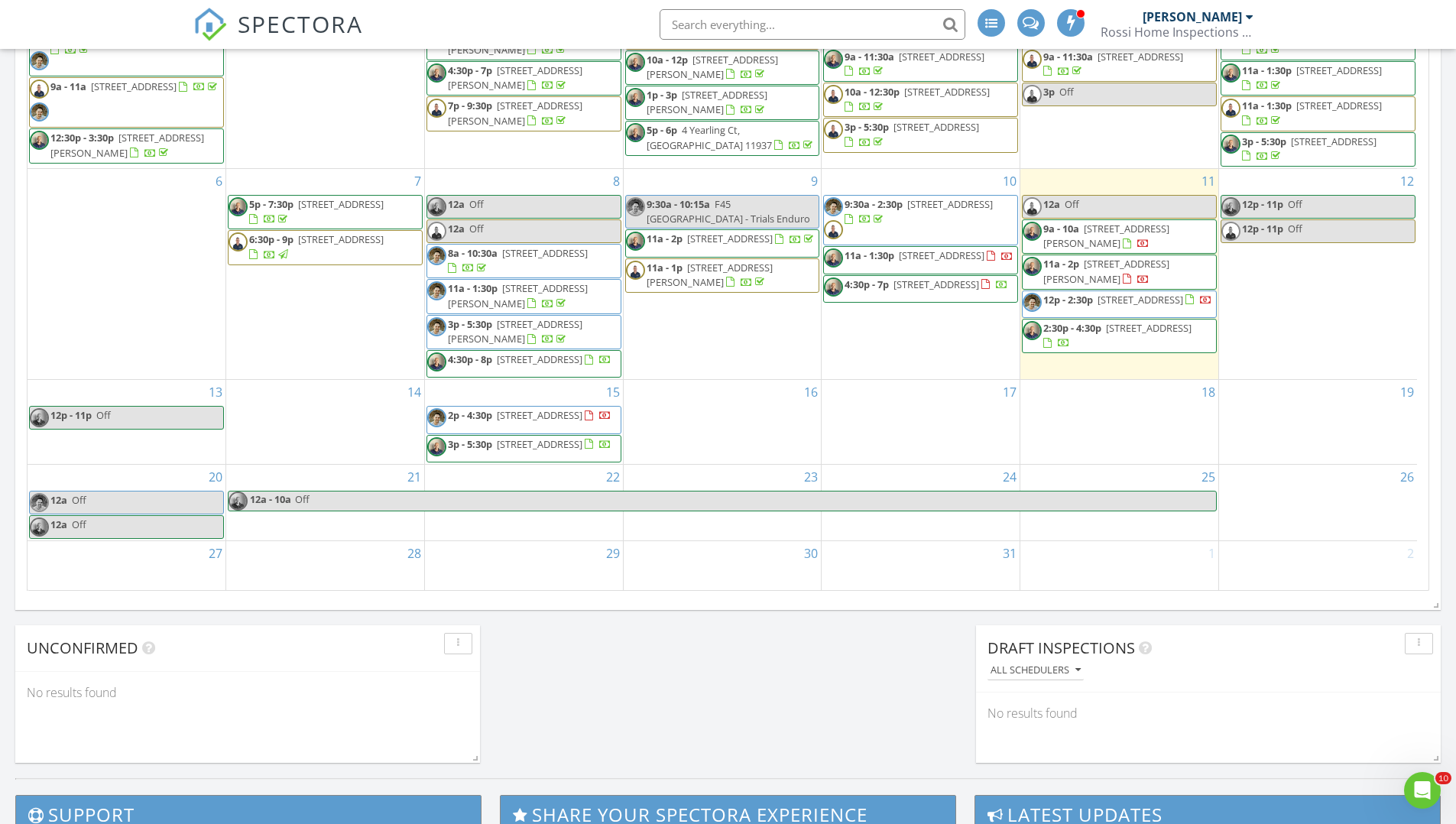 click on "28" at bounding box center (325, 566) 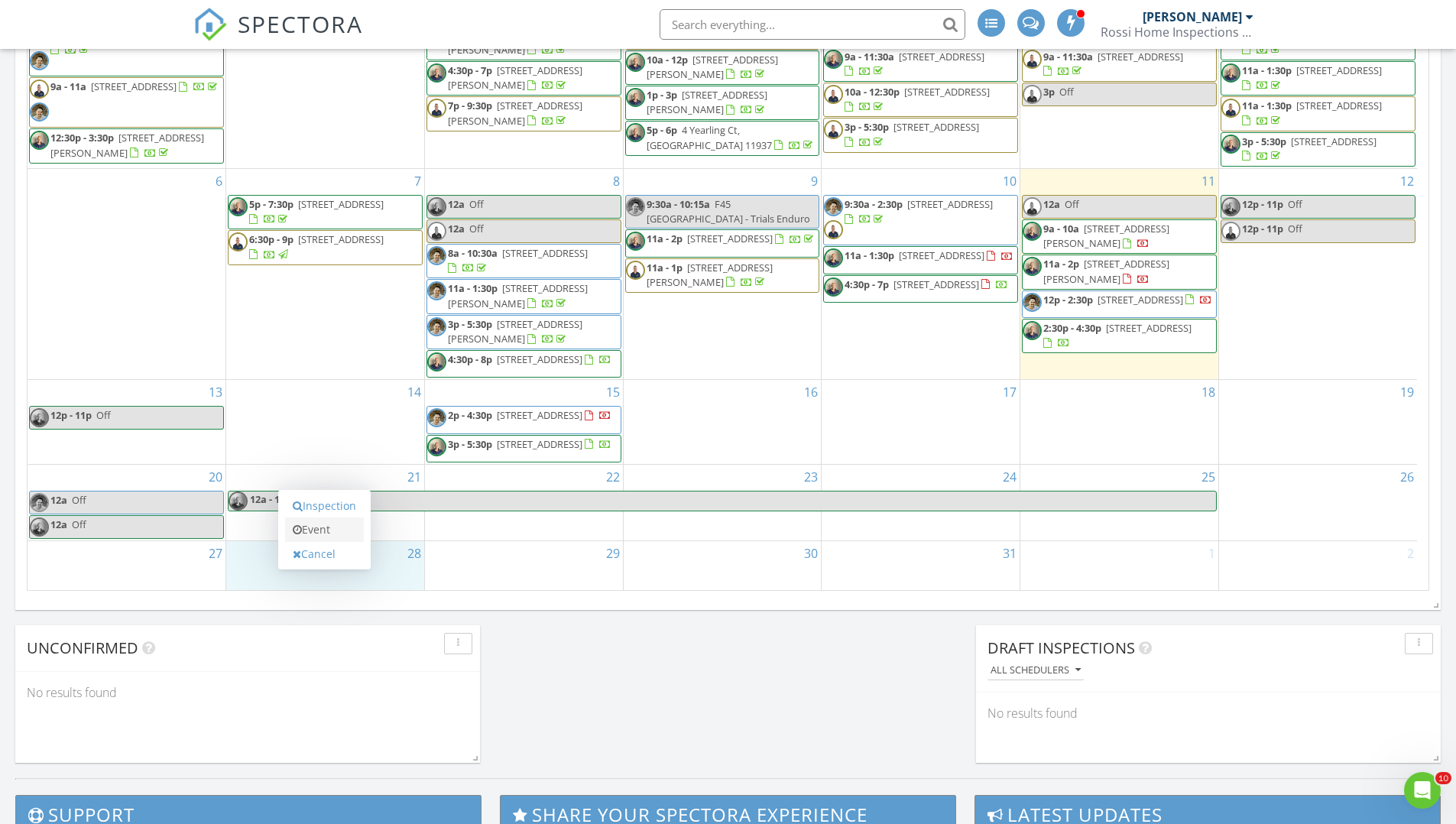 click on "Event" at bounding box center [324, 530] 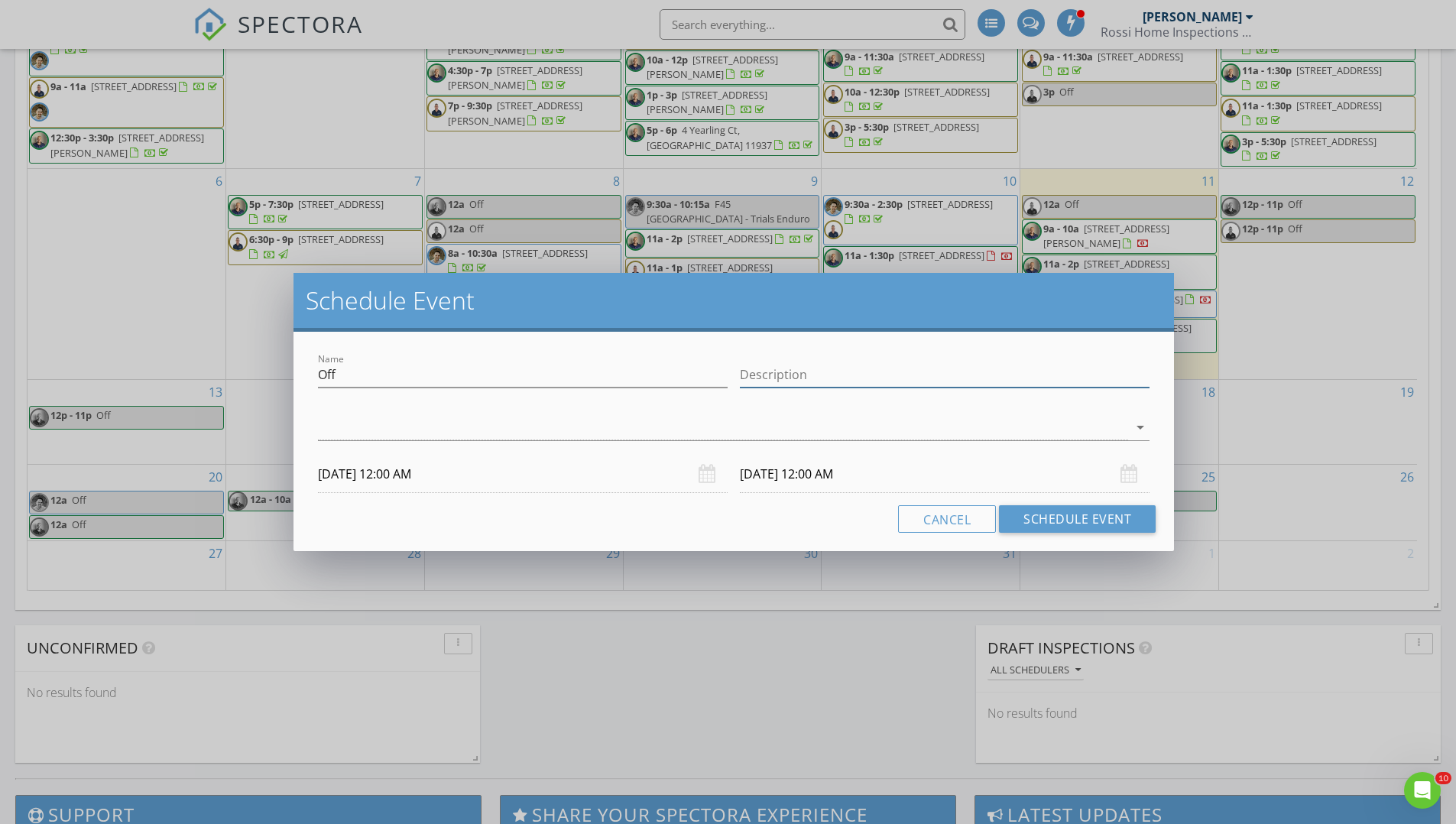 click on "Description" at bounding box center [945, 375] 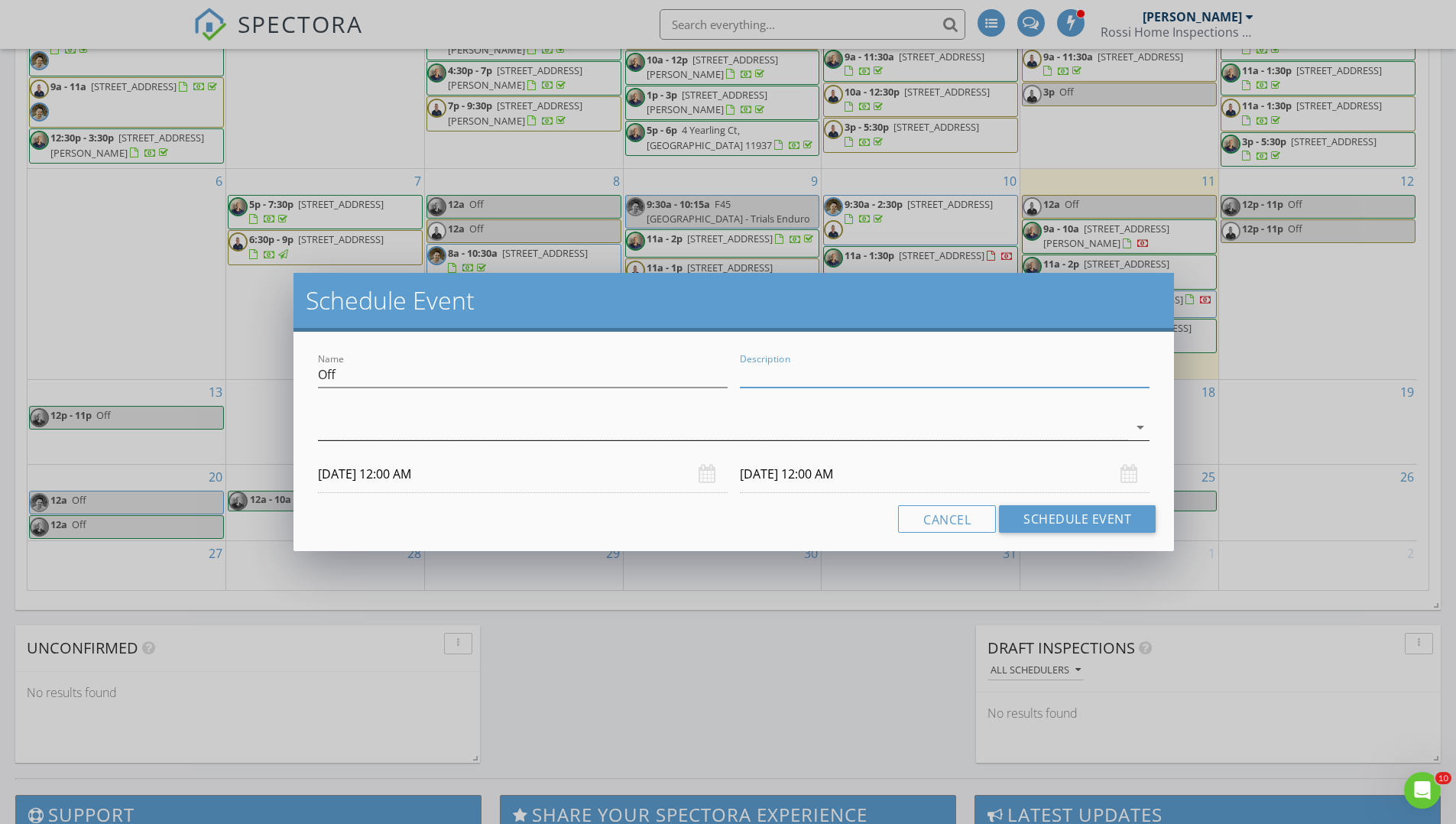 click at bounding box center [723, 427] 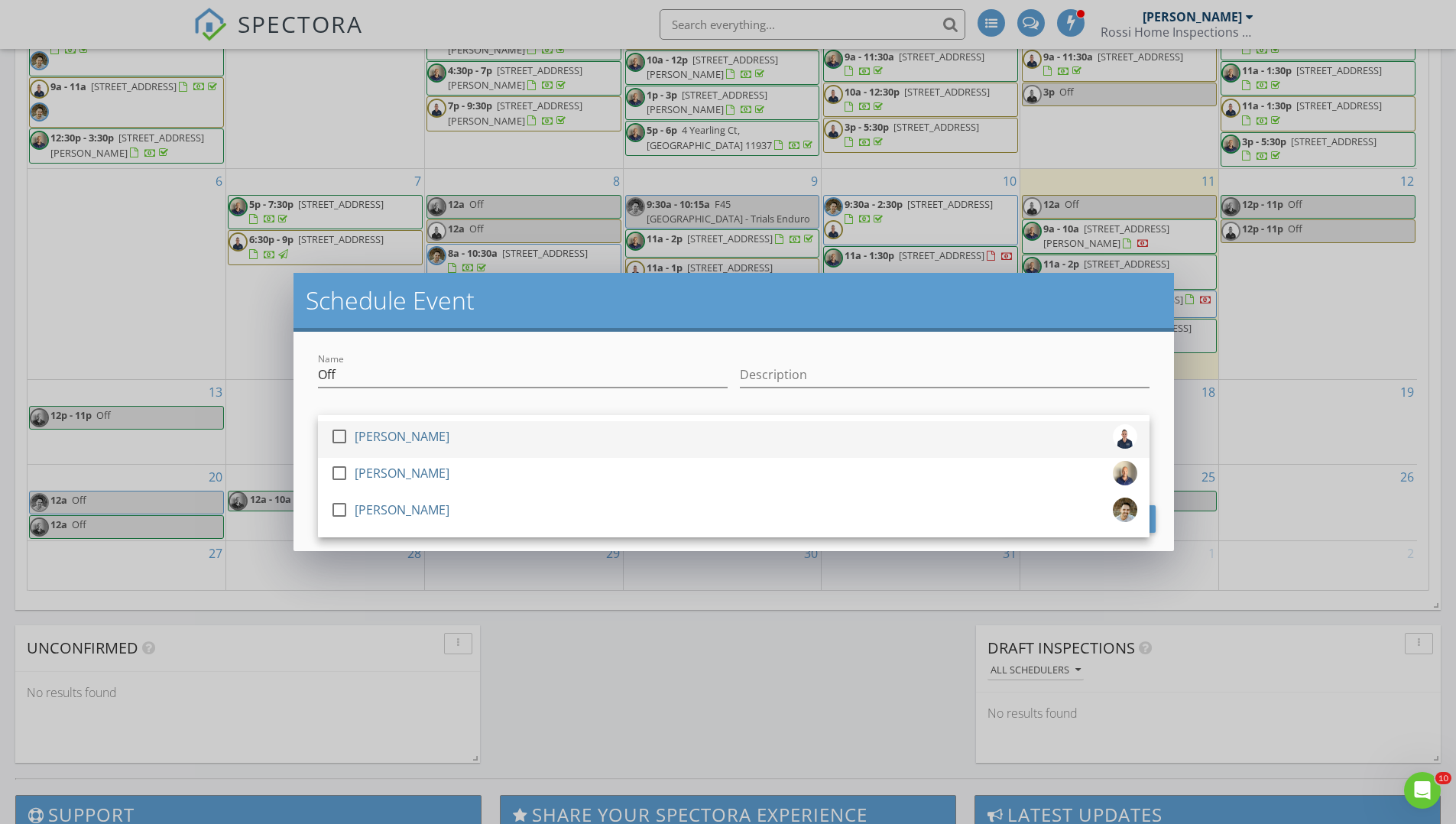 click at bounding box center [339, 436] 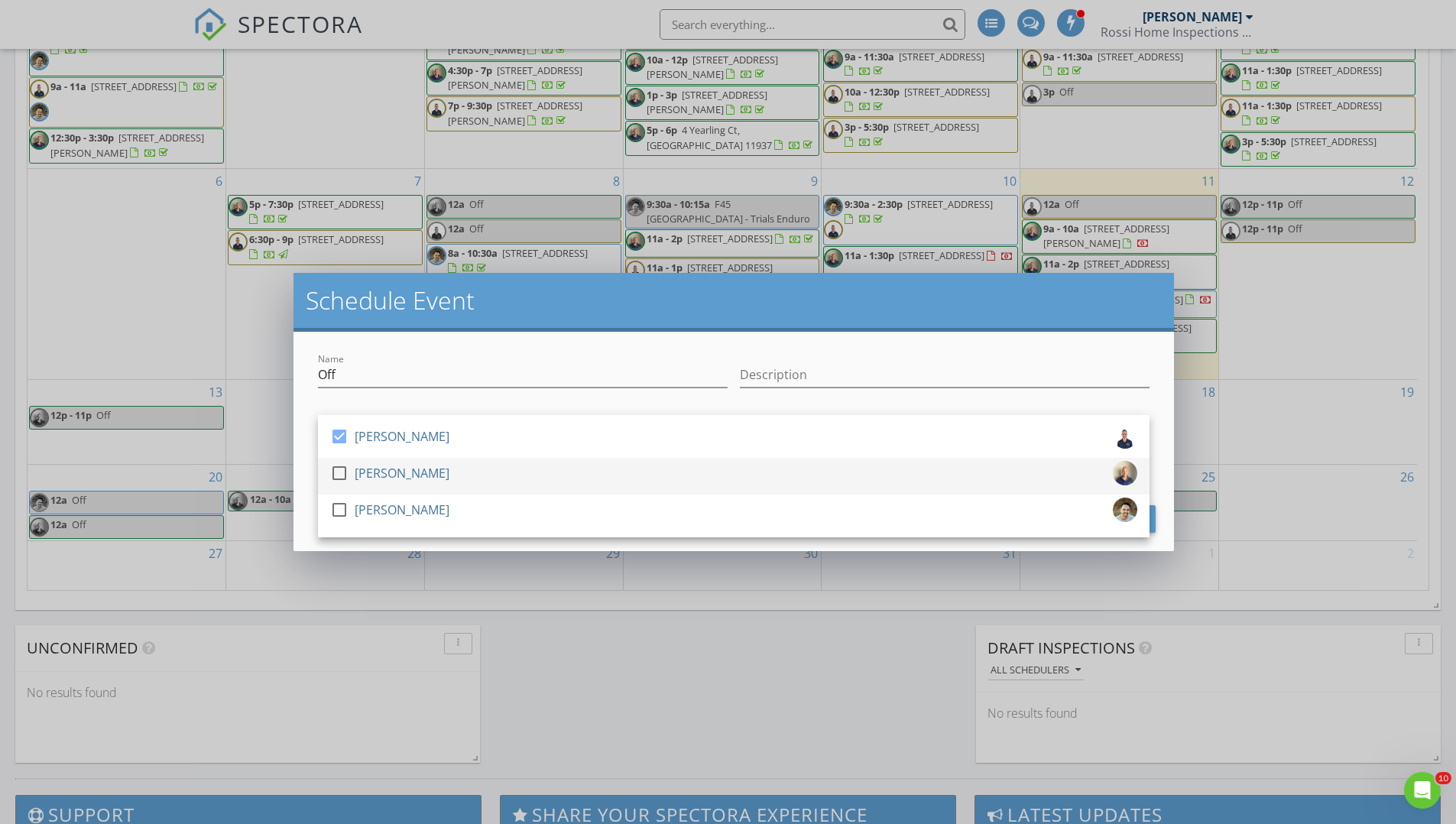 click at bounding box center (339, 473) 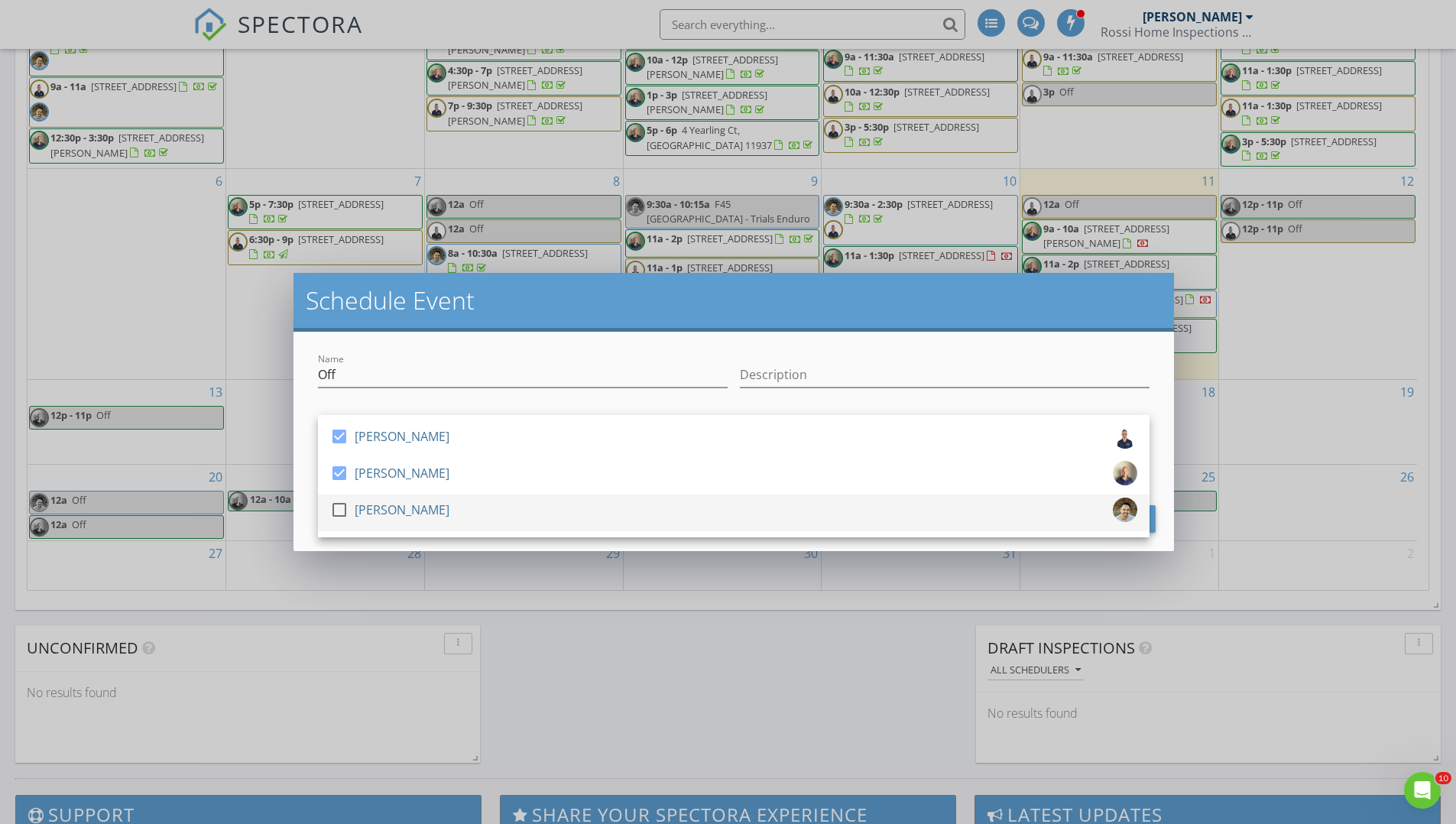 click at bounding box center (339, 510) 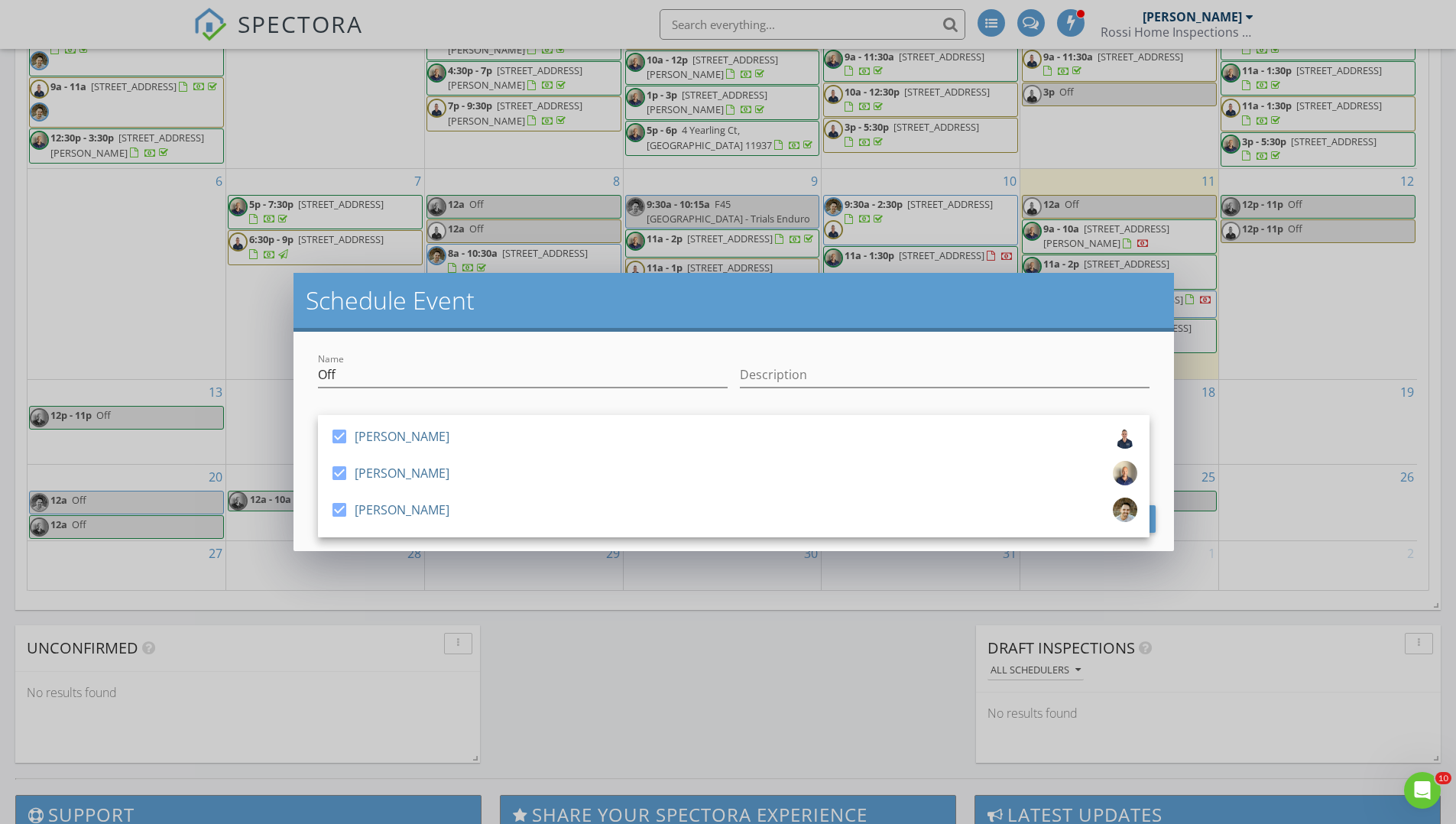 click on "Name Off   Description     check_box   Anthony Parisi   check_box   Mike Rossi   check_box   Dan Rossi   Anthony Parisi,  Mike Rossi,  Dan Rossi arrow_drop_down   07/28/2025 12:00 AM   07/29/2025 12:00 AM         Cancel   Schedule Event" at bounding box center [734, 441] 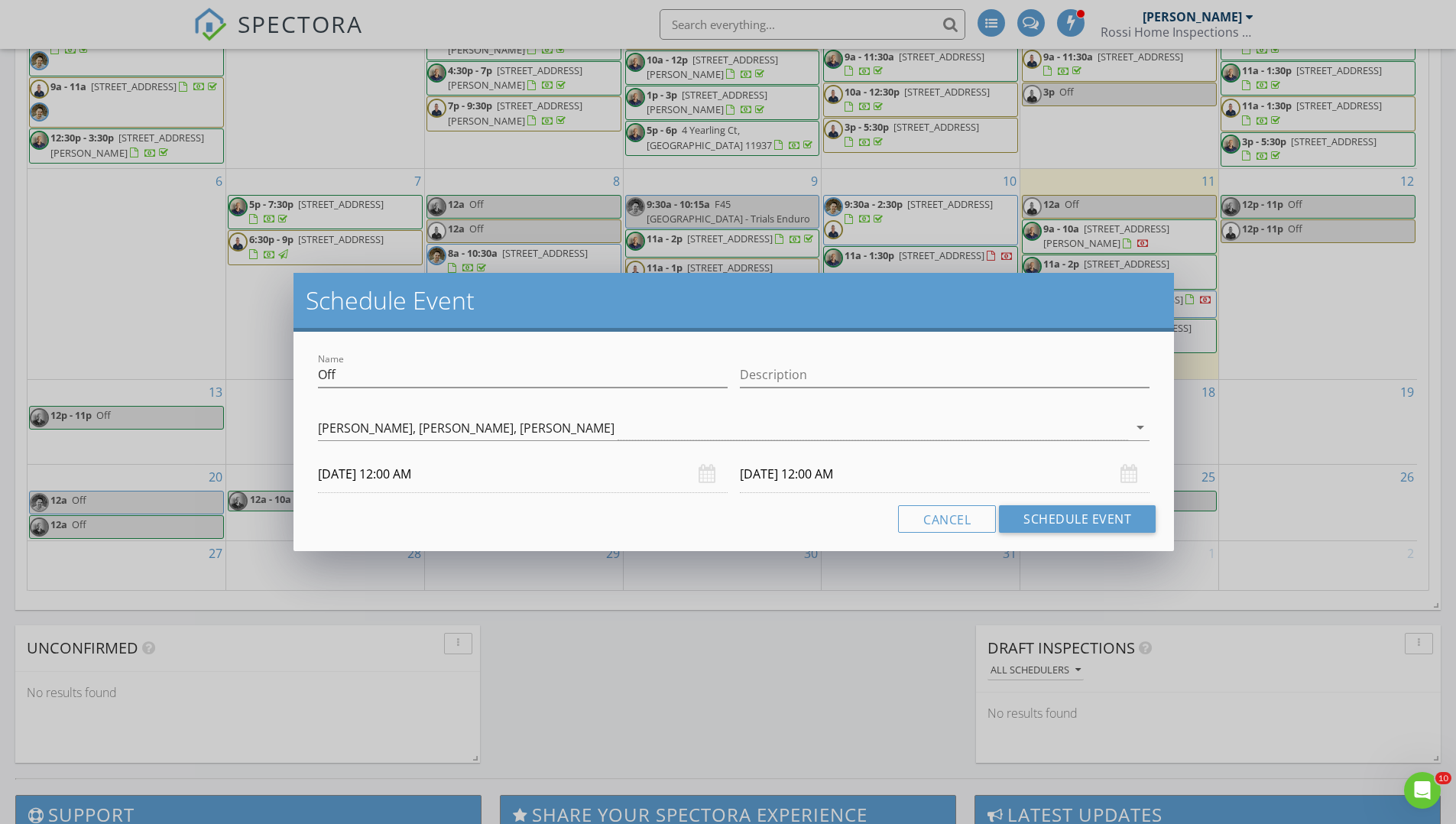 click on "07/28/2025 12:00 AM" at bounding box center (523, 474) 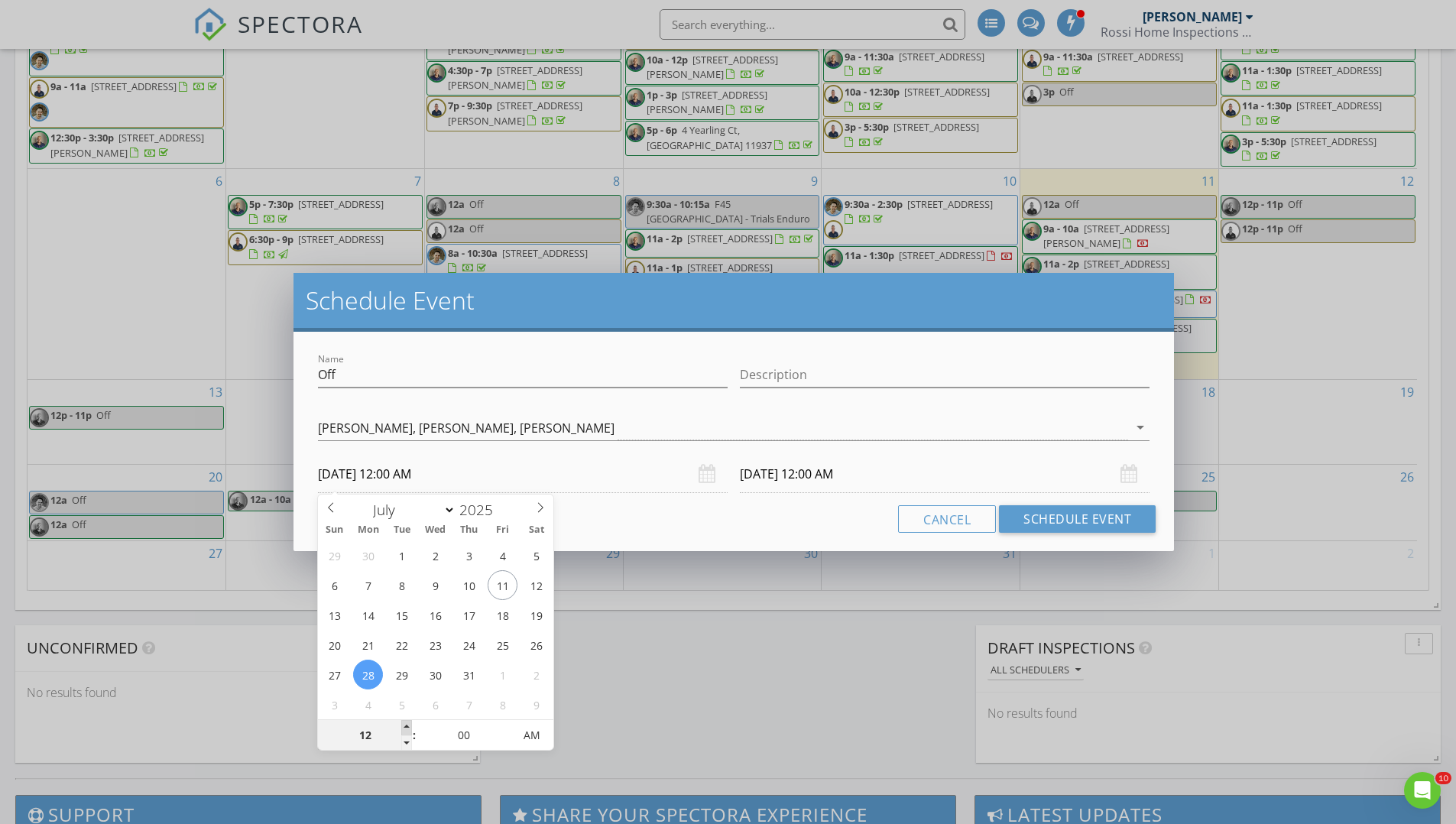 type on "01" 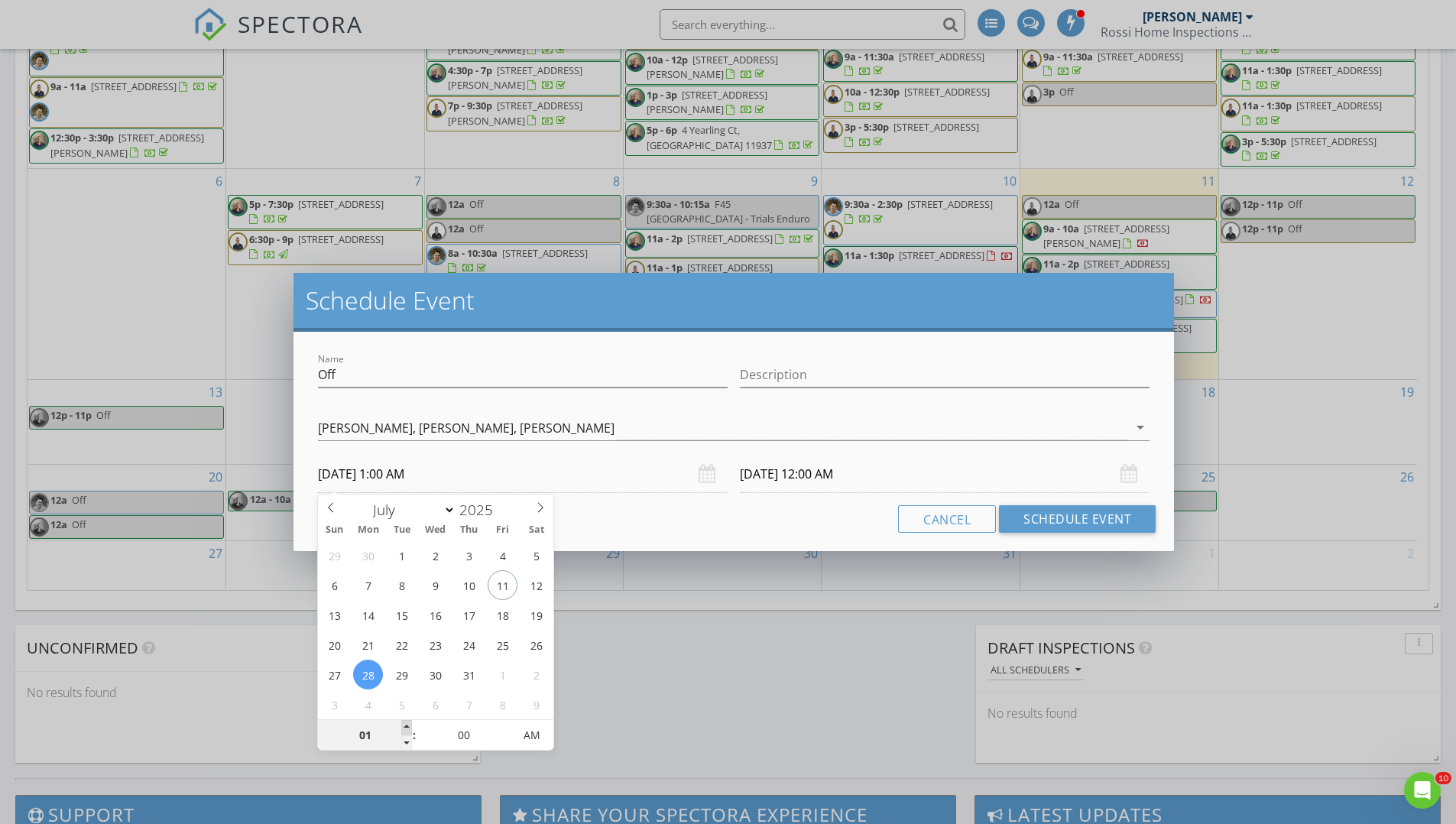 click at bounding box center [407, 728] 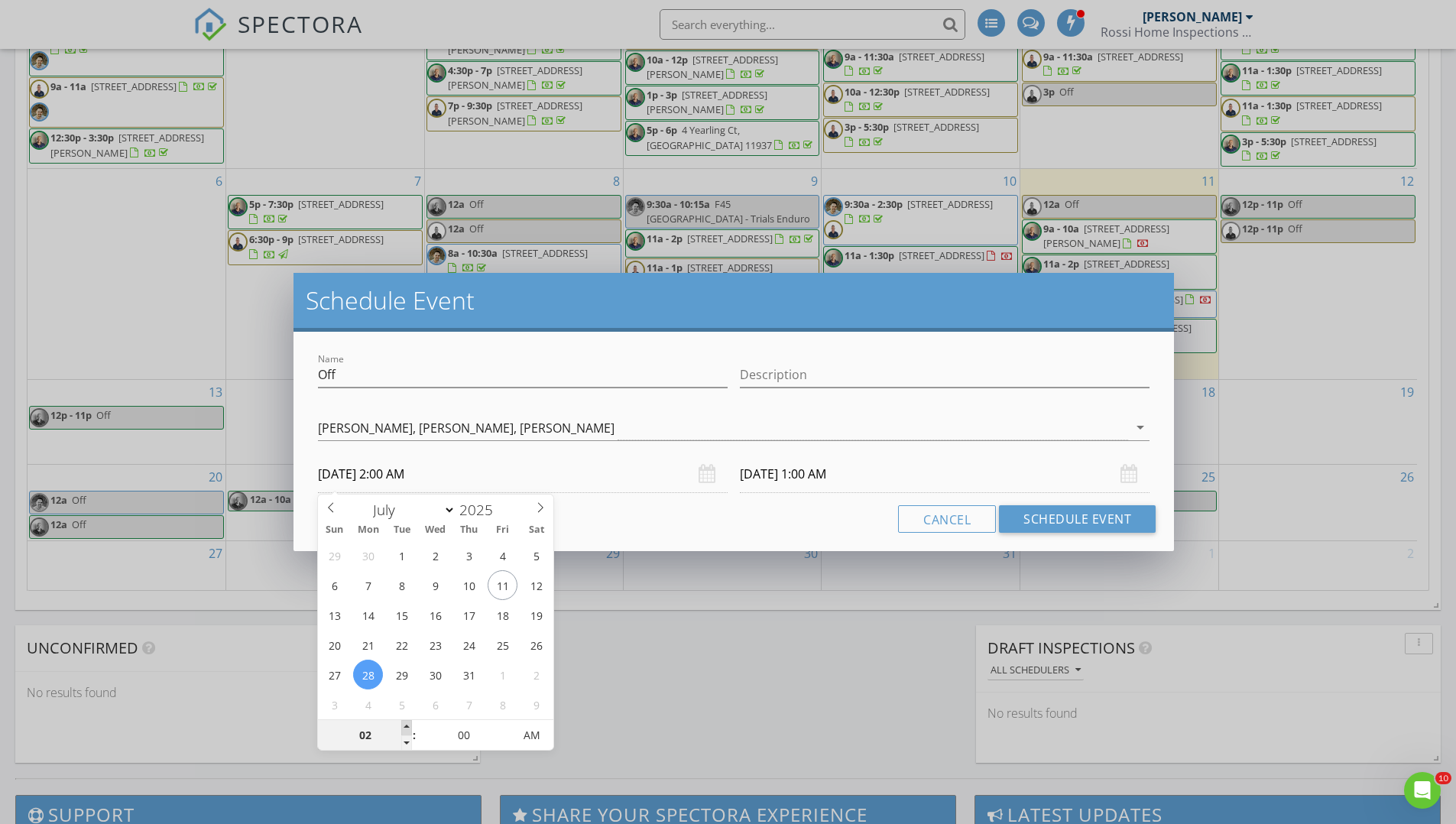 click at bounding box center [407, 728] 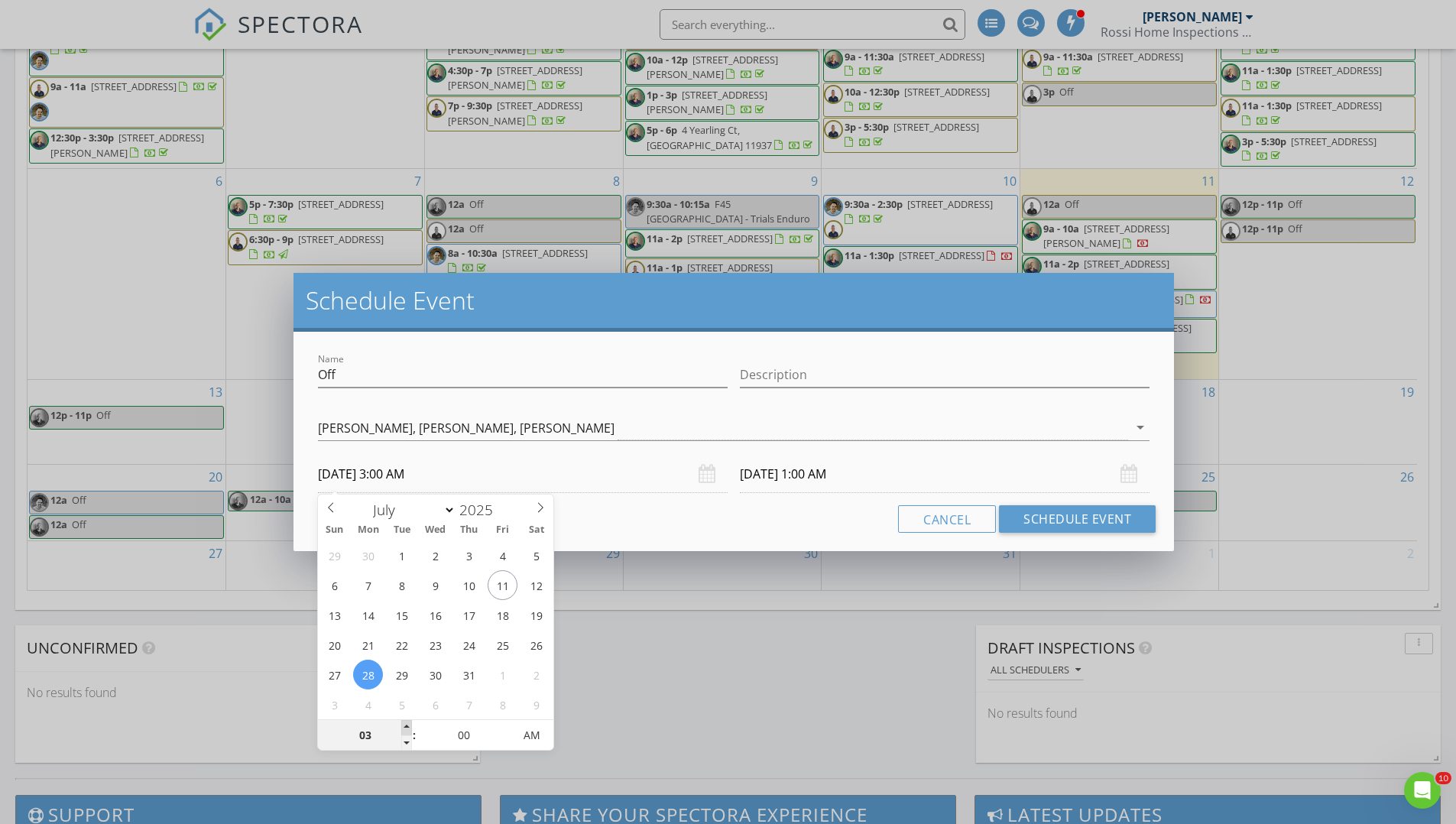 click at bounding box center [407, 728] 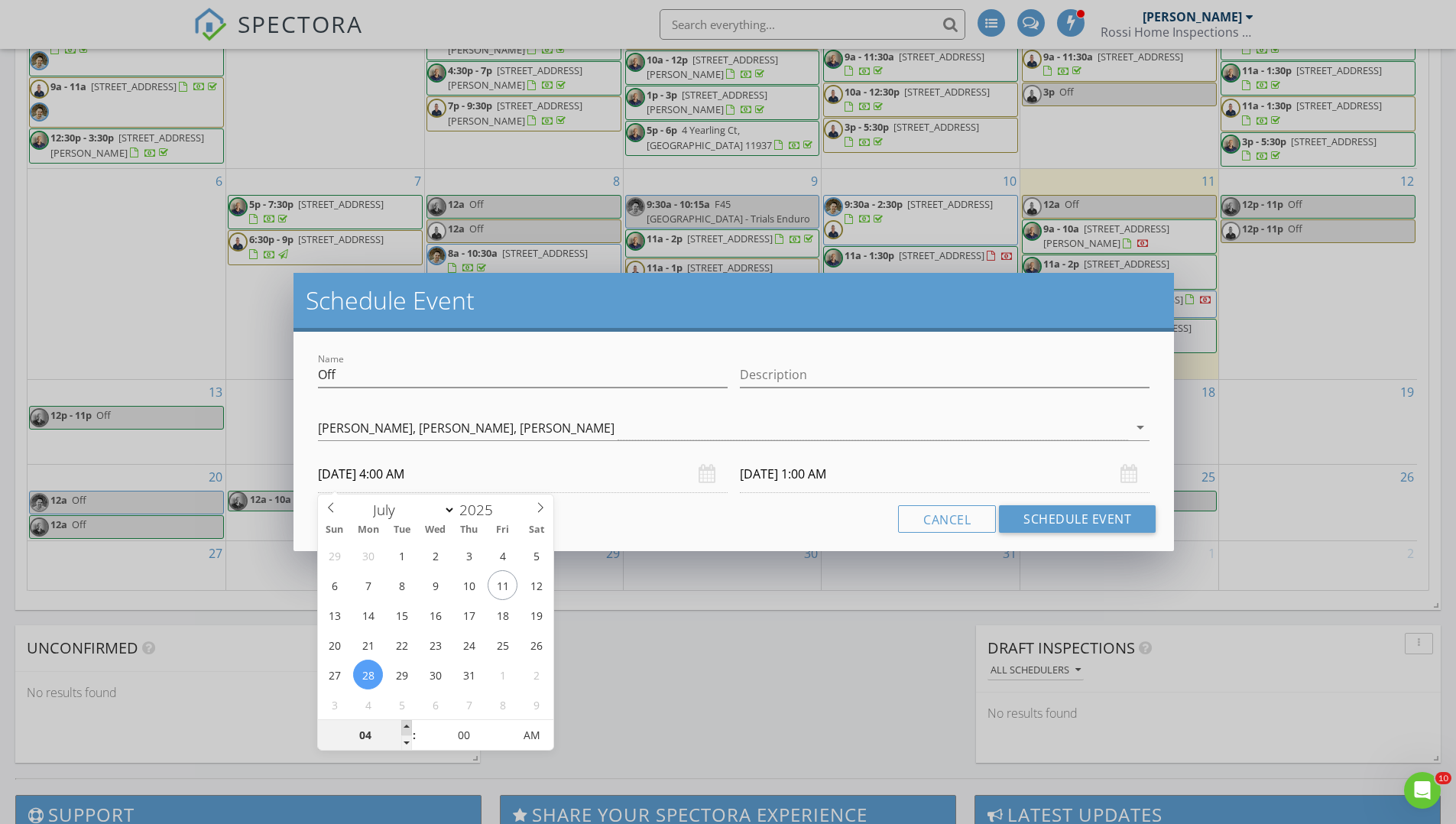 click at bounding box center (407, 728) 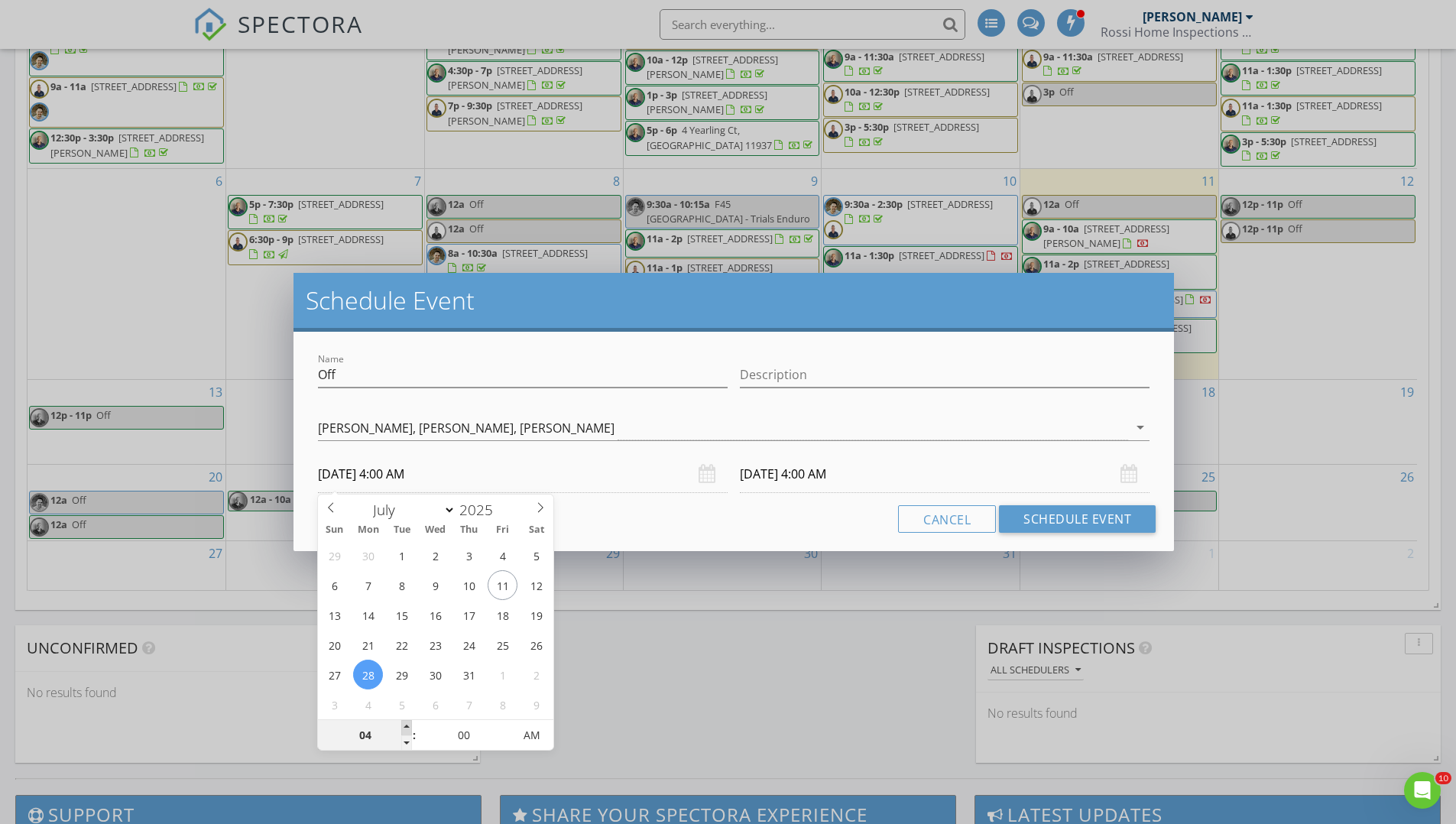 type on "05" 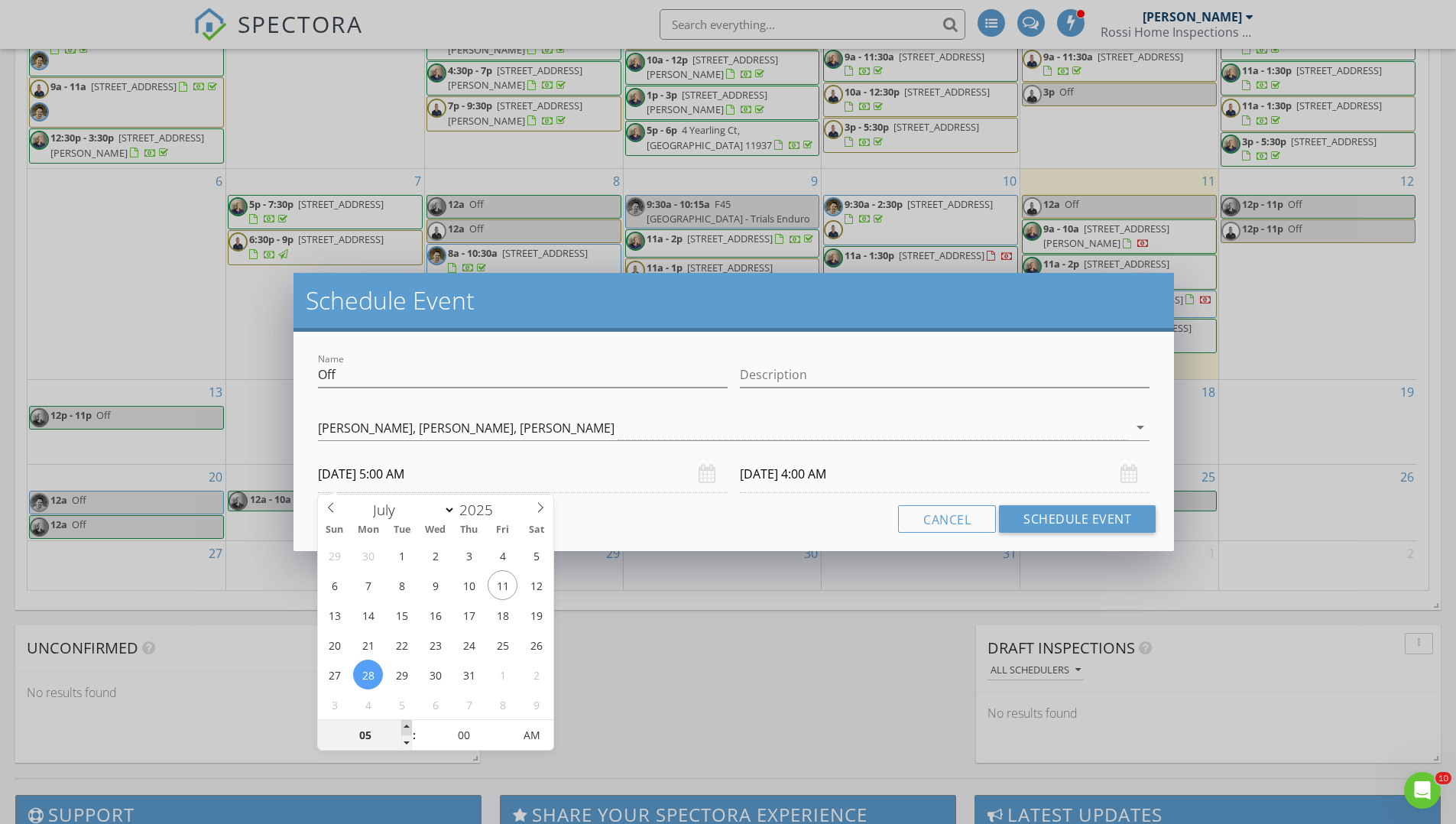 click at bounding box center [407, 728] 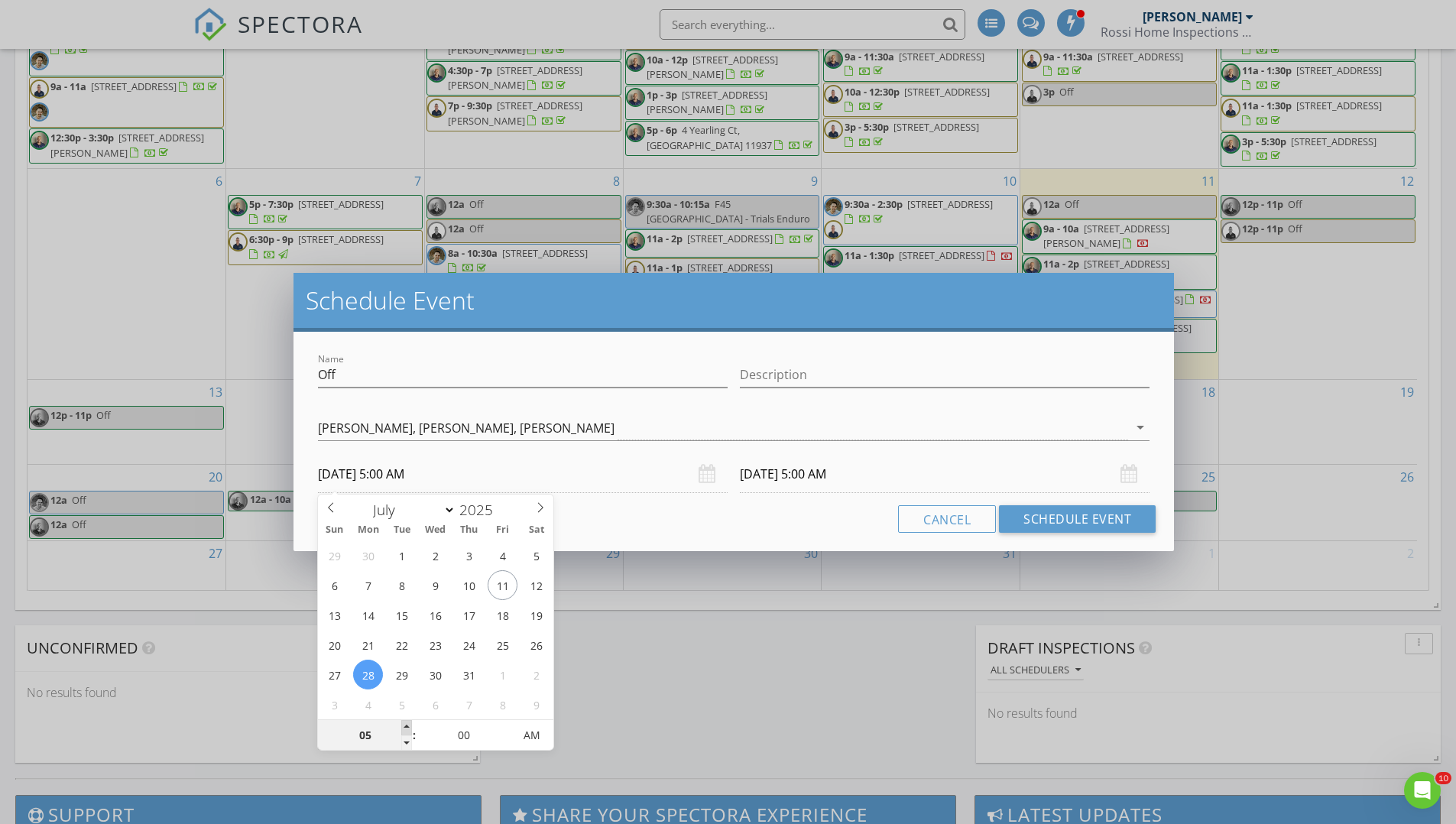 type on "06" 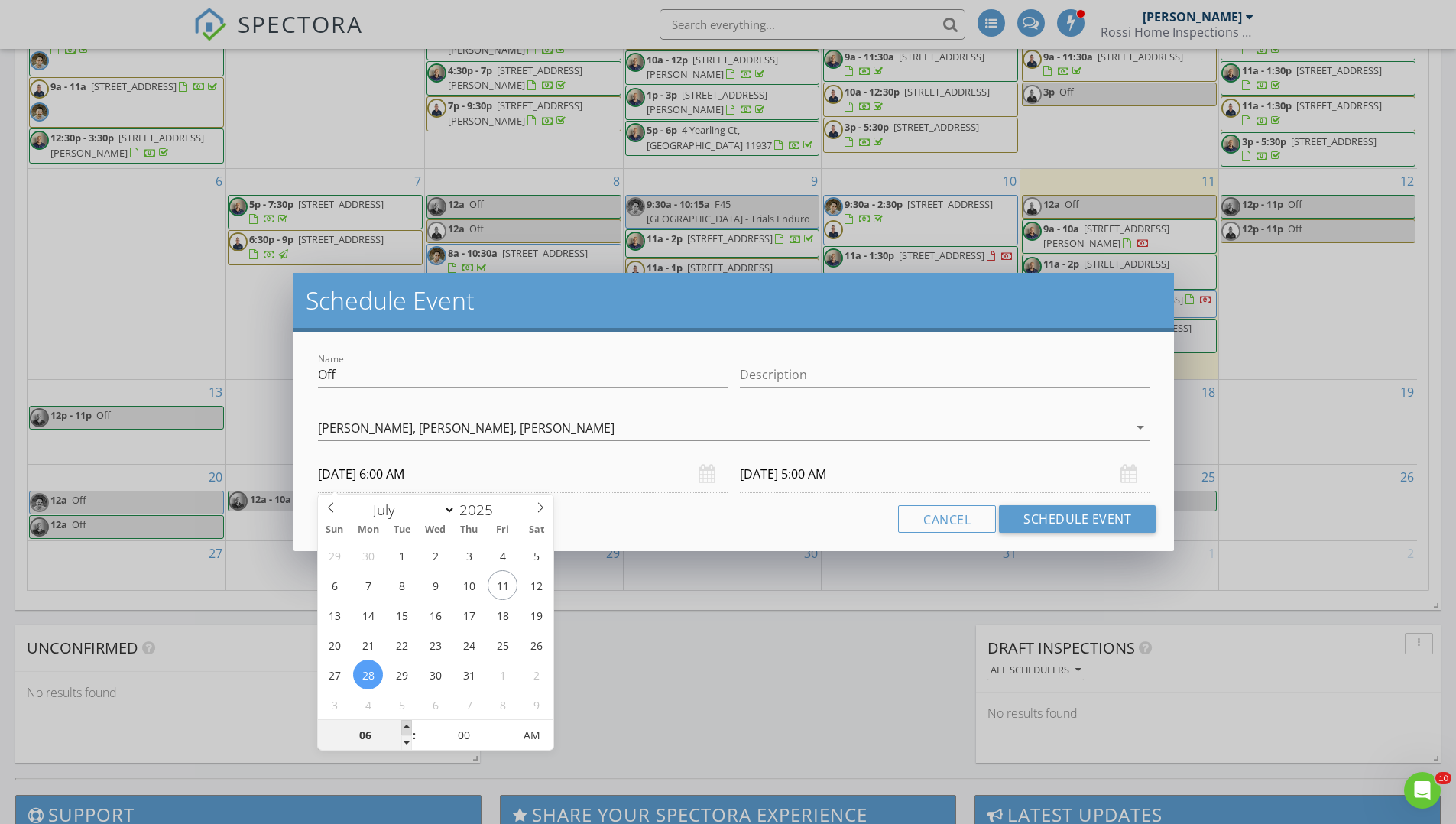 click at bounding box center [407, 728] 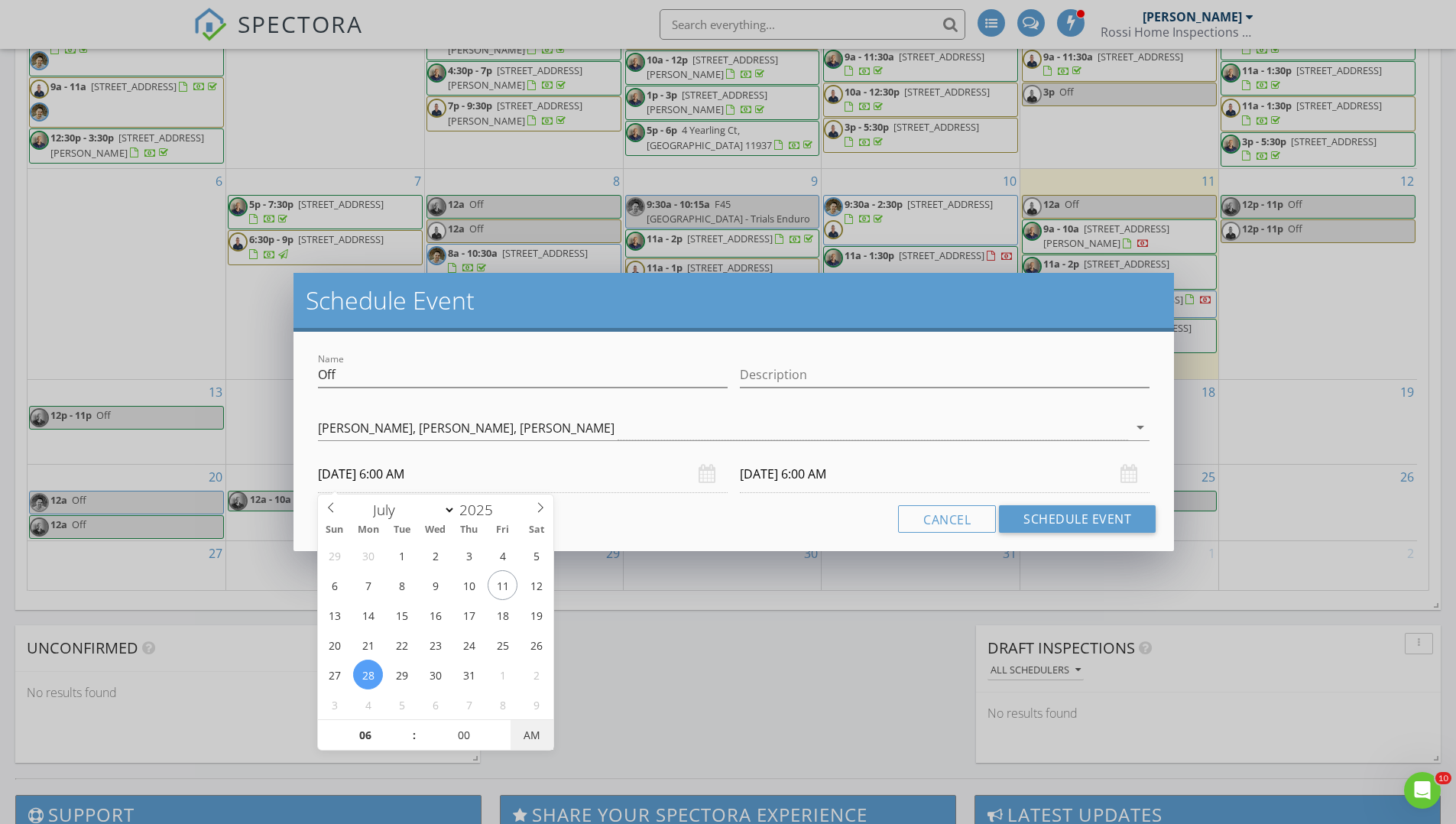 type on "07/28/2025 6:00 PM" 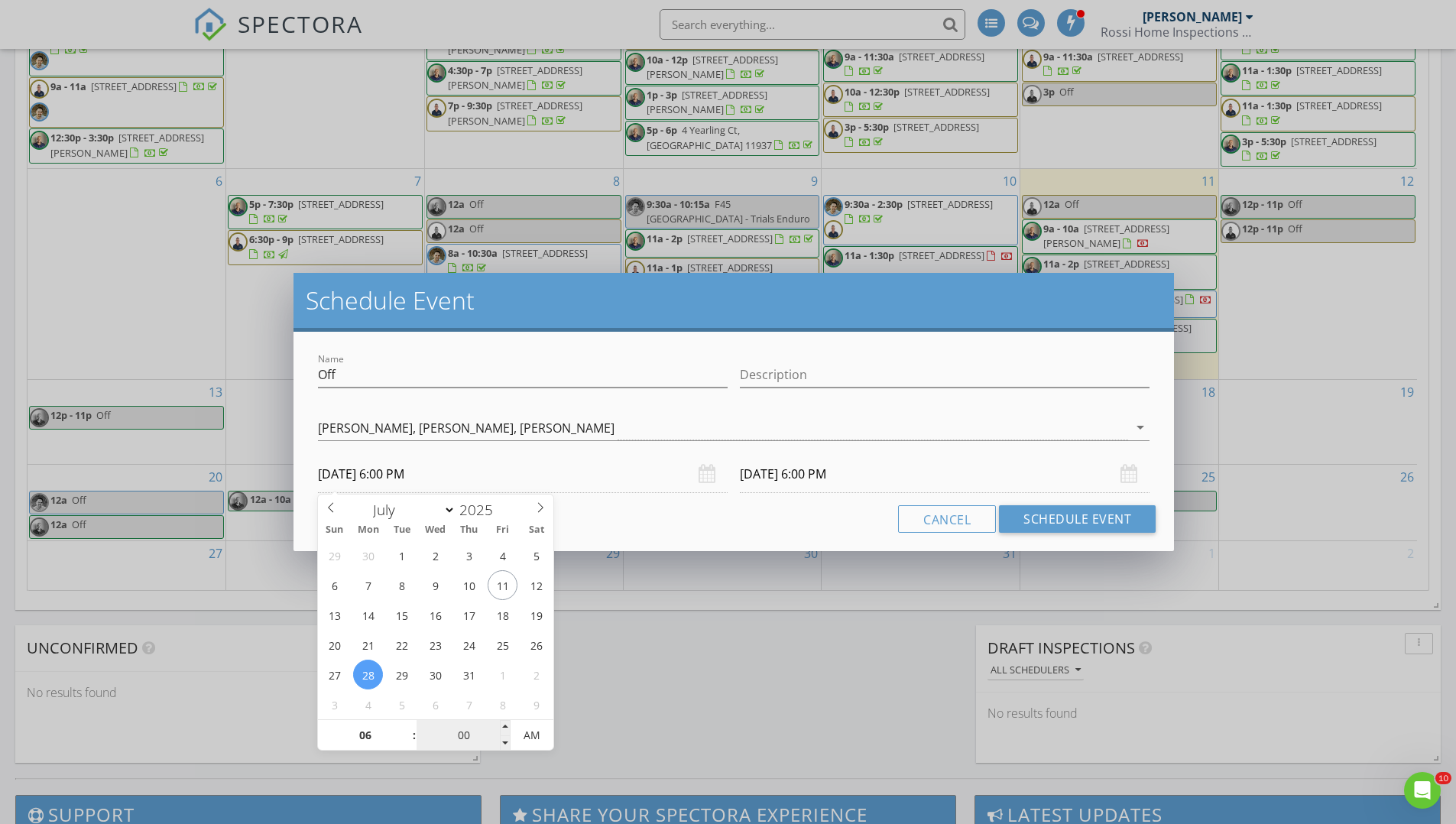 drag, startPoint x: 538, startPoint y: 734, endPoint x: 448, endPoint y: 725, distance: 90.4489 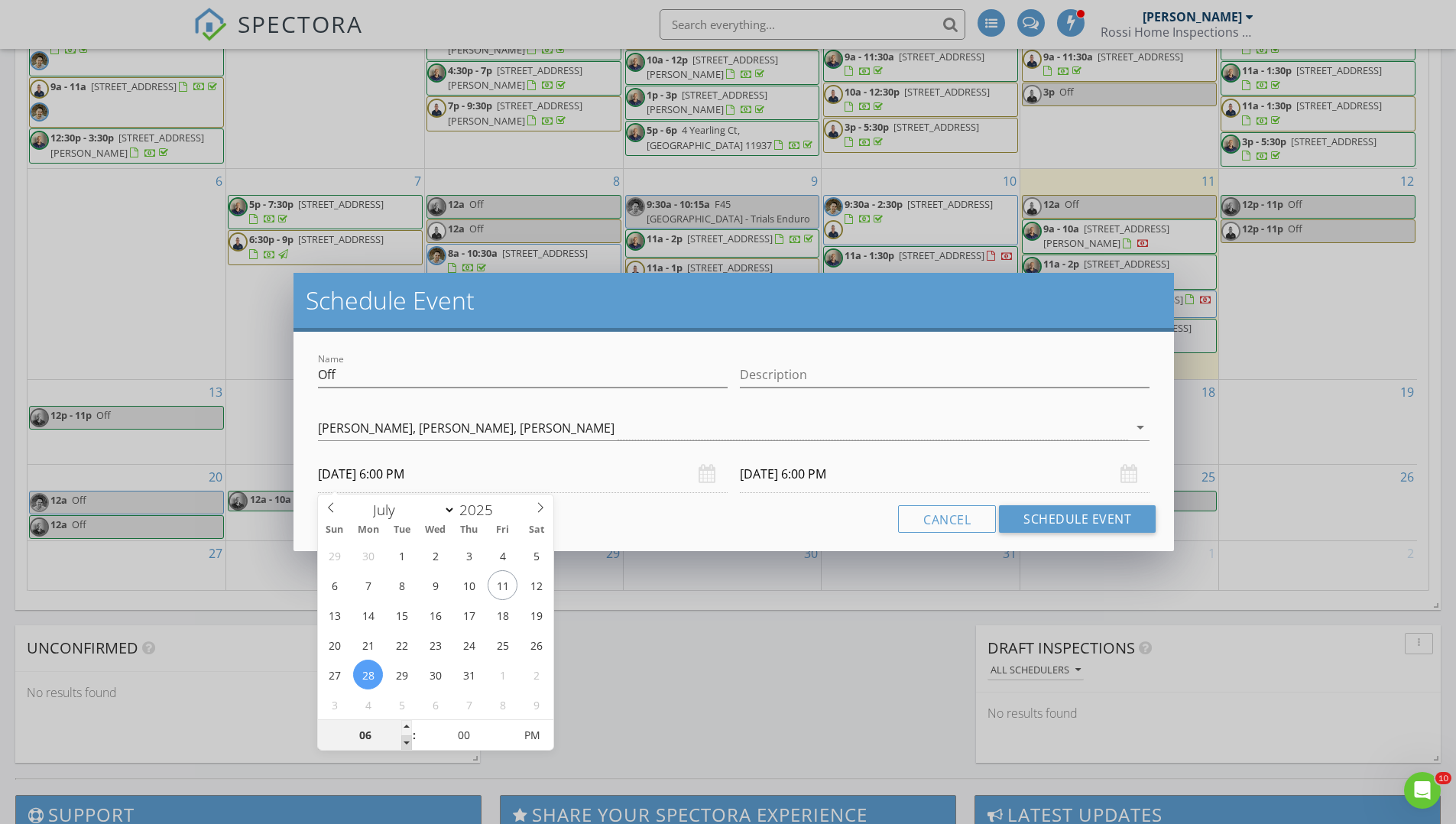 type on "05" 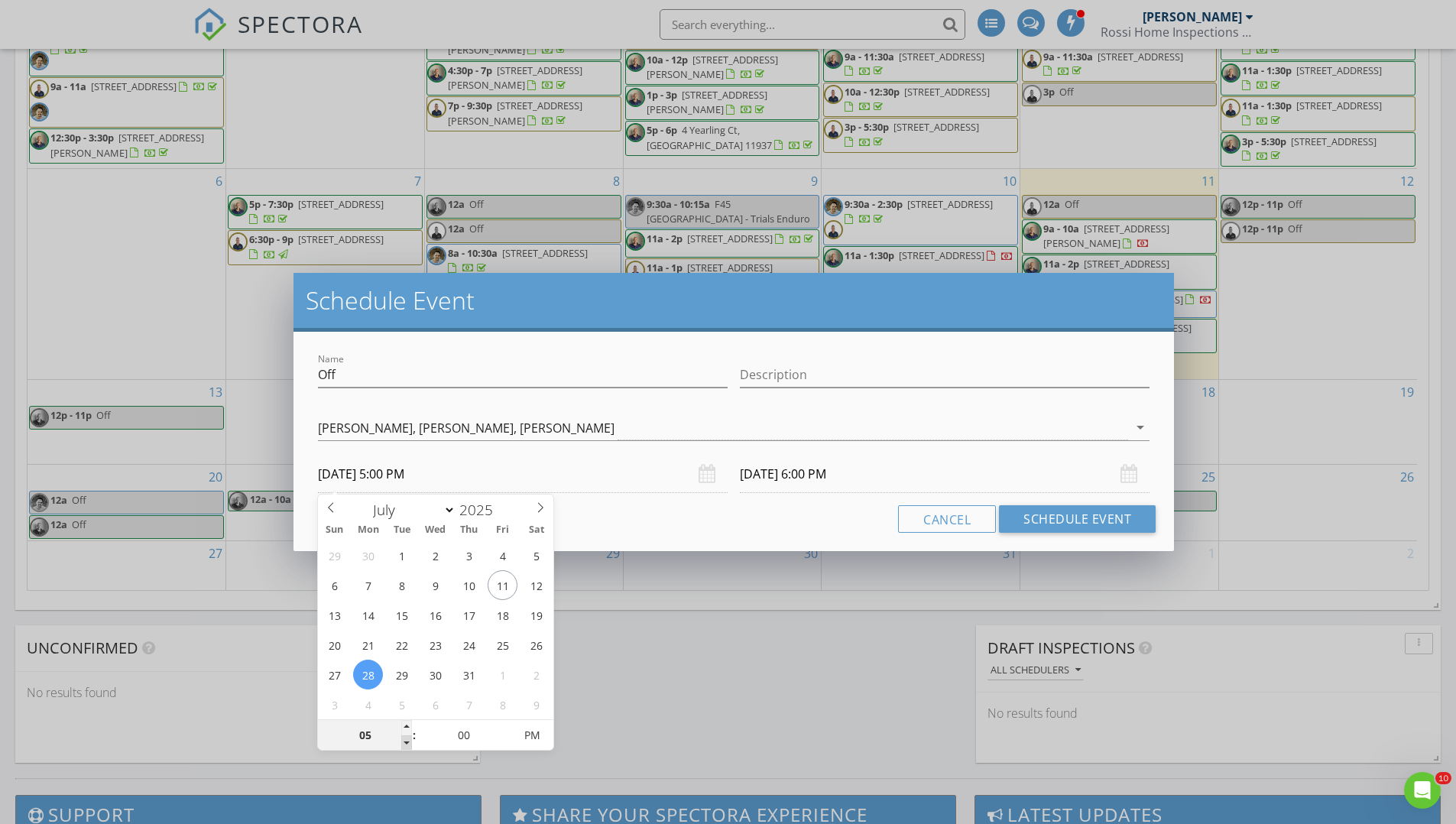 click at bounding box center [407, 743] 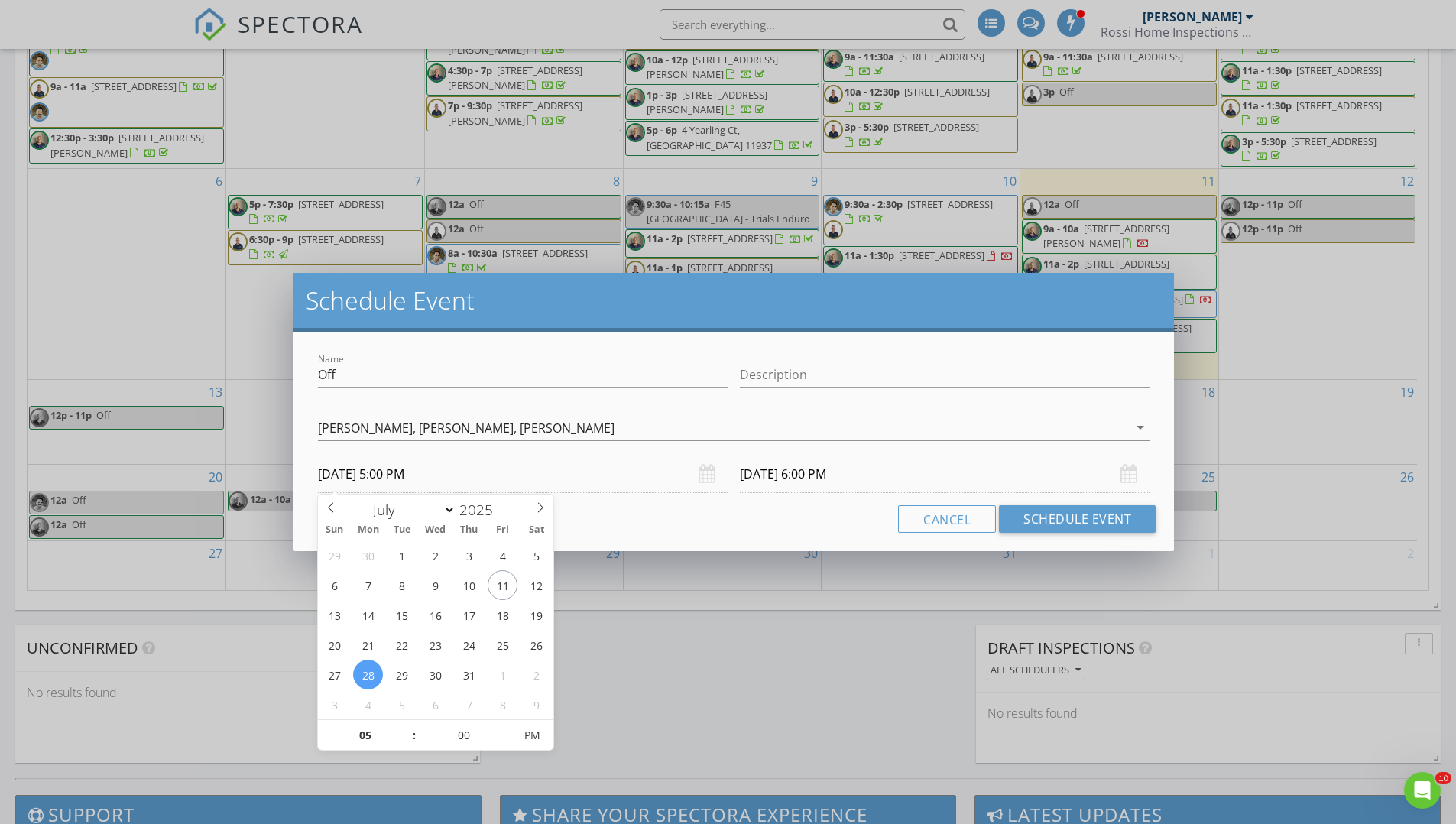 type on "05" 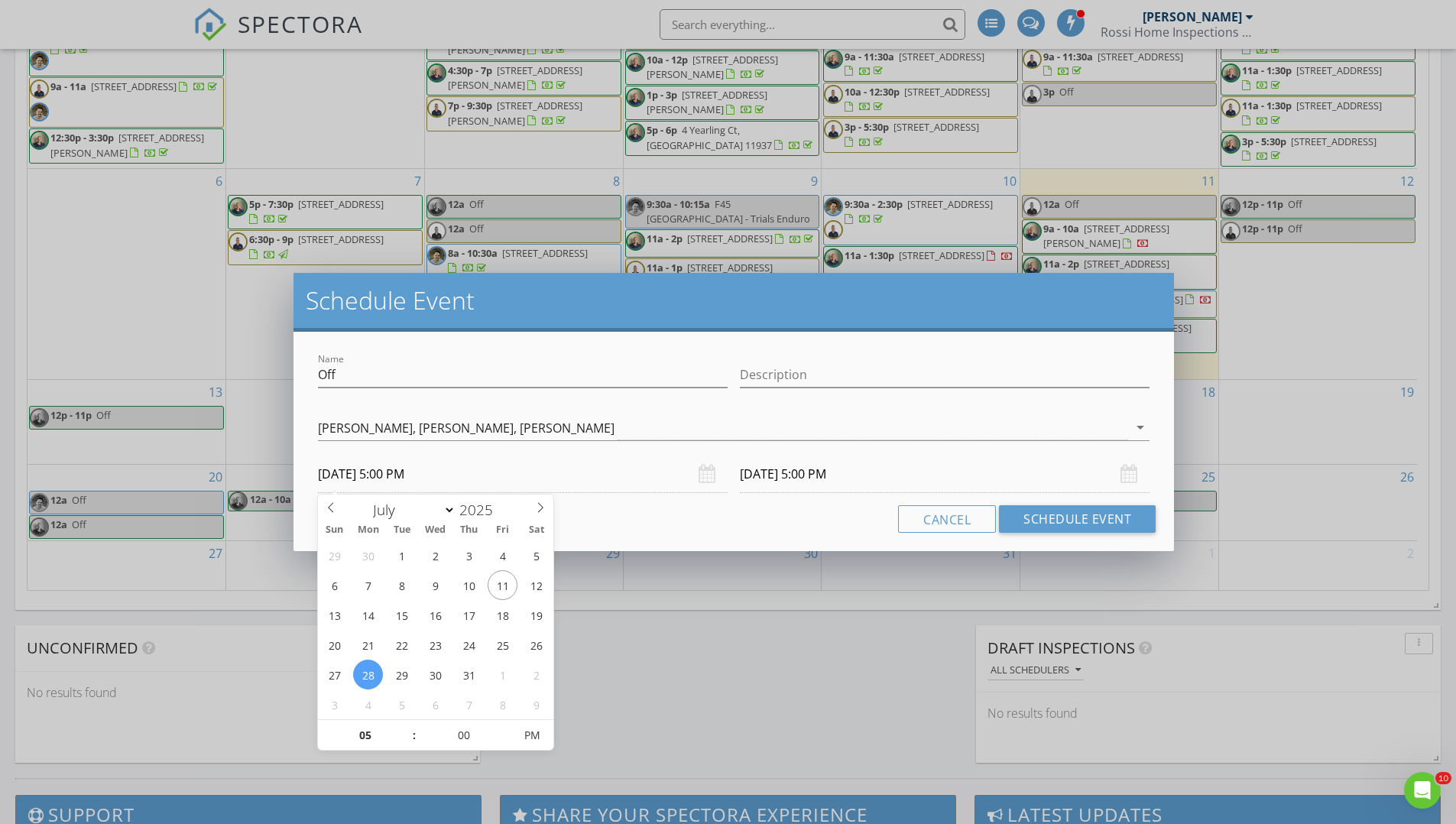 click on "07/29/2025 5:00 PM" at bounding box center [945, 474] 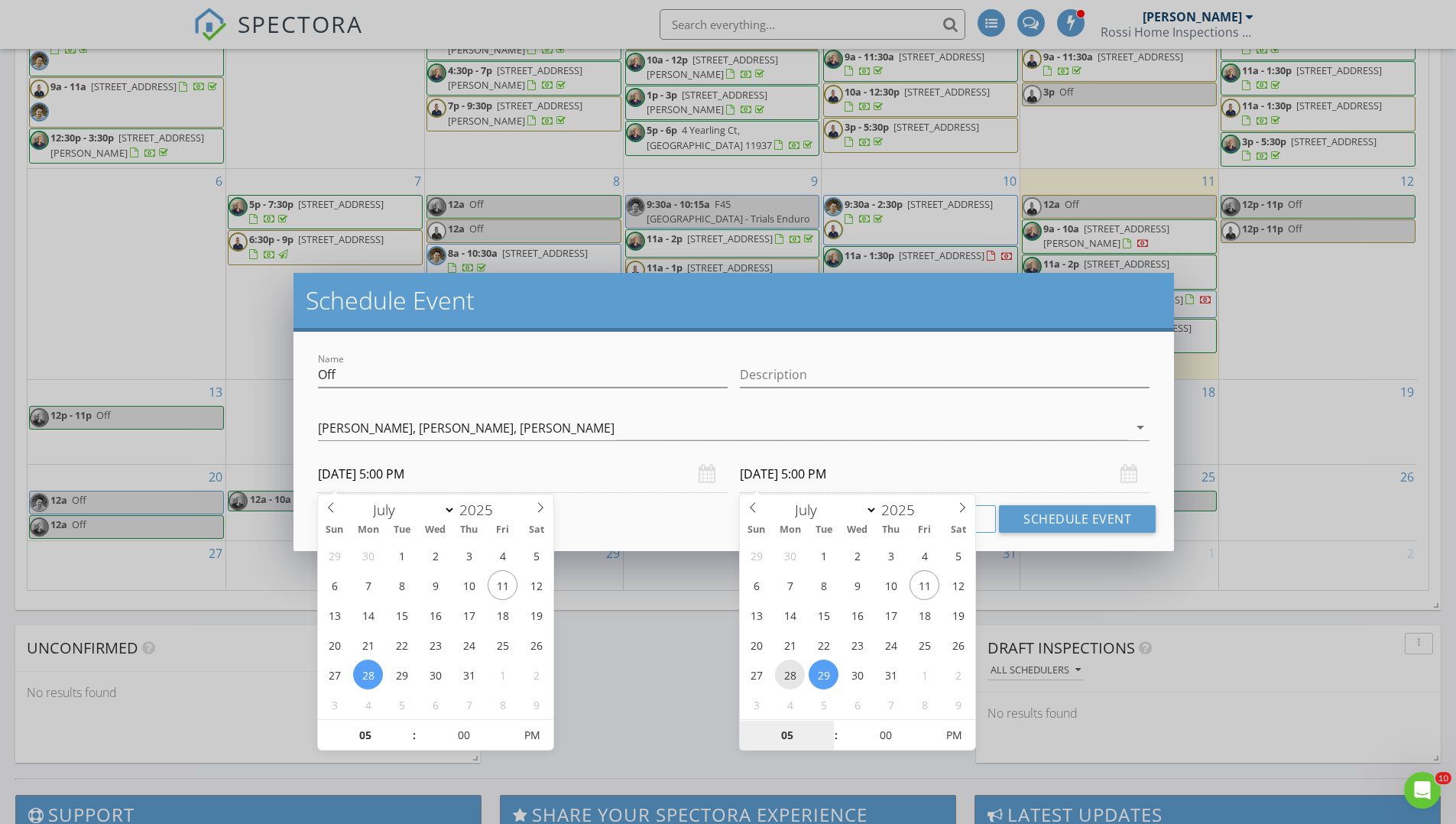 type on "07/28/2025 5:00 PM" 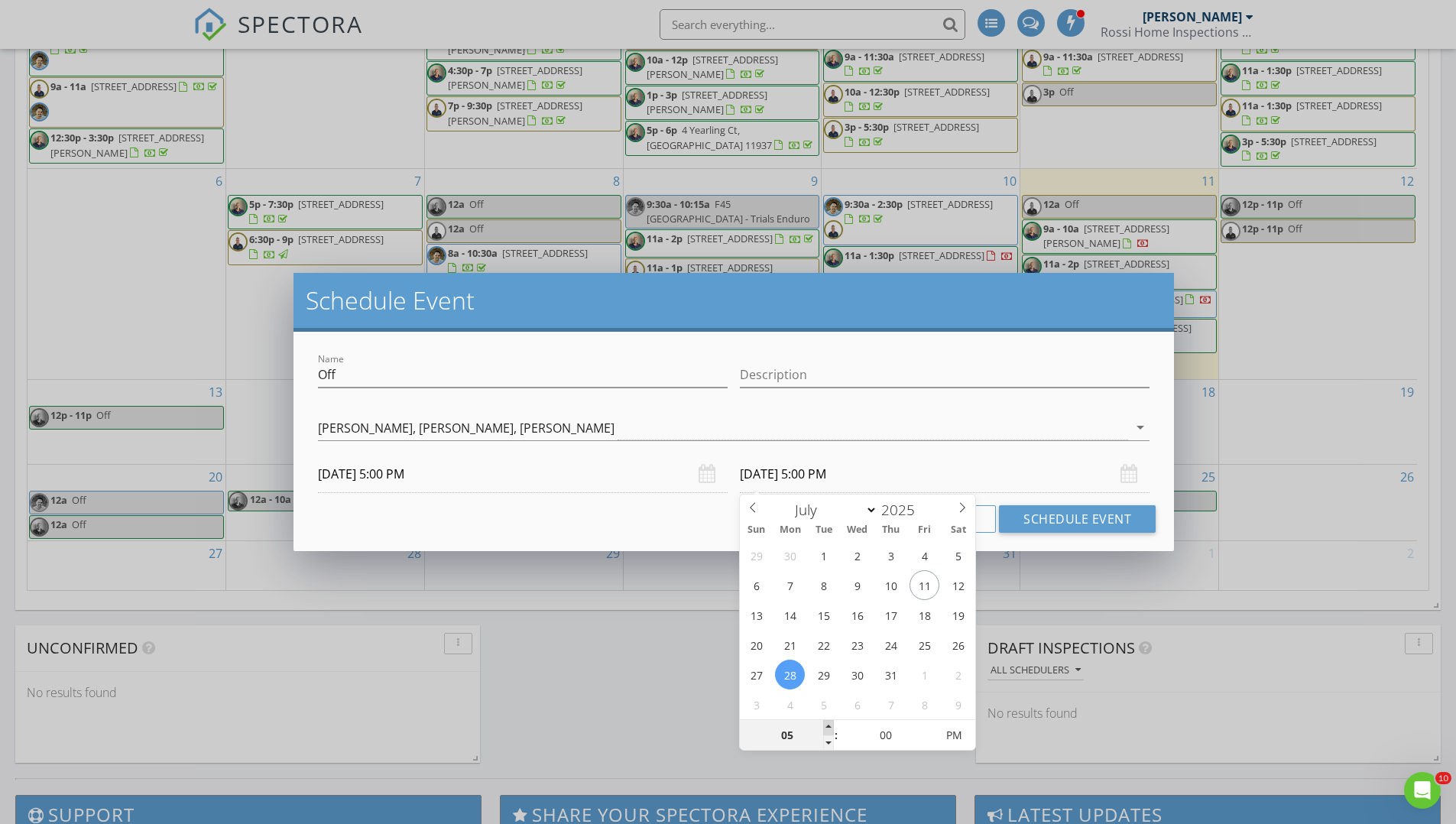 type on "06" 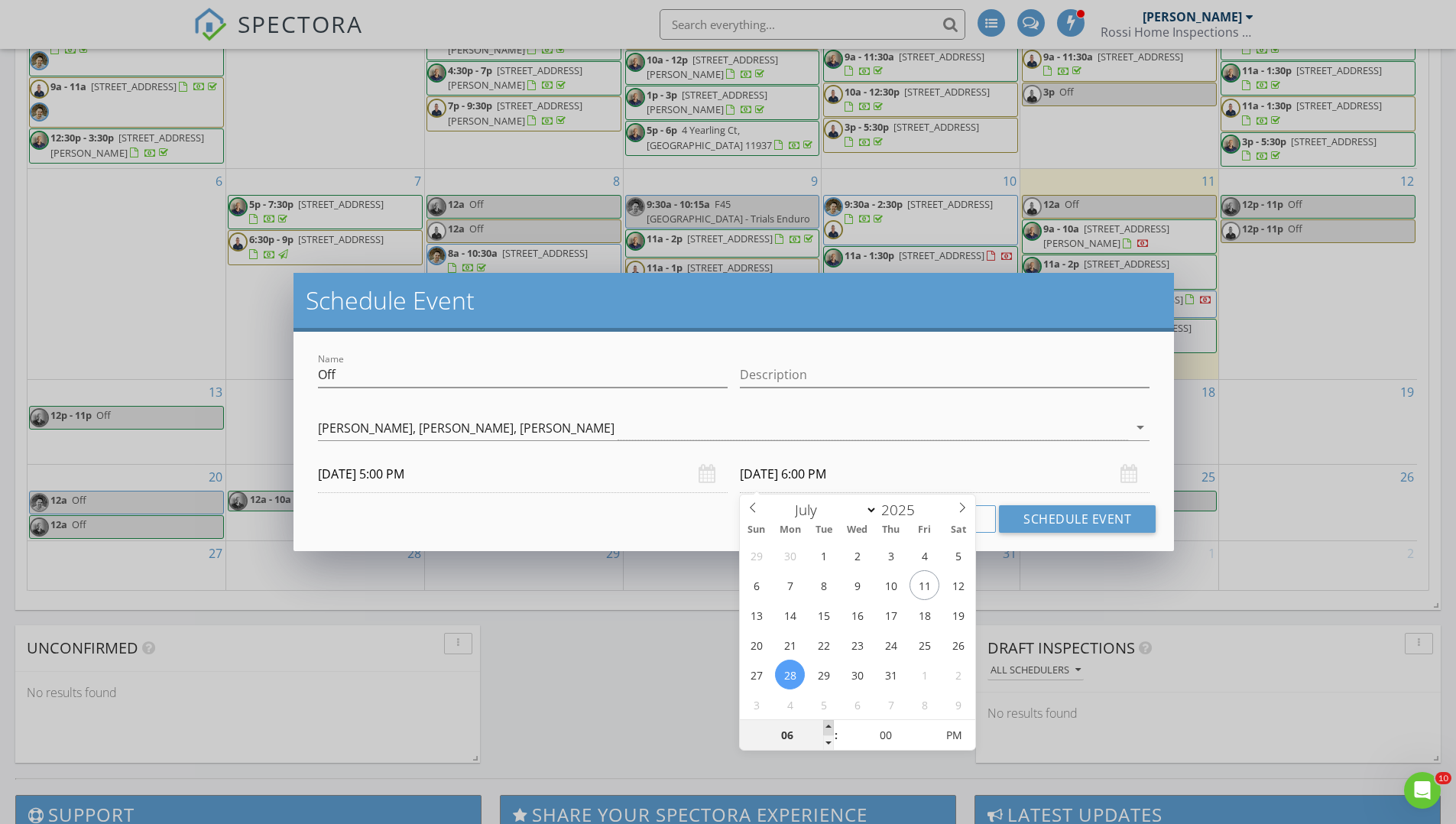 click at bounding box center (829, 728) 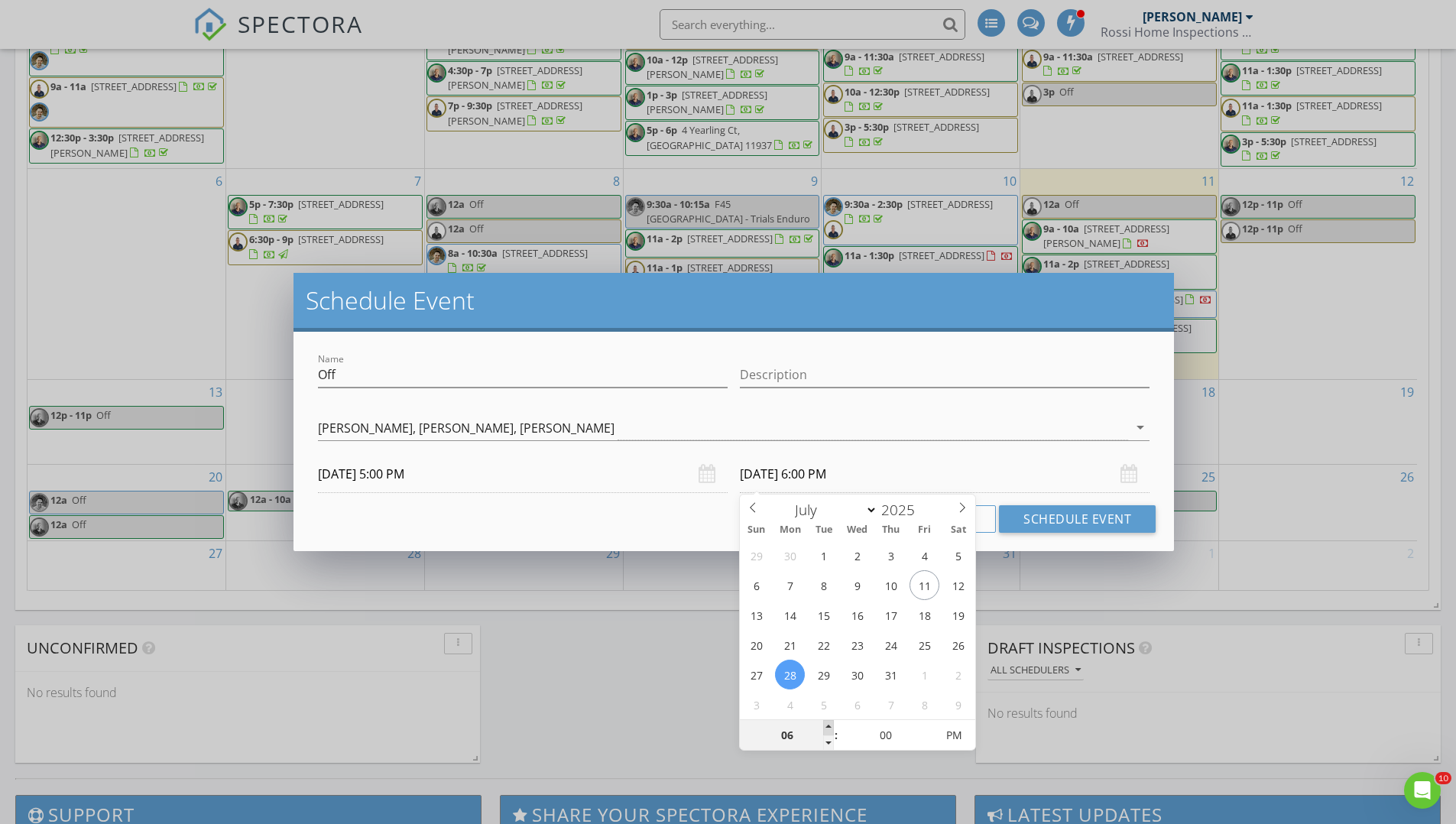 type on "07" 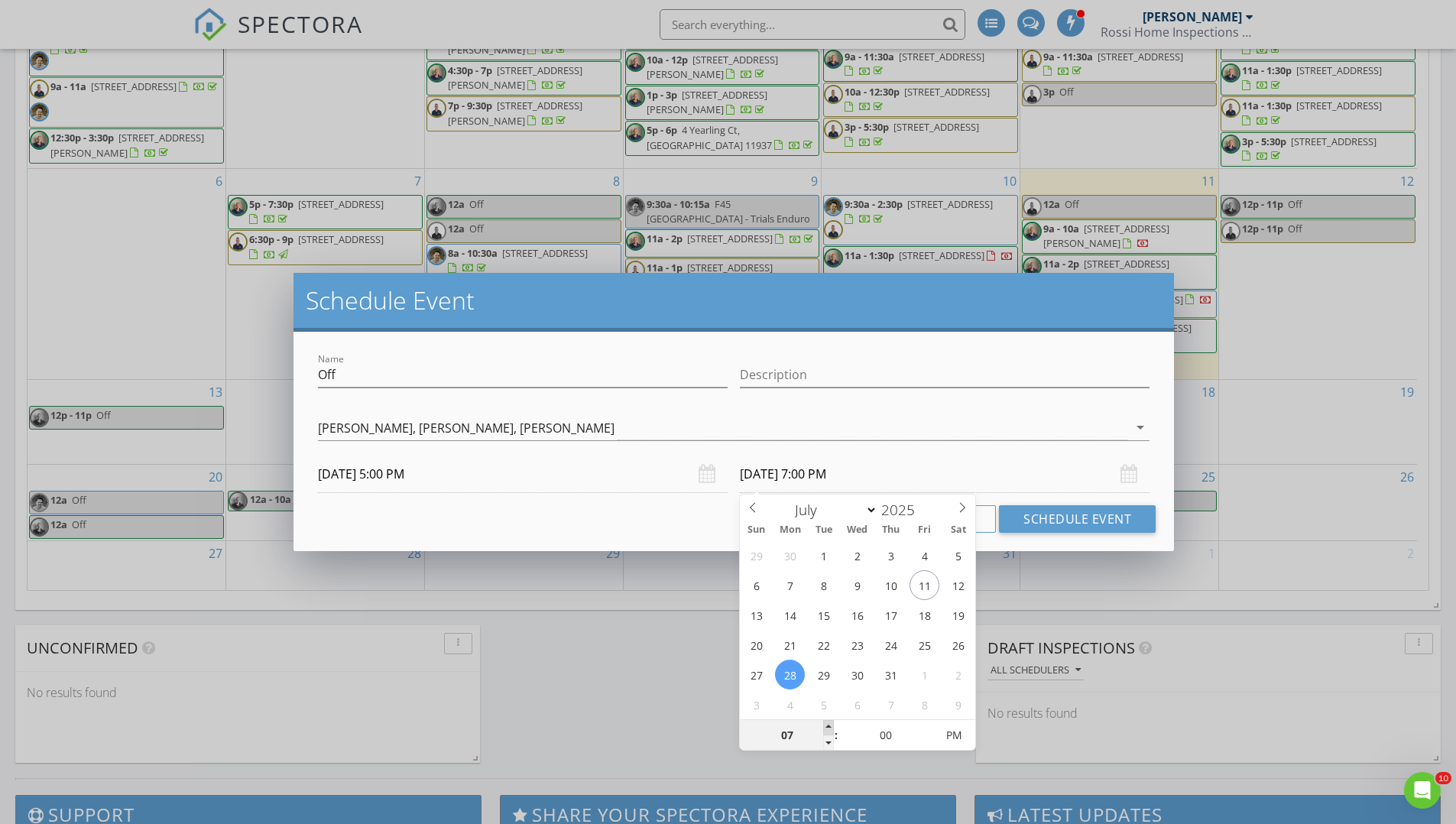 click at bounding box center [829, 728] 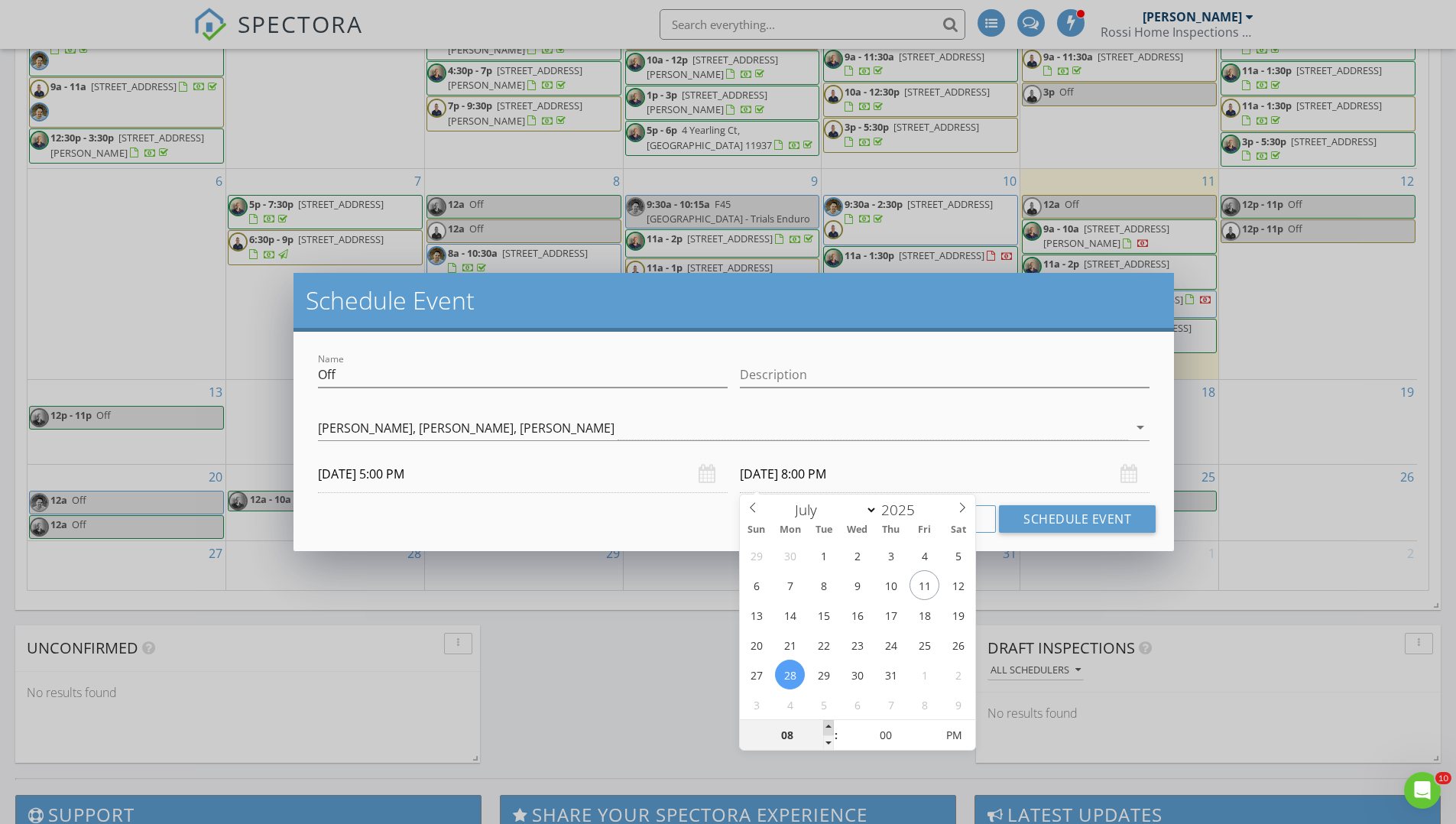 click at bounding box center (829, 728) 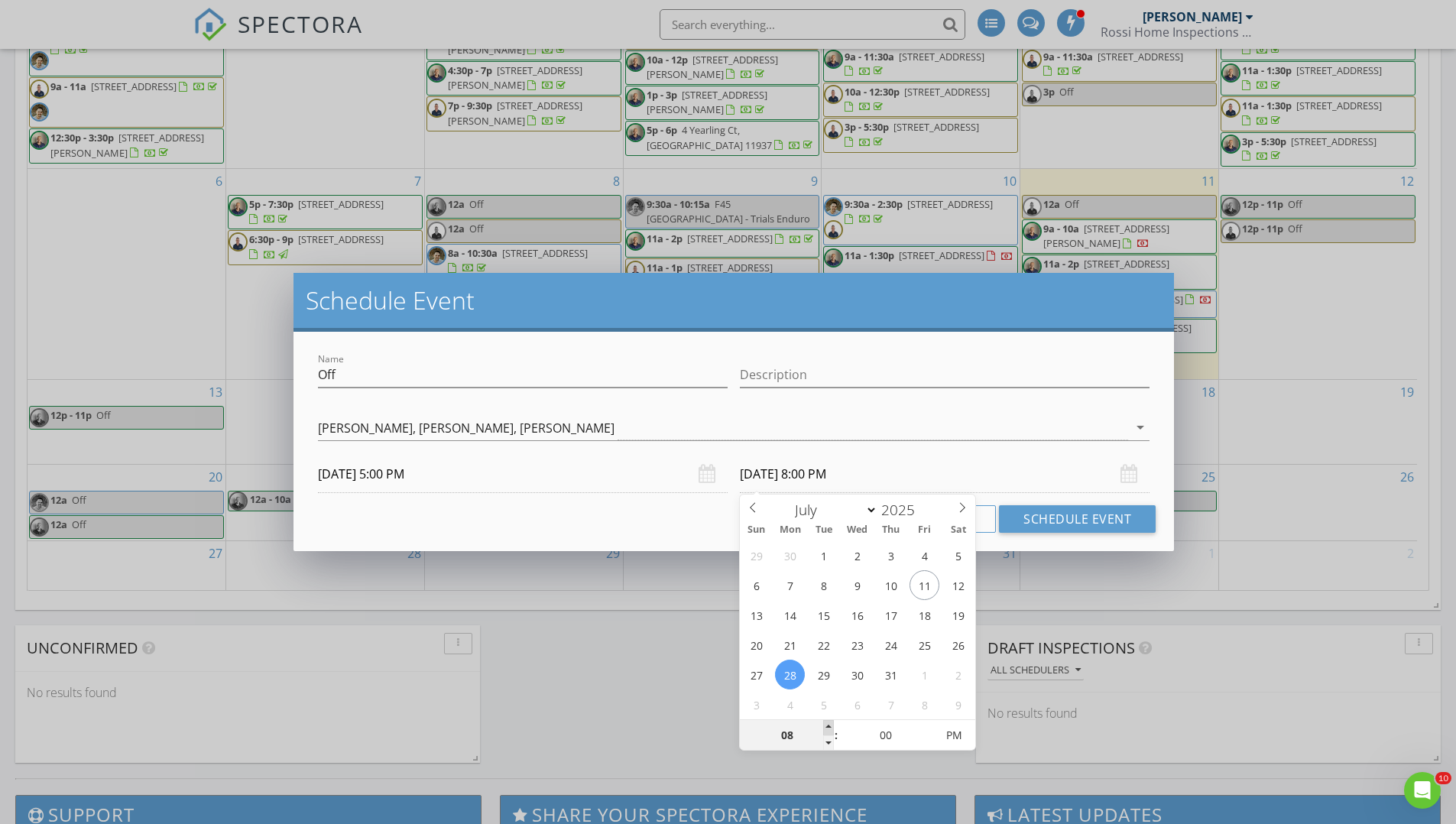 type on "09" 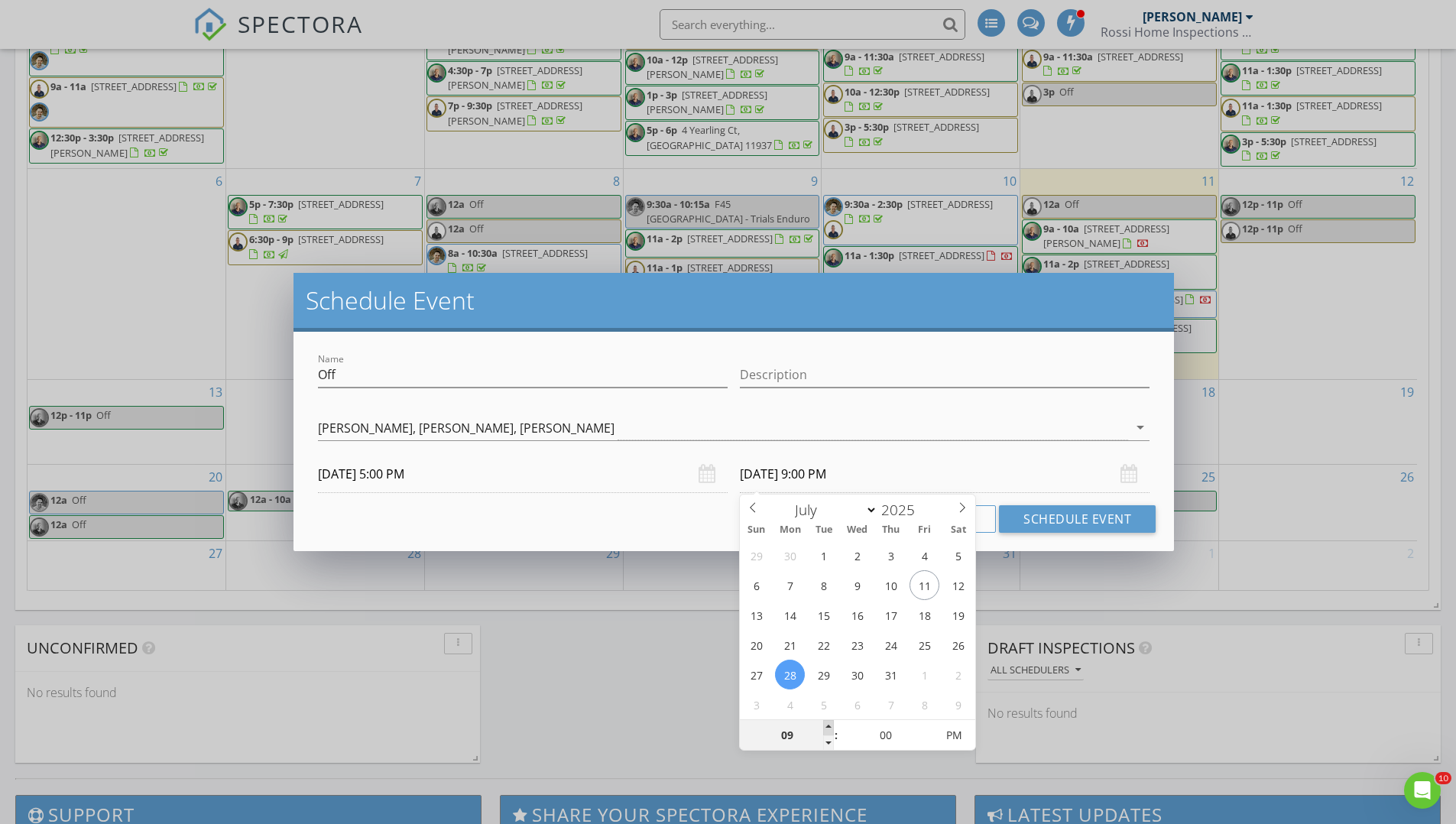 click at bounding box center [829, 728] 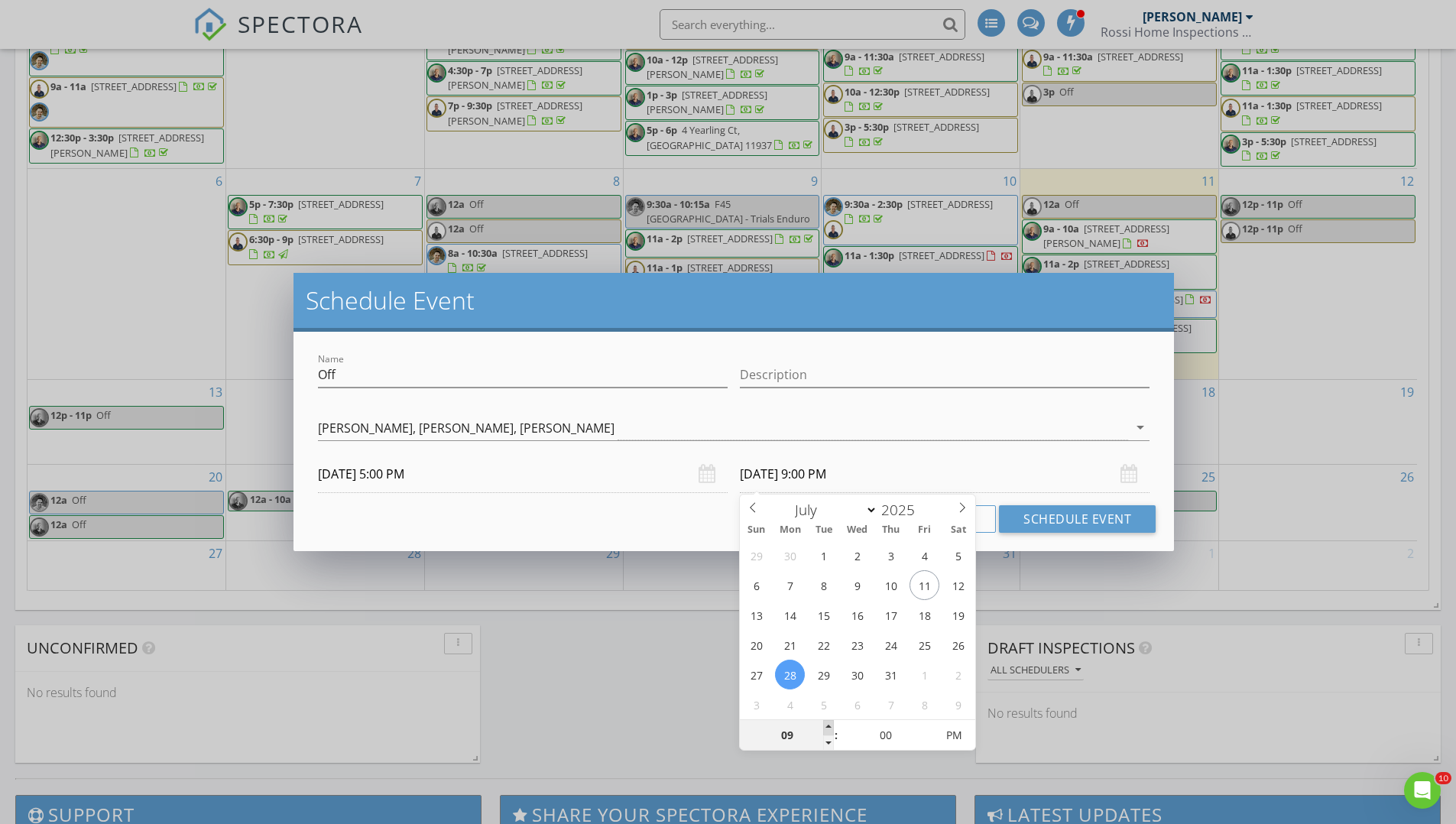 type on "10" 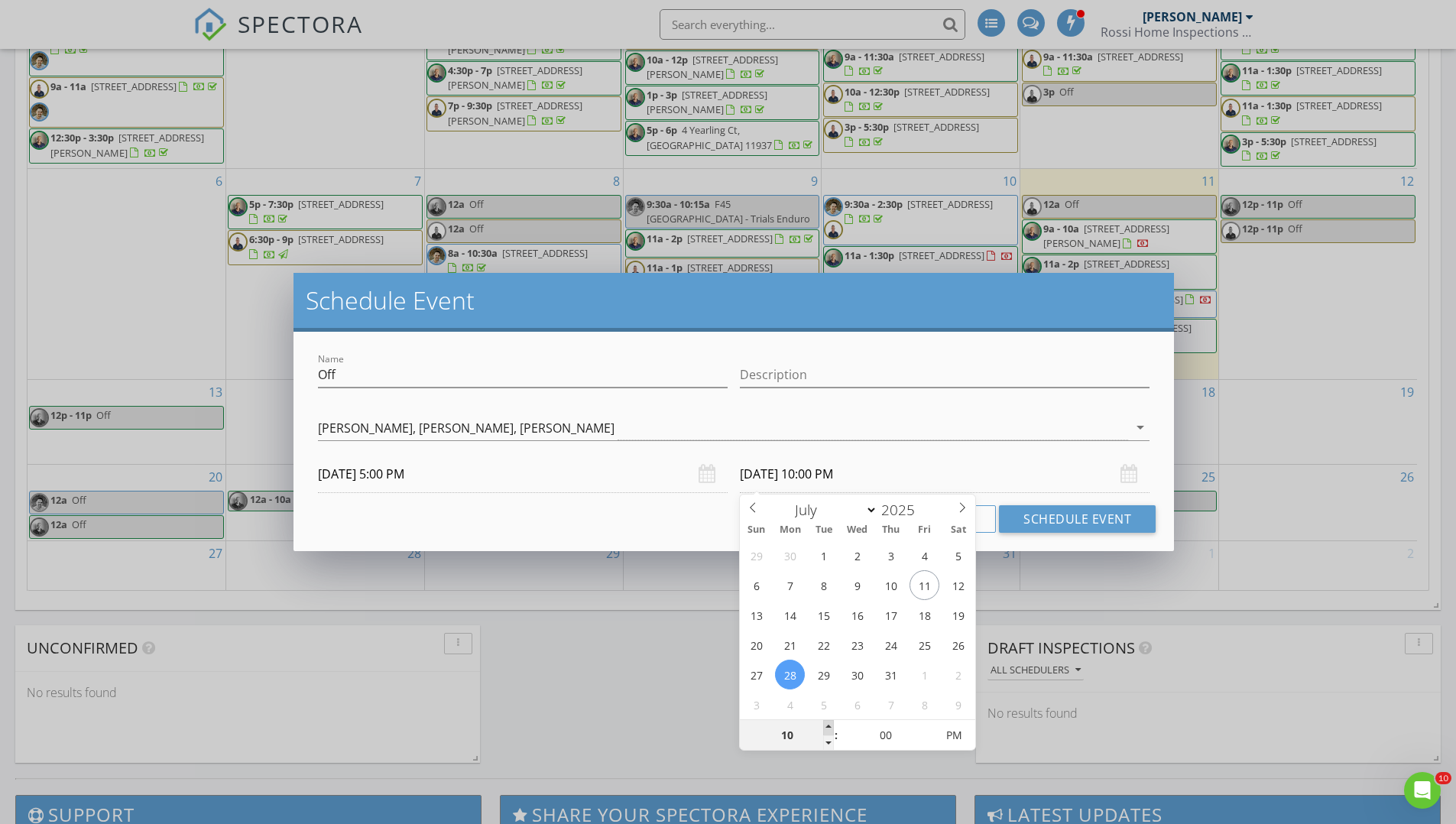 click at bounding box center [829, 728] 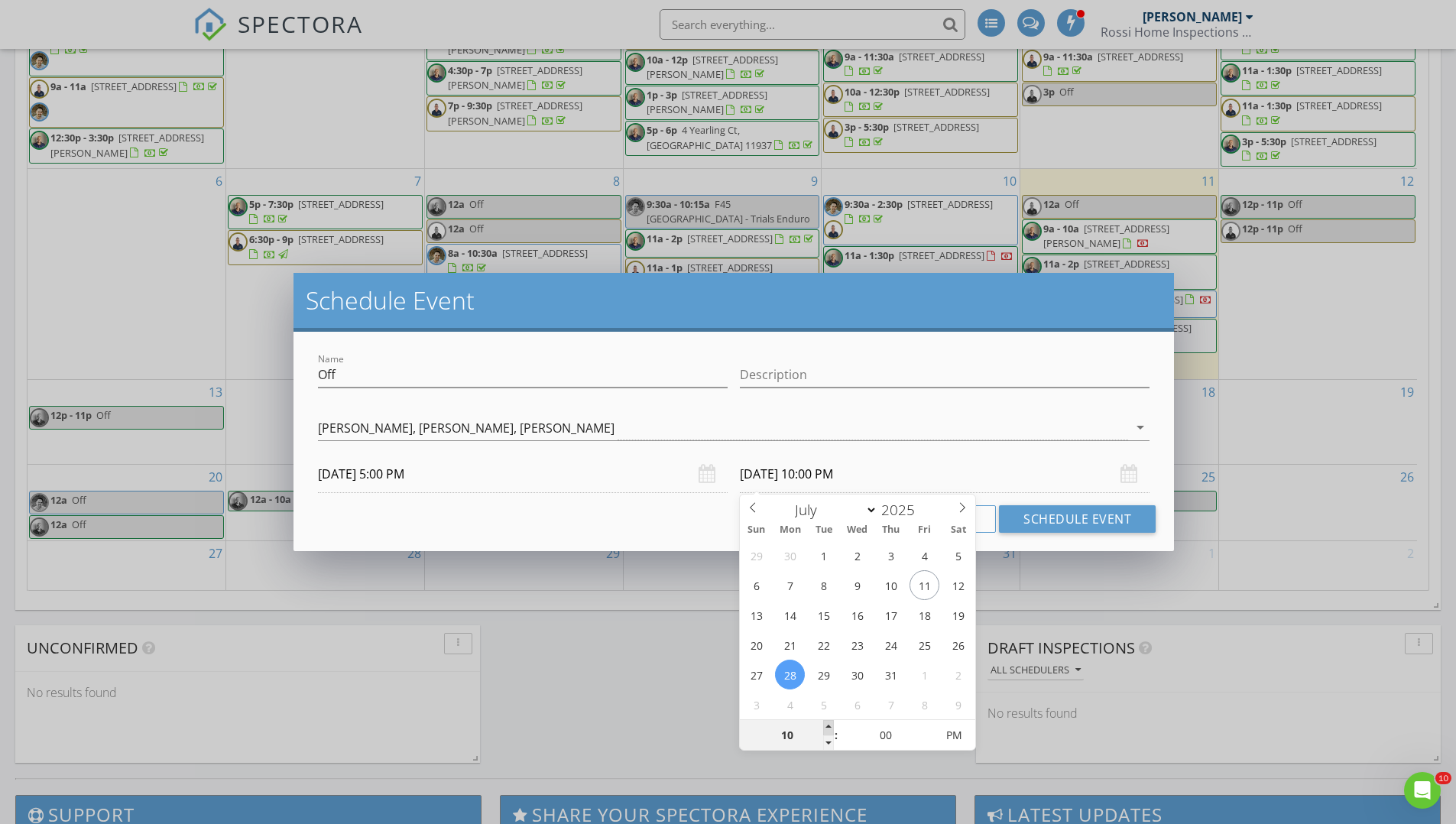 type on "11" 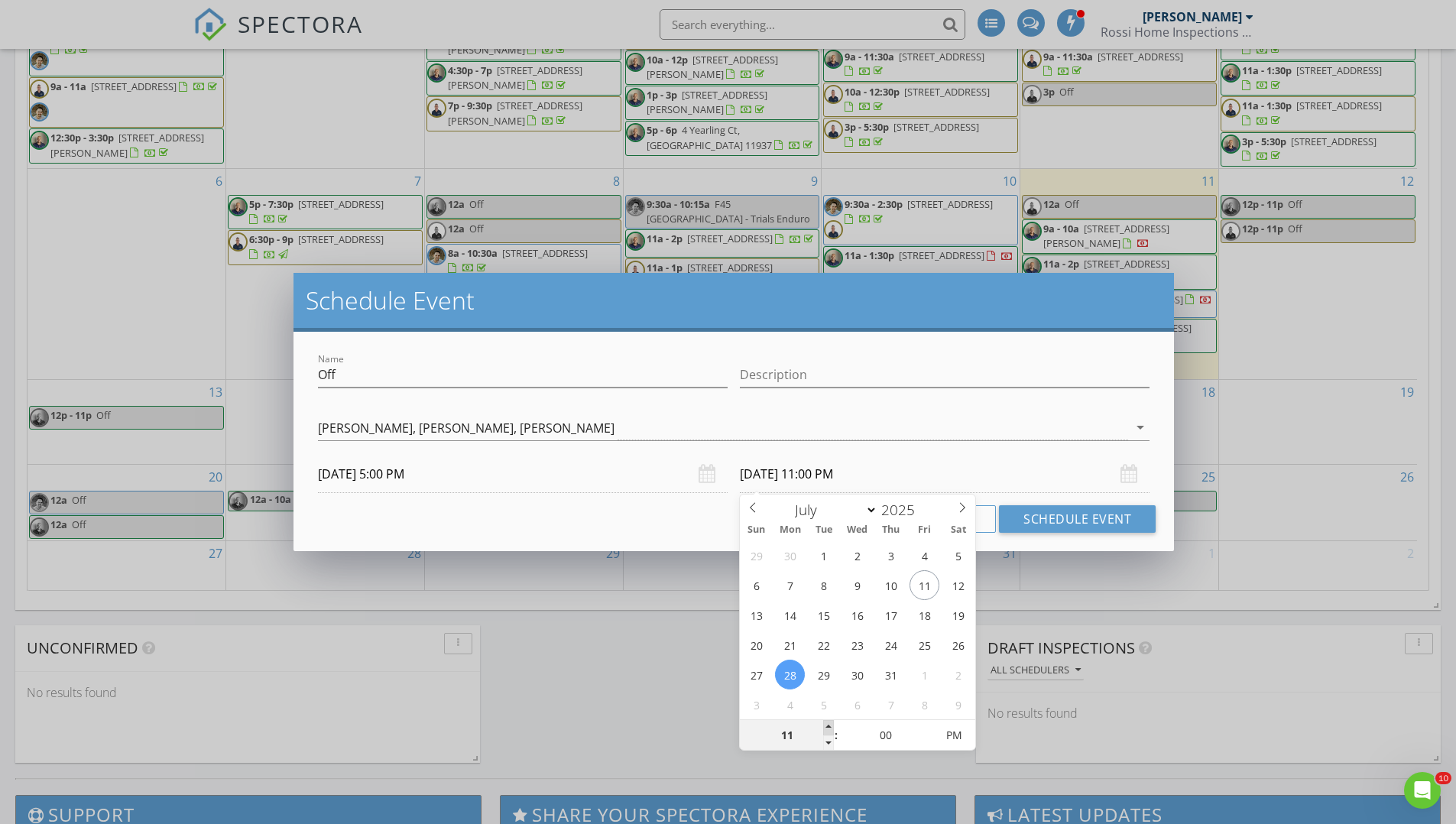 click at bounding box center (829, 728) 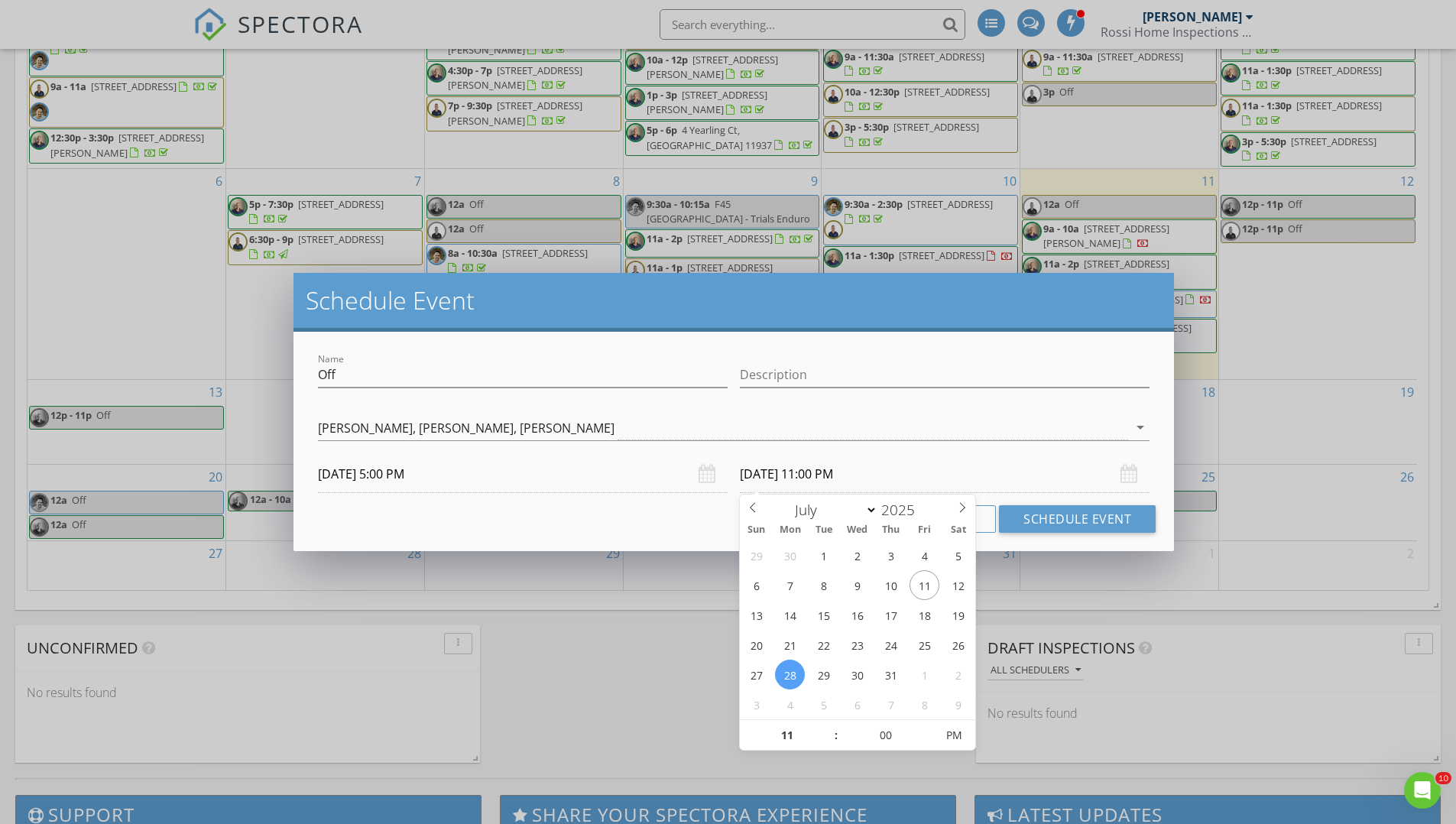 click on "Cancel   Schedule Event" at bounding box center [734, 519] 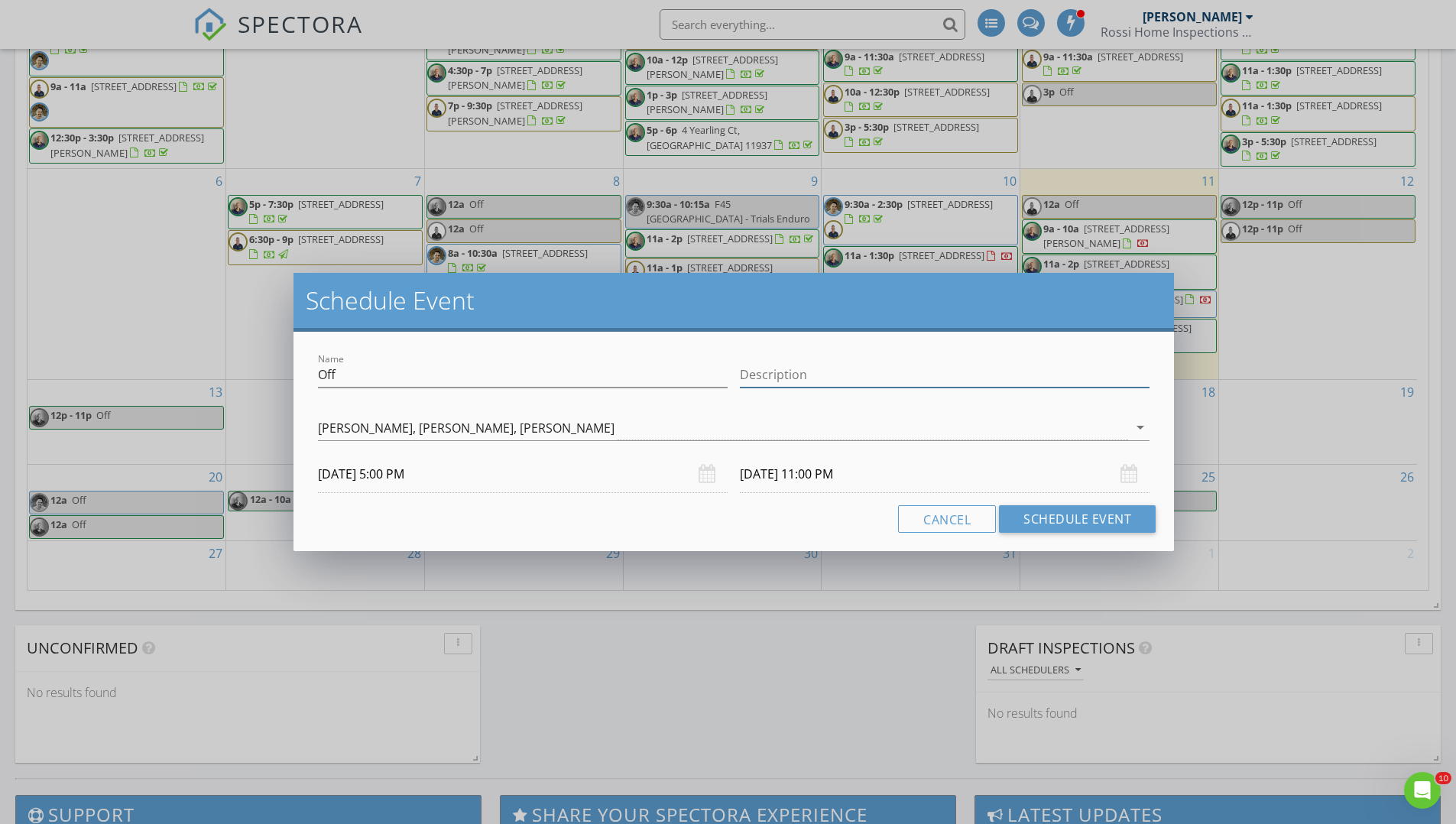 click on "Description" at bounding box center (945, 375) 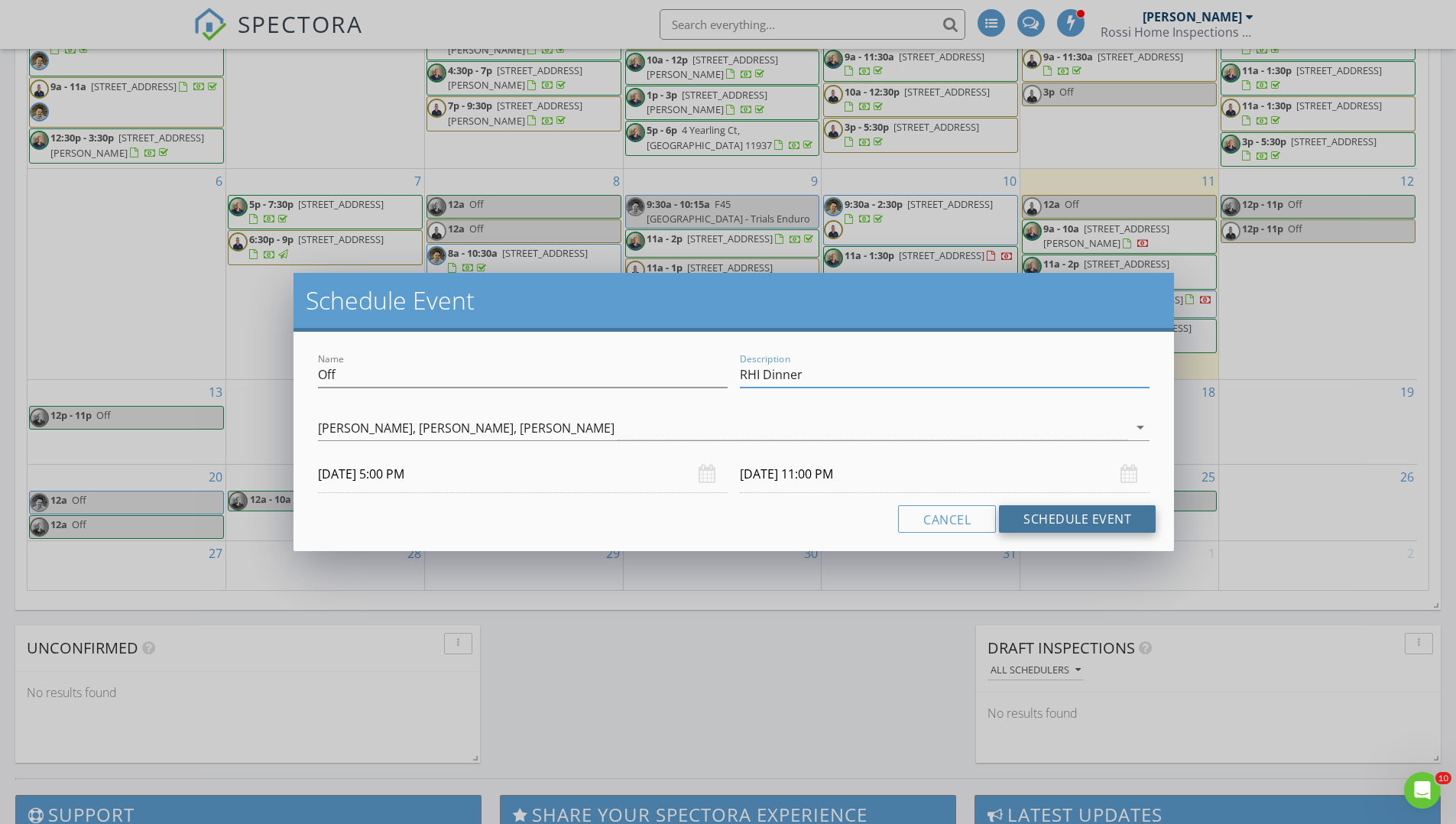 type on "RHI Dinner" 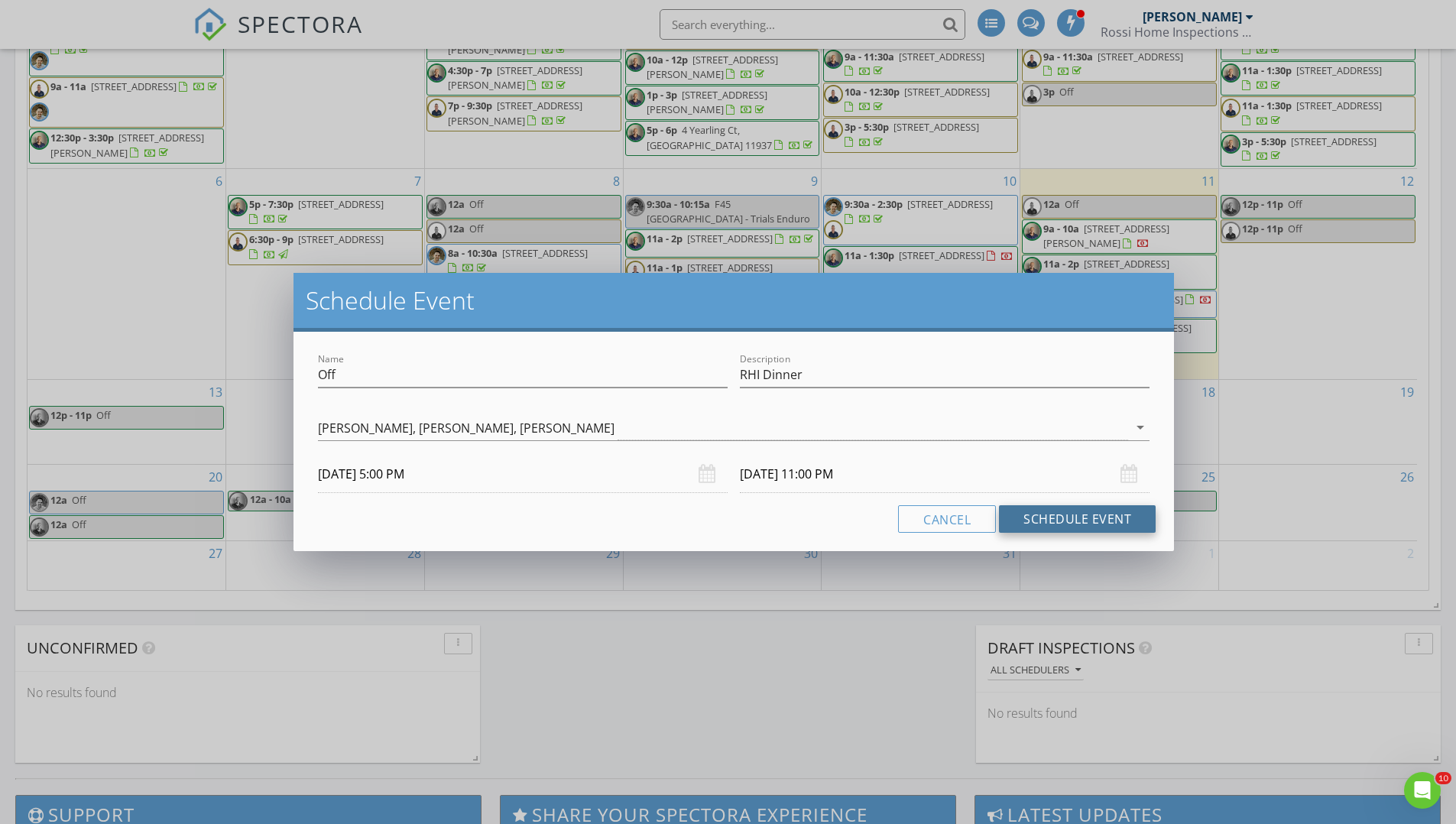 click on "Schedule Event" at bounding box center (1077, 519) 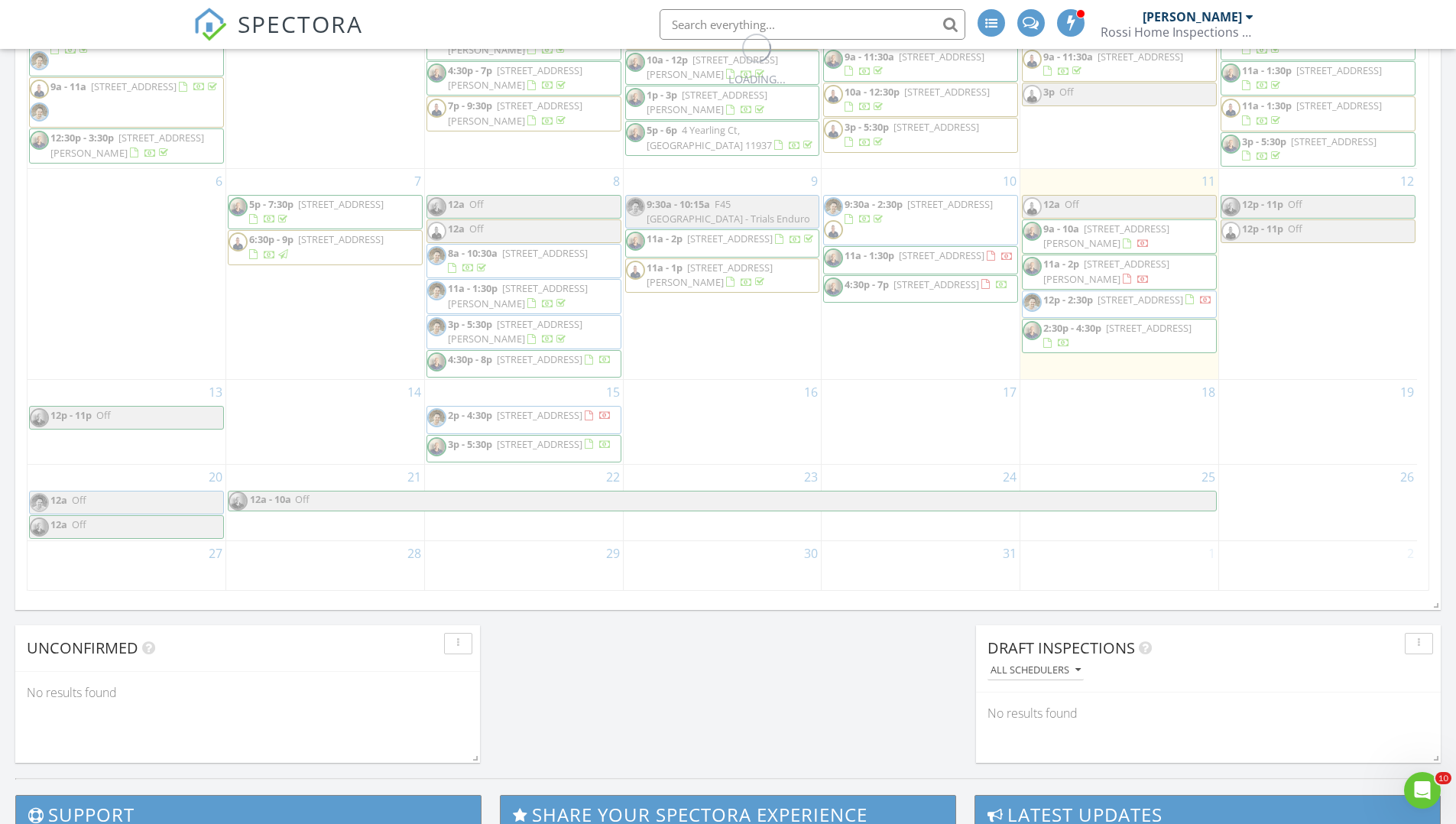 scroll, scrollTop: 846, scrollLeft: 0, axis: vertical 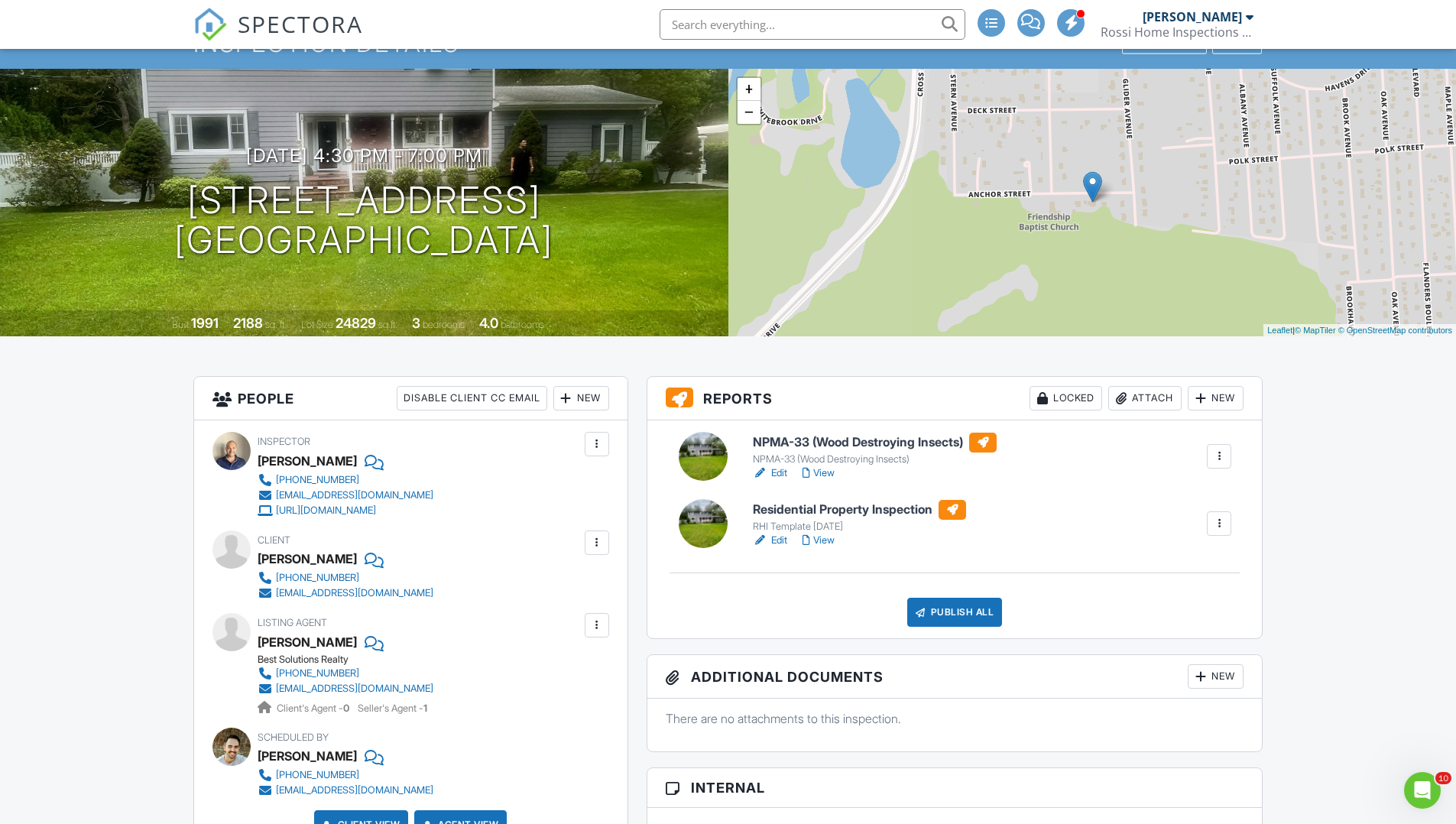 click on "View" at bounding box center (819, 473) 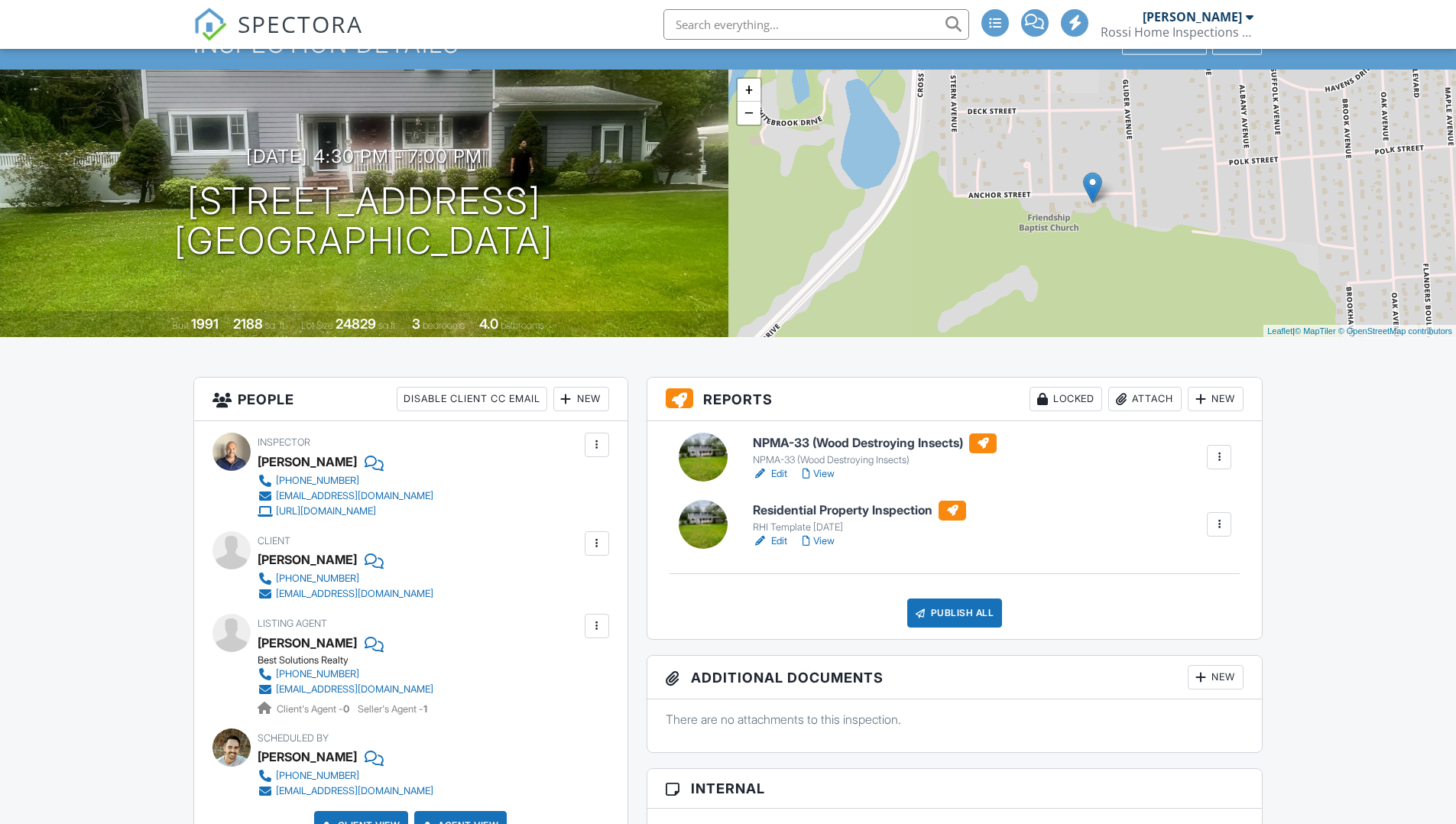 scroll, scrollTop: 72, scrollLeft: 0, axis: vertical 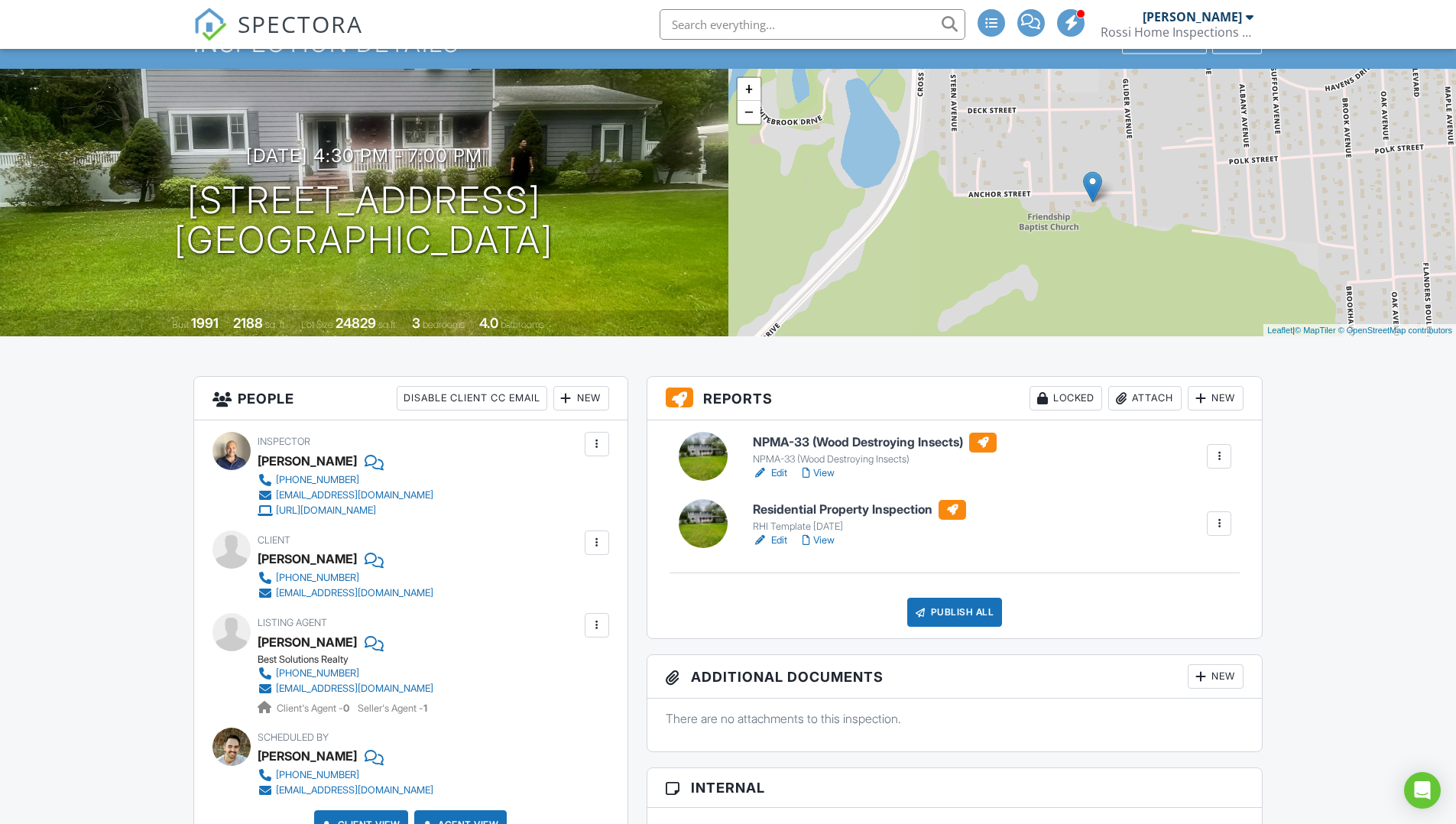 click on "View" at bounding box center [819, 540] 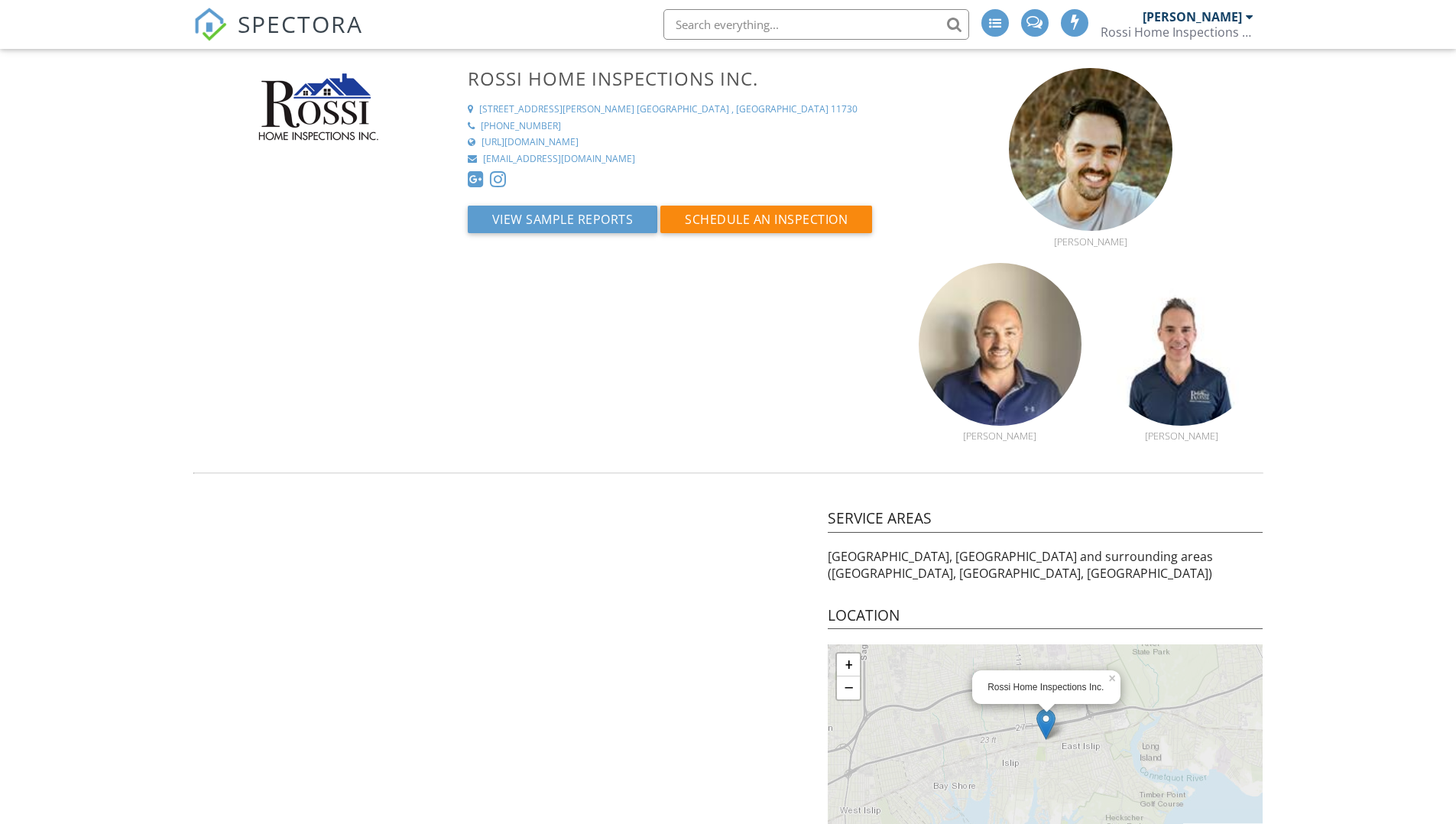 scroll, scrollTop: 0, scrollLeft: 0, axis: both 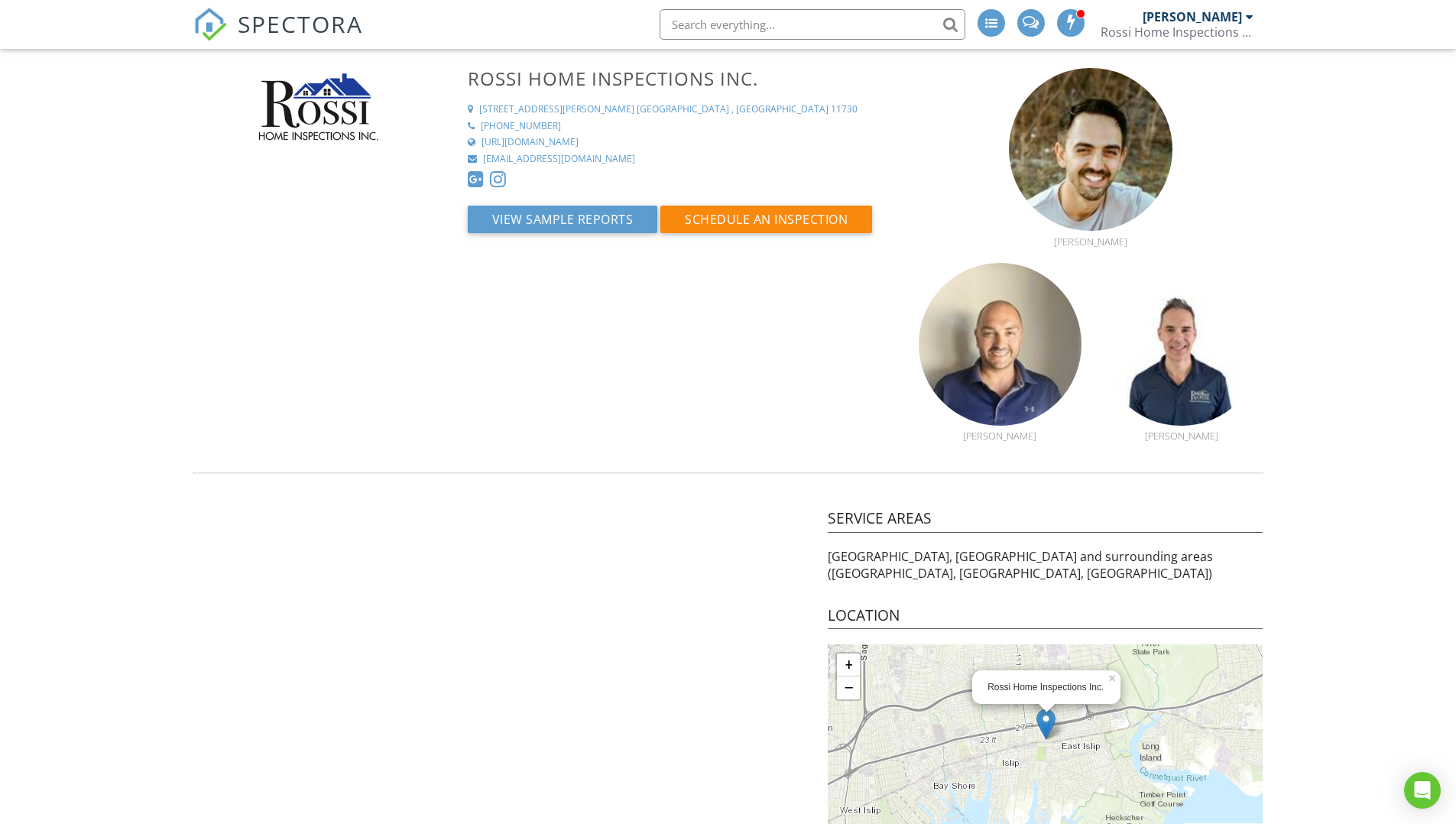 click on "SPECTORA" at bounding box center (300, 24) 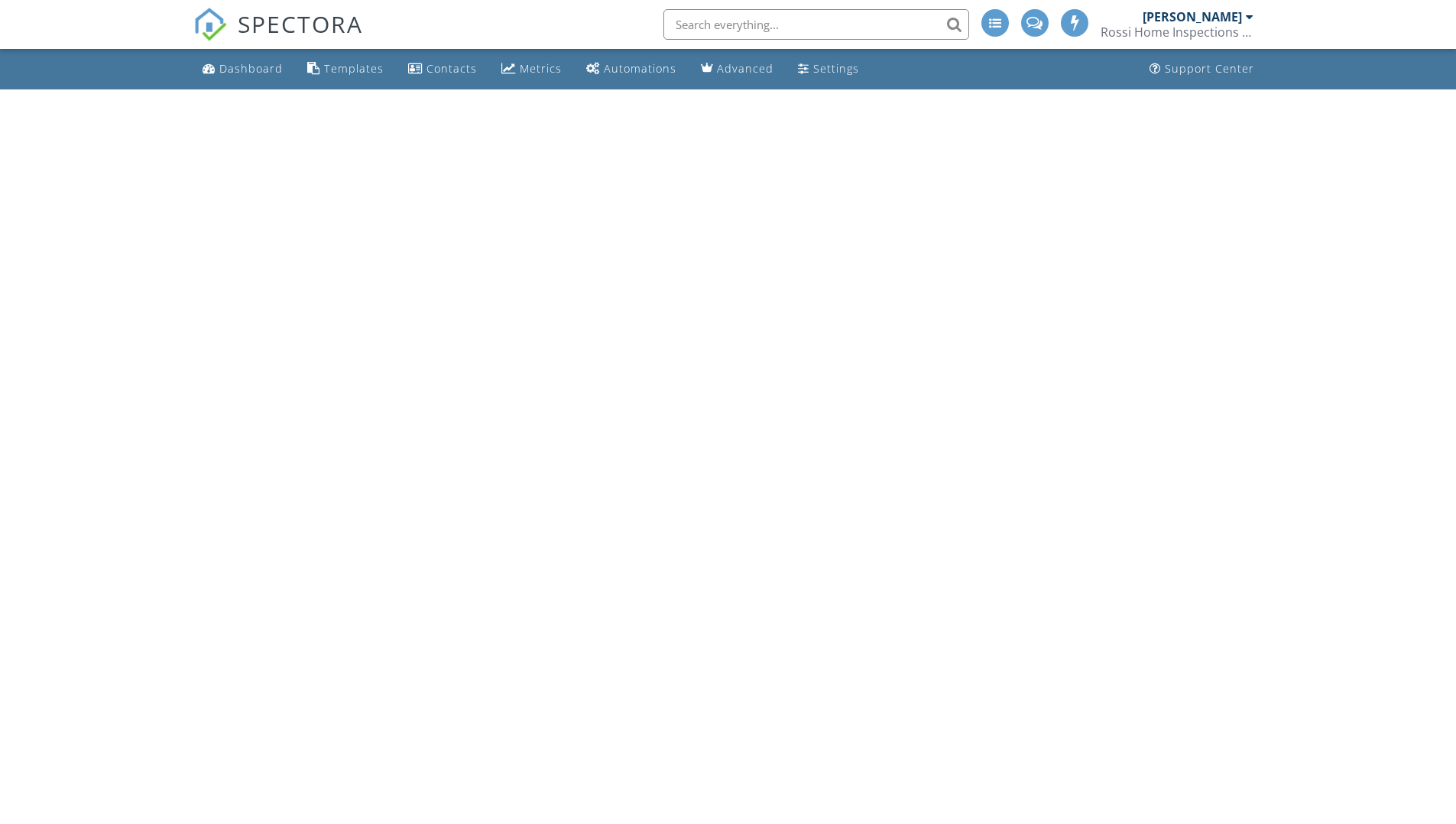scroll, scrollTop: 0, scrollLeft: 0, axis: both 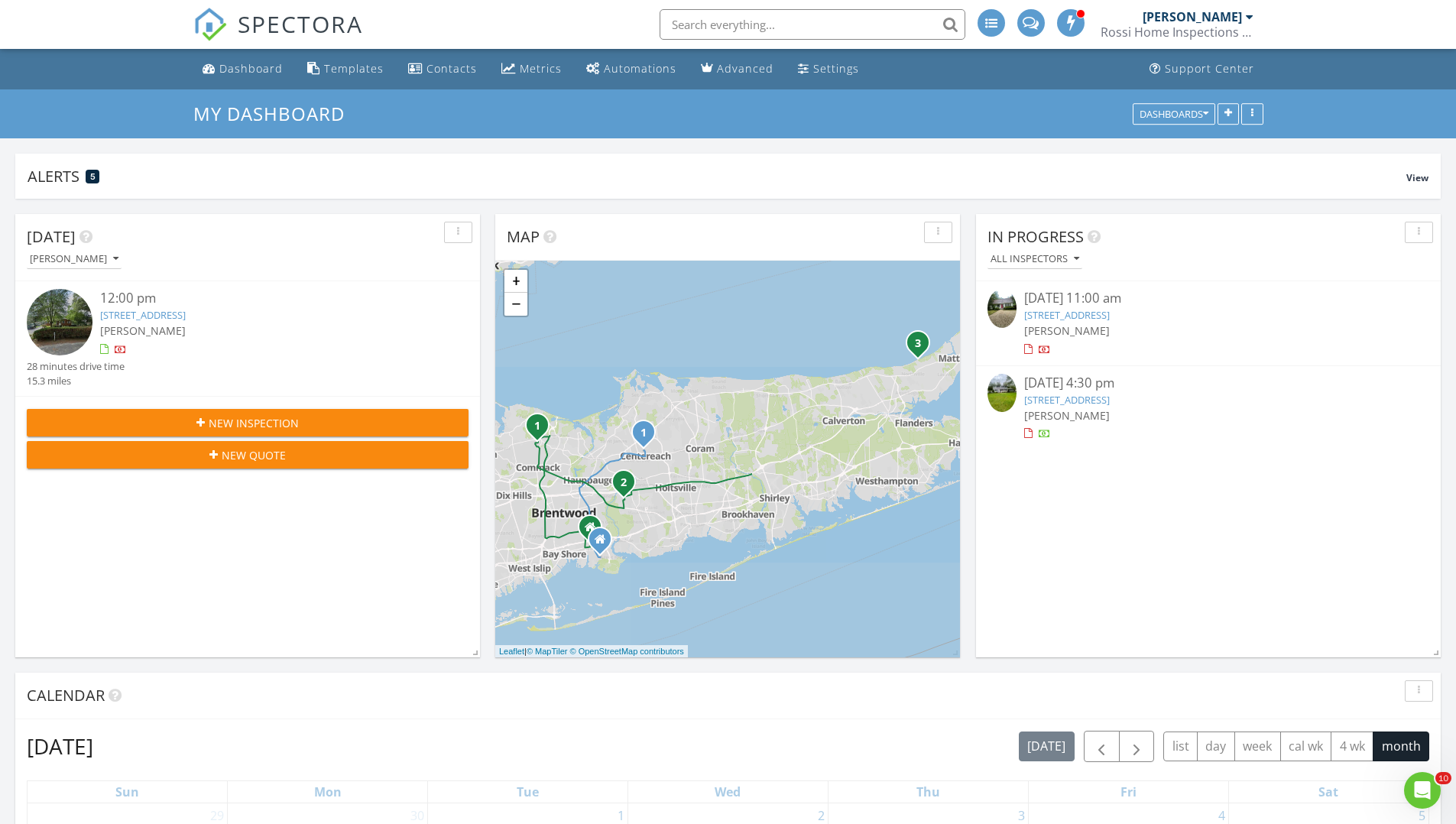 click on "[STREET_ADDRESS]" at bounding box center [1067, 400] 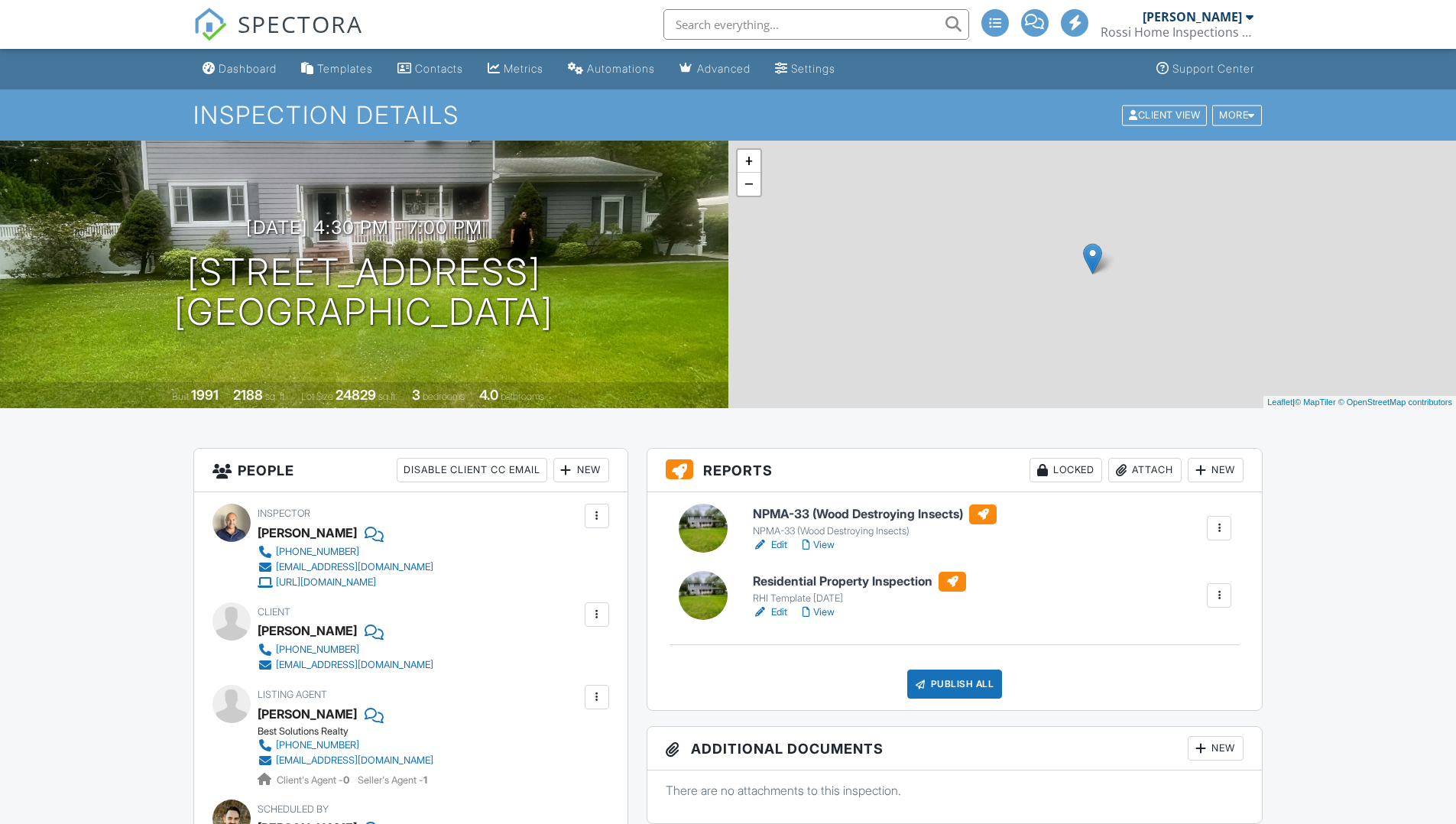 scroll, scrollTop: 0, scrollLeft: 0, axis: both 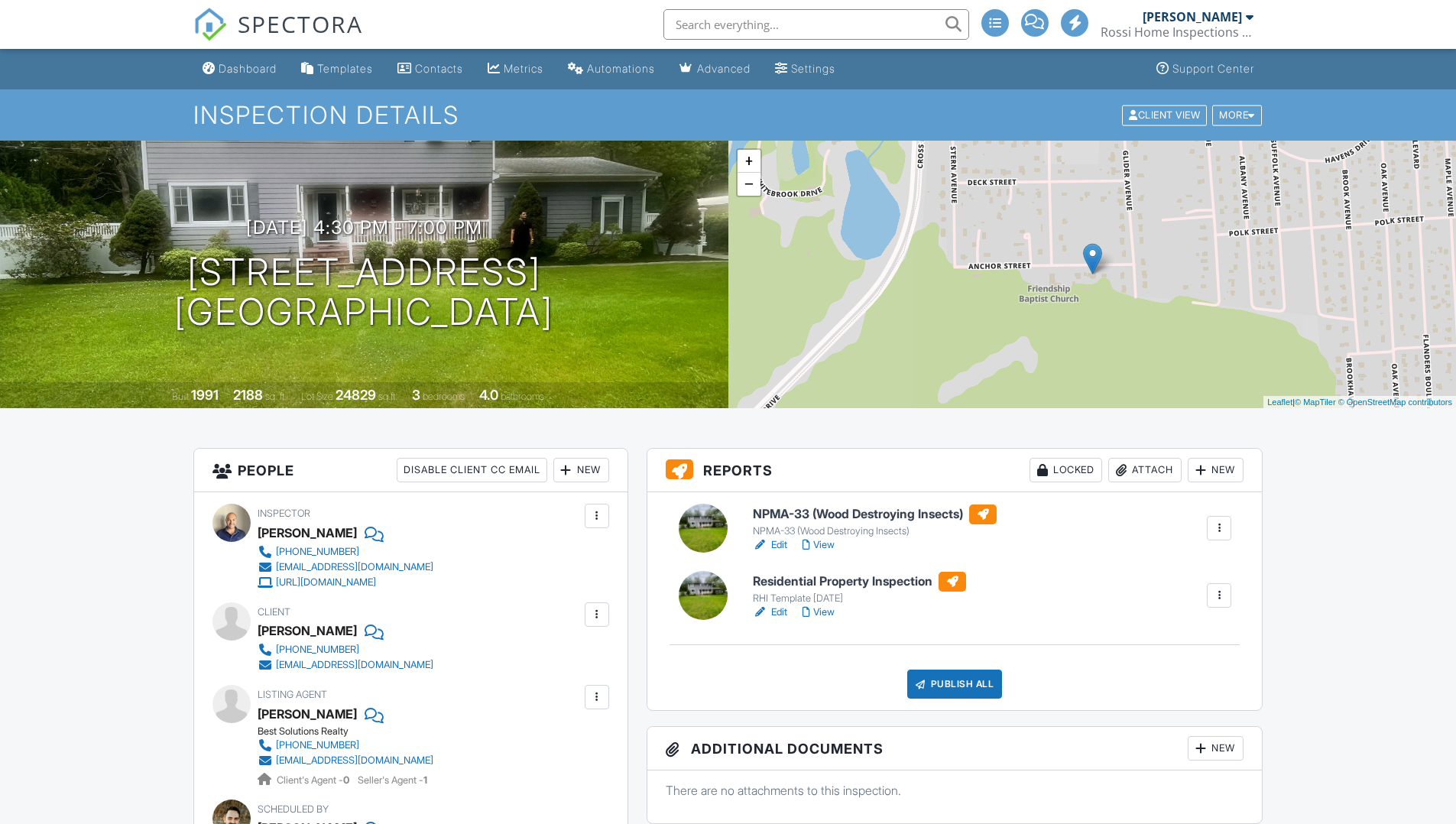 click on "Publish All" at bounding box center (955, 684) 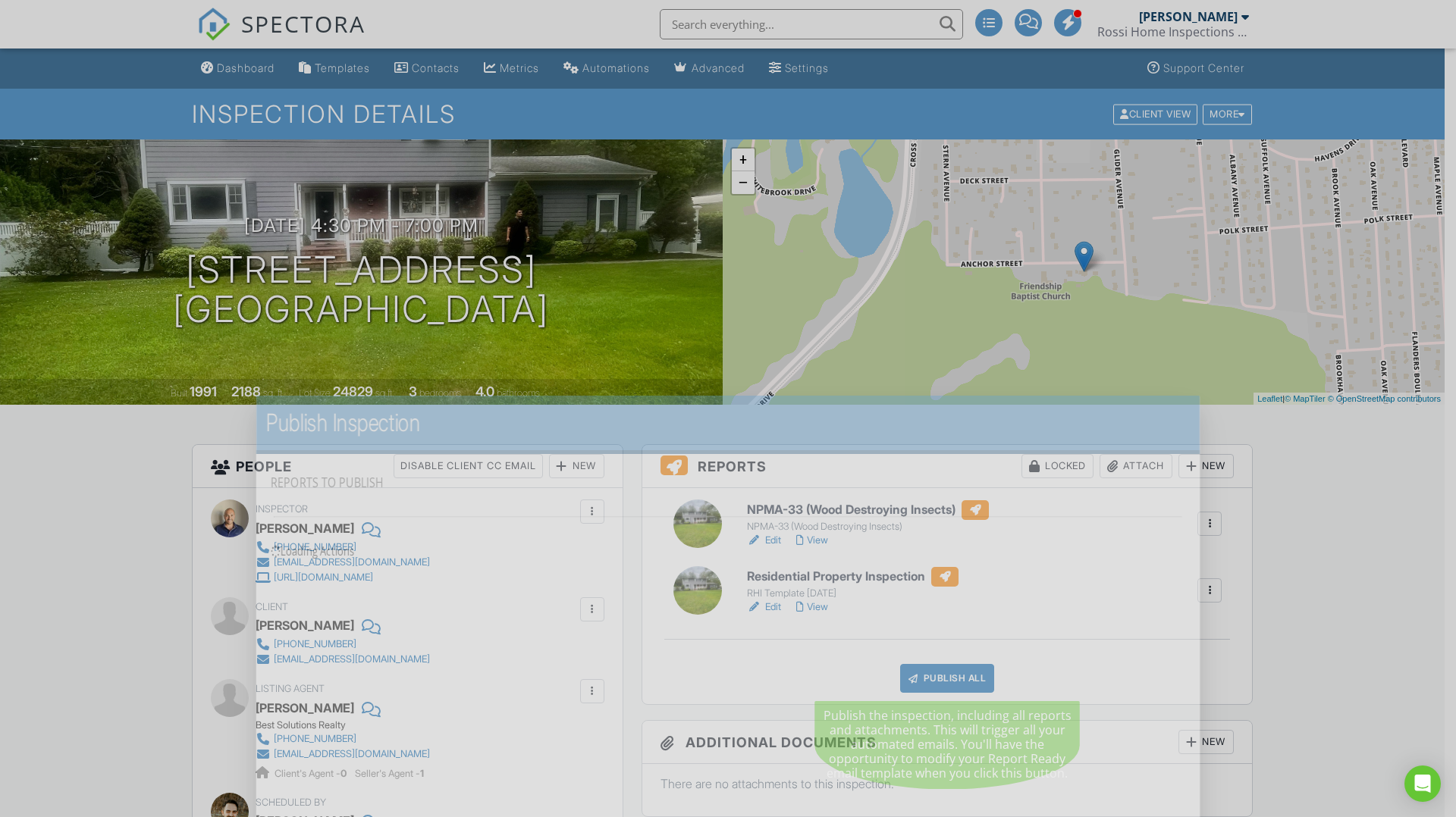 scroll, scrollTop: 0, scrollLeft: 0, axis: both 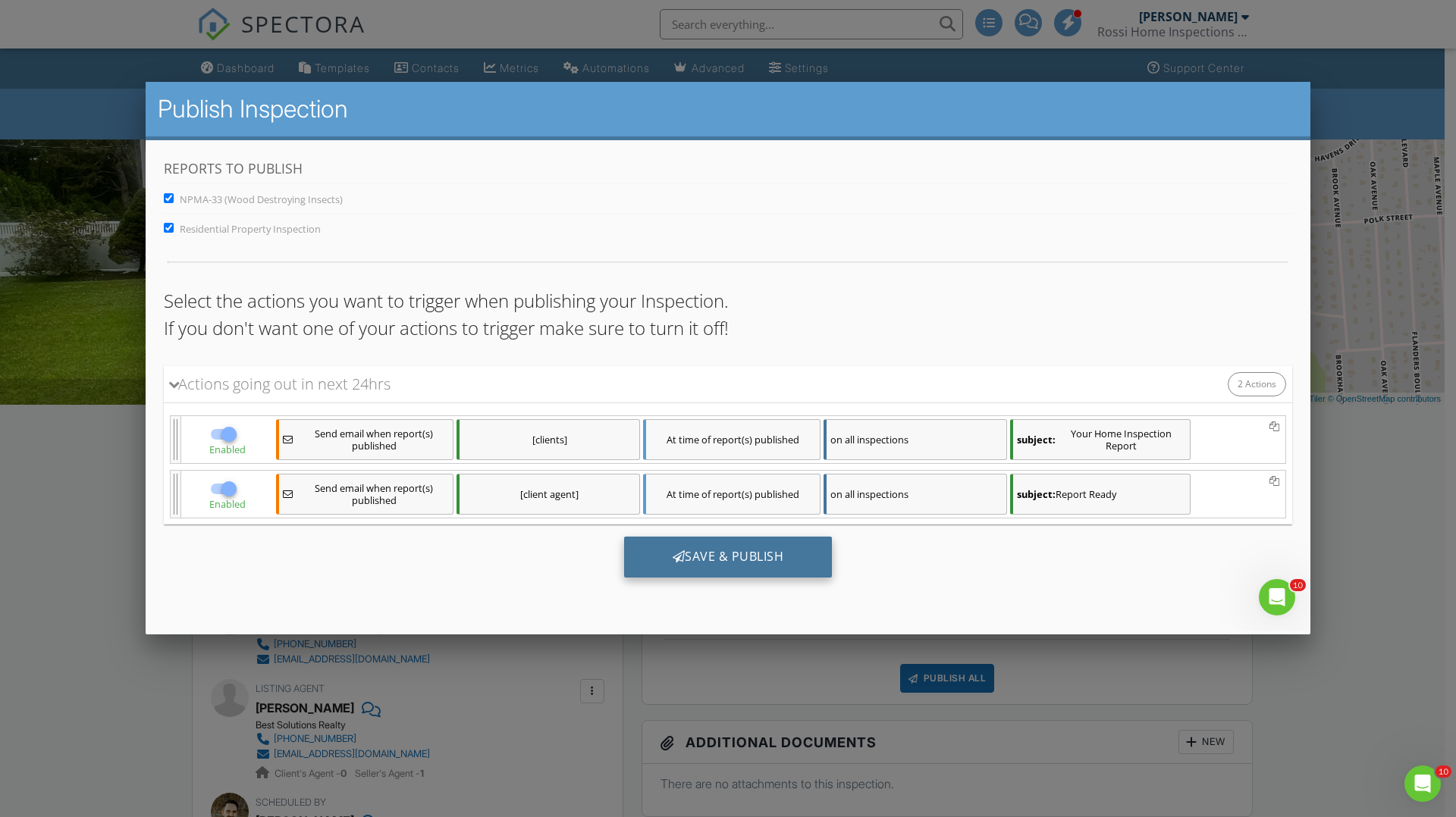 click on "Save & Publish" at bounding box center [728, 556] 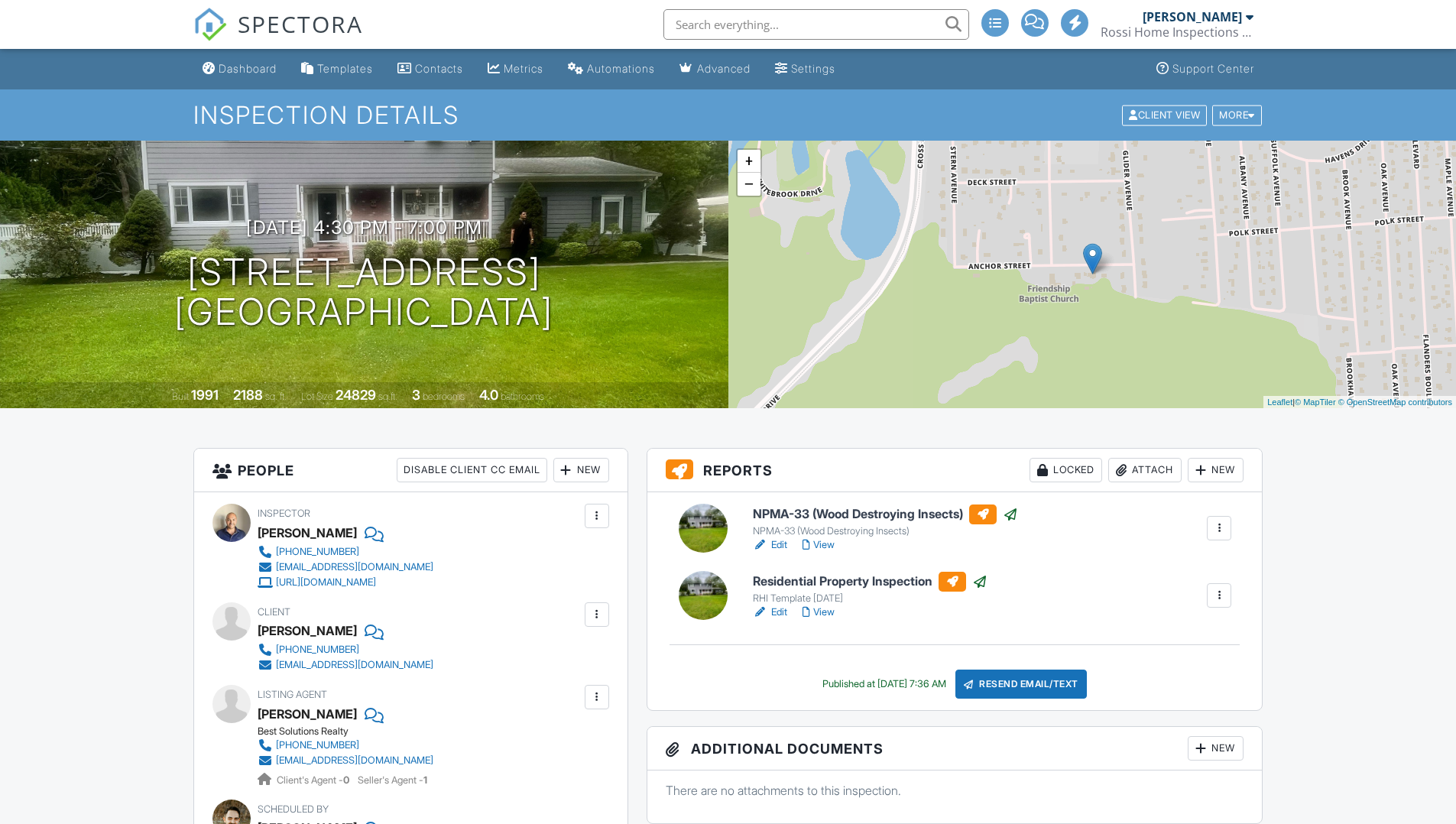 scroll, scrollTop: 0, scrollLeft: 0, axis: both 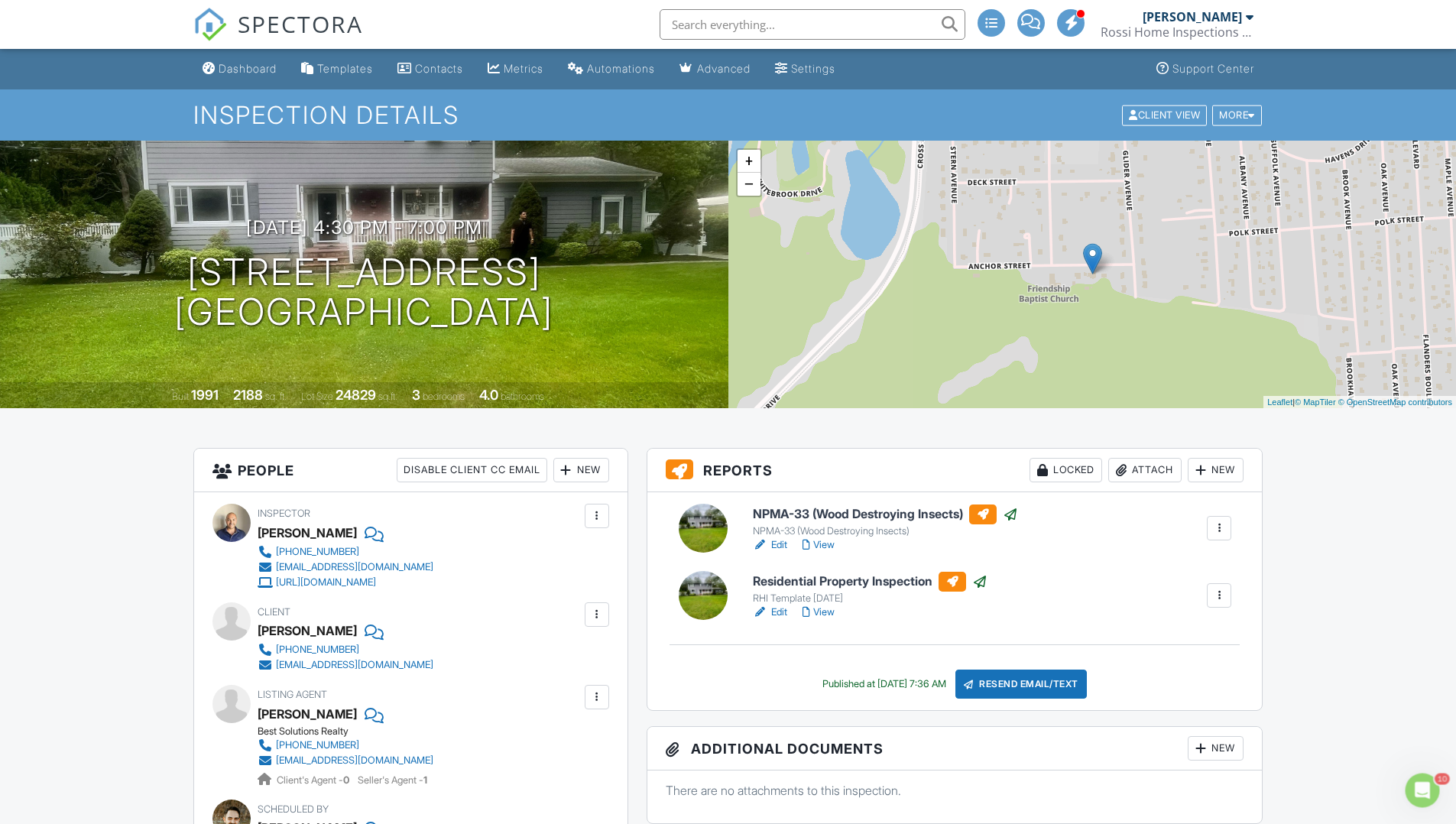 click on "SPECTORA" at bounding box center (300, 24) 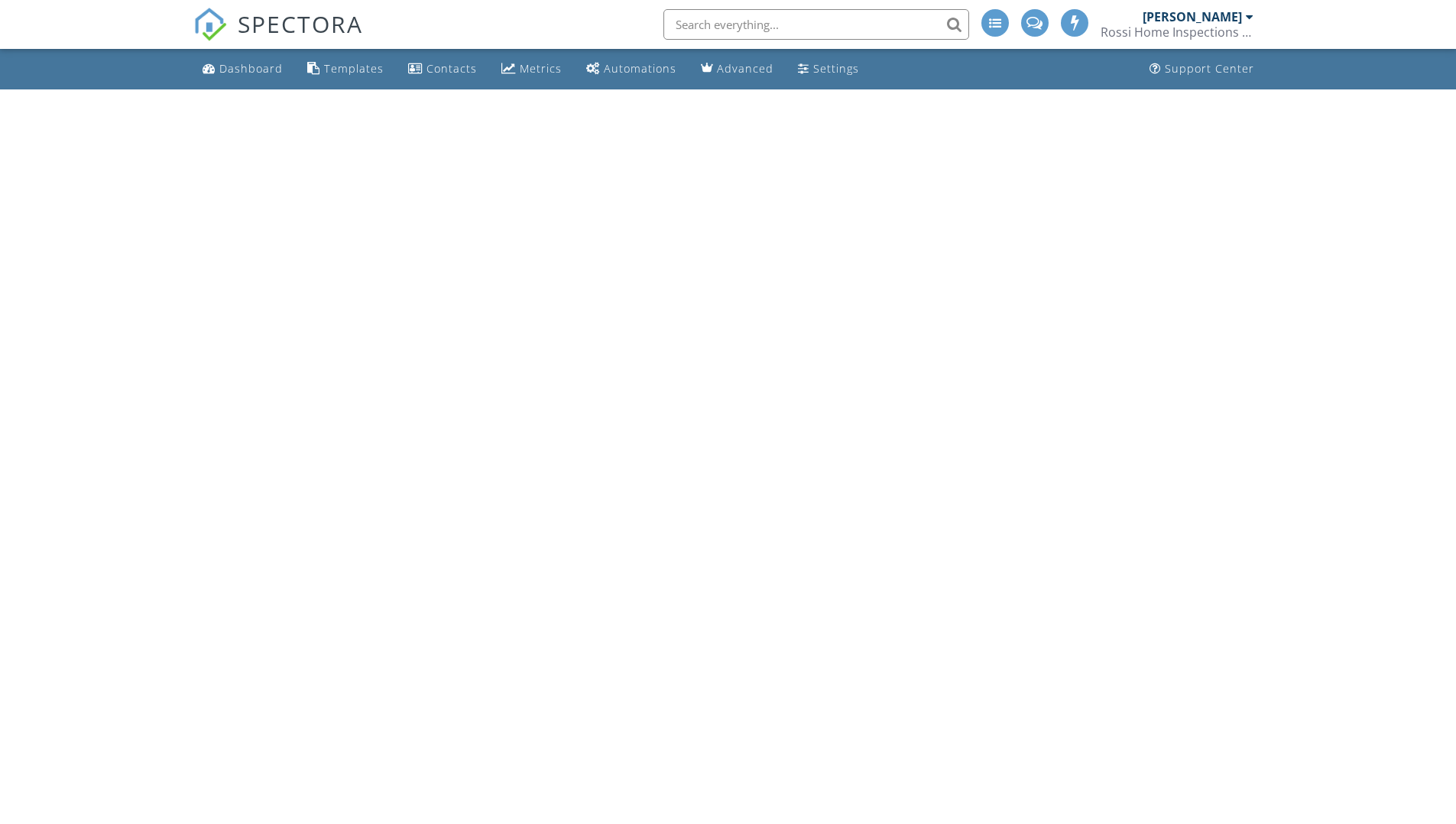 scroll, scrollTop: 0, scrollLeft: 0, axis: both 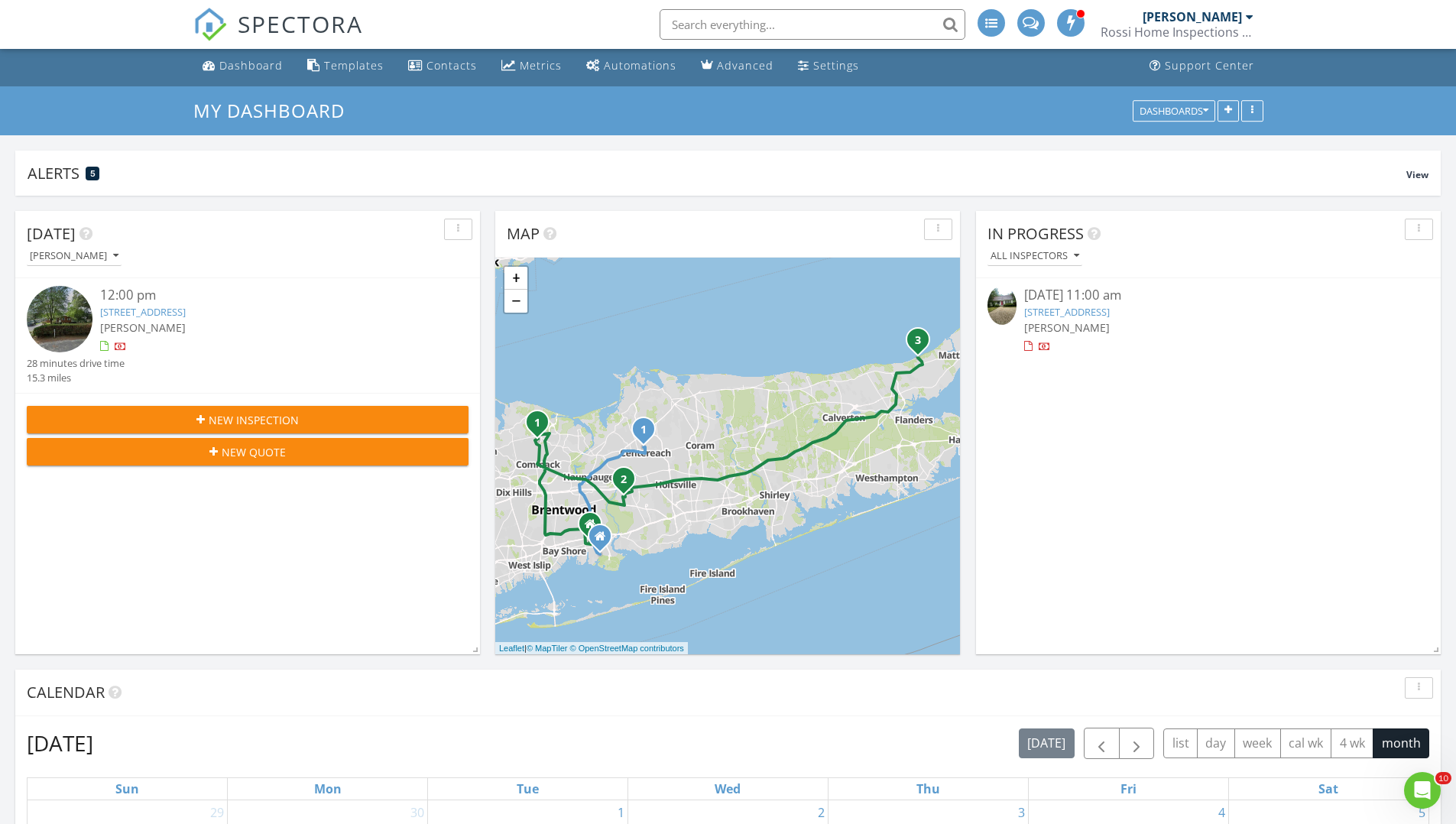 click on "85 Rutland Rd, East Hampton, NY 11937" at bounding box center [1067, 312] 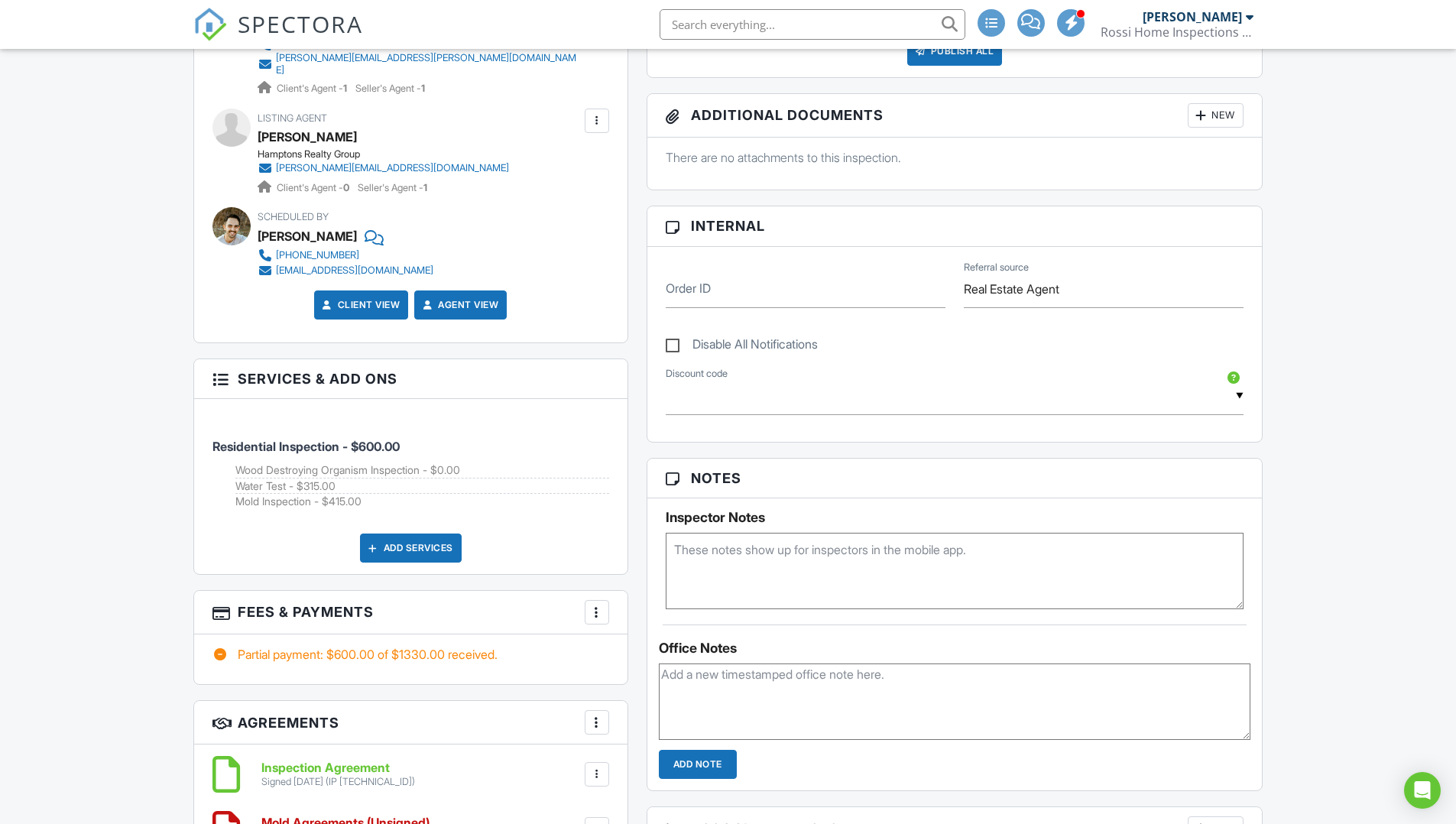 scroll, scrollTop: 1009, scrollLeft: 0, axis: vertical 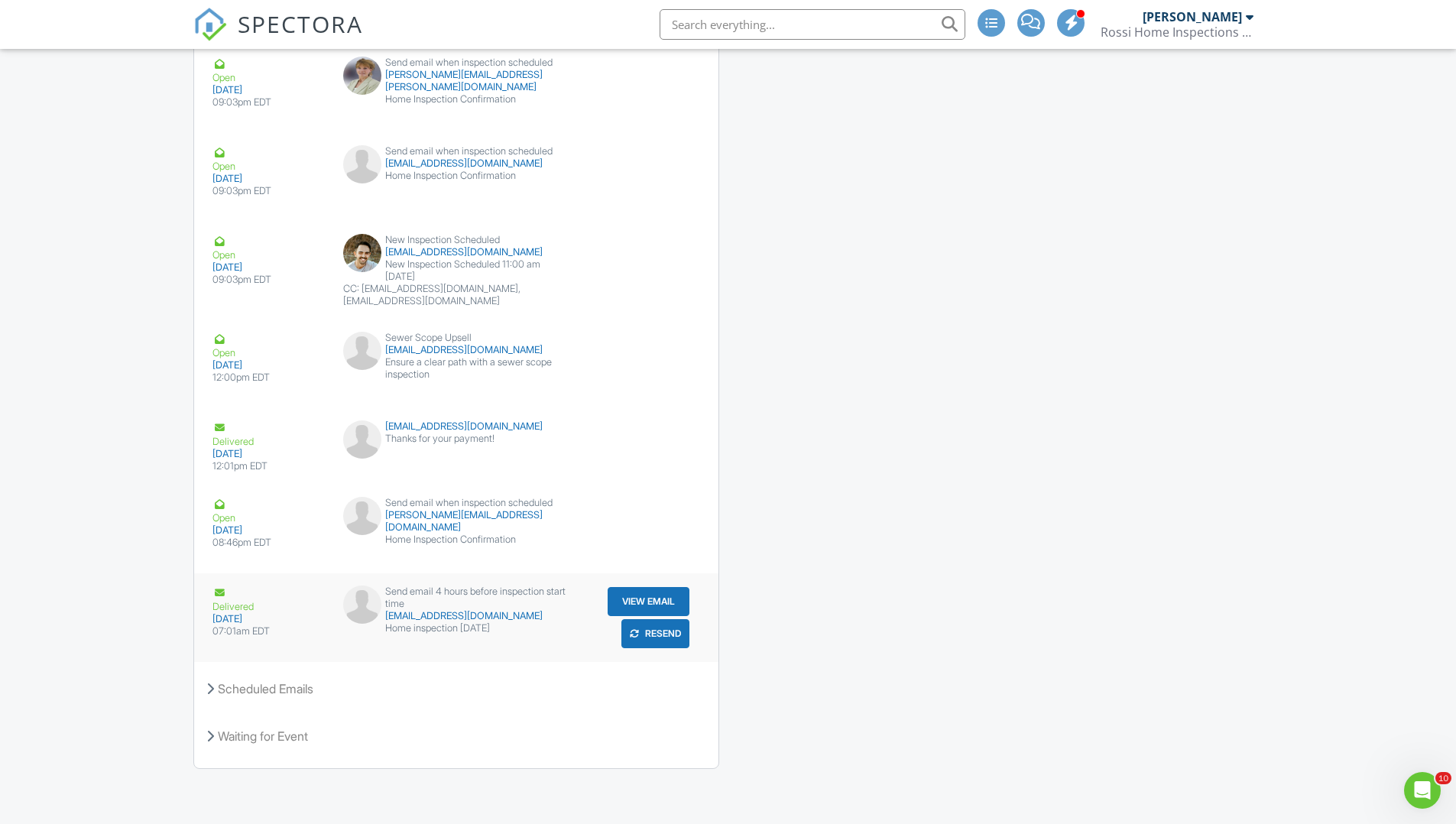 click on "Resend" at bounding box center [655, 634] 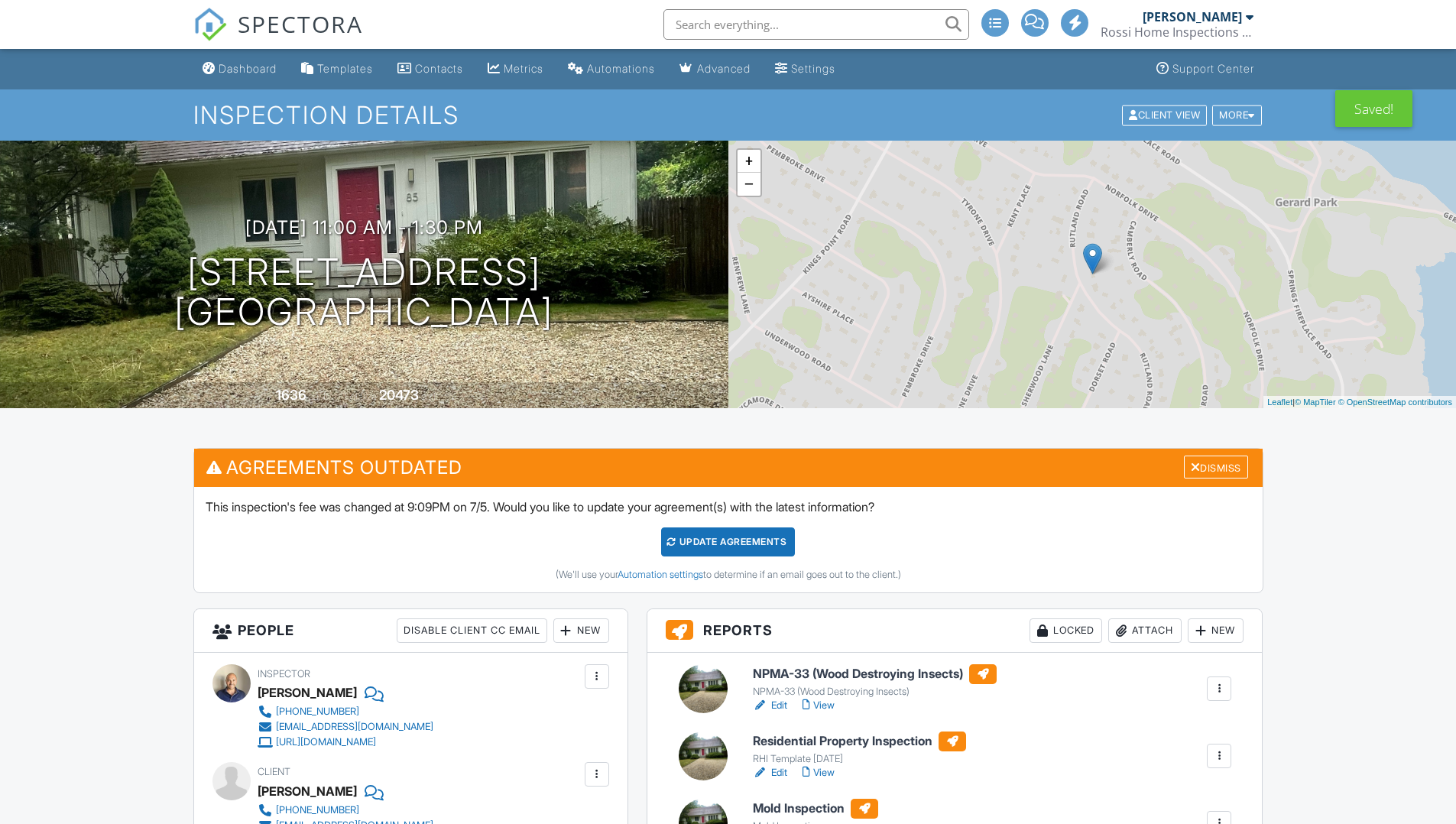 scroll, scrollTop: 0, scrollLeft: 0, axis: both 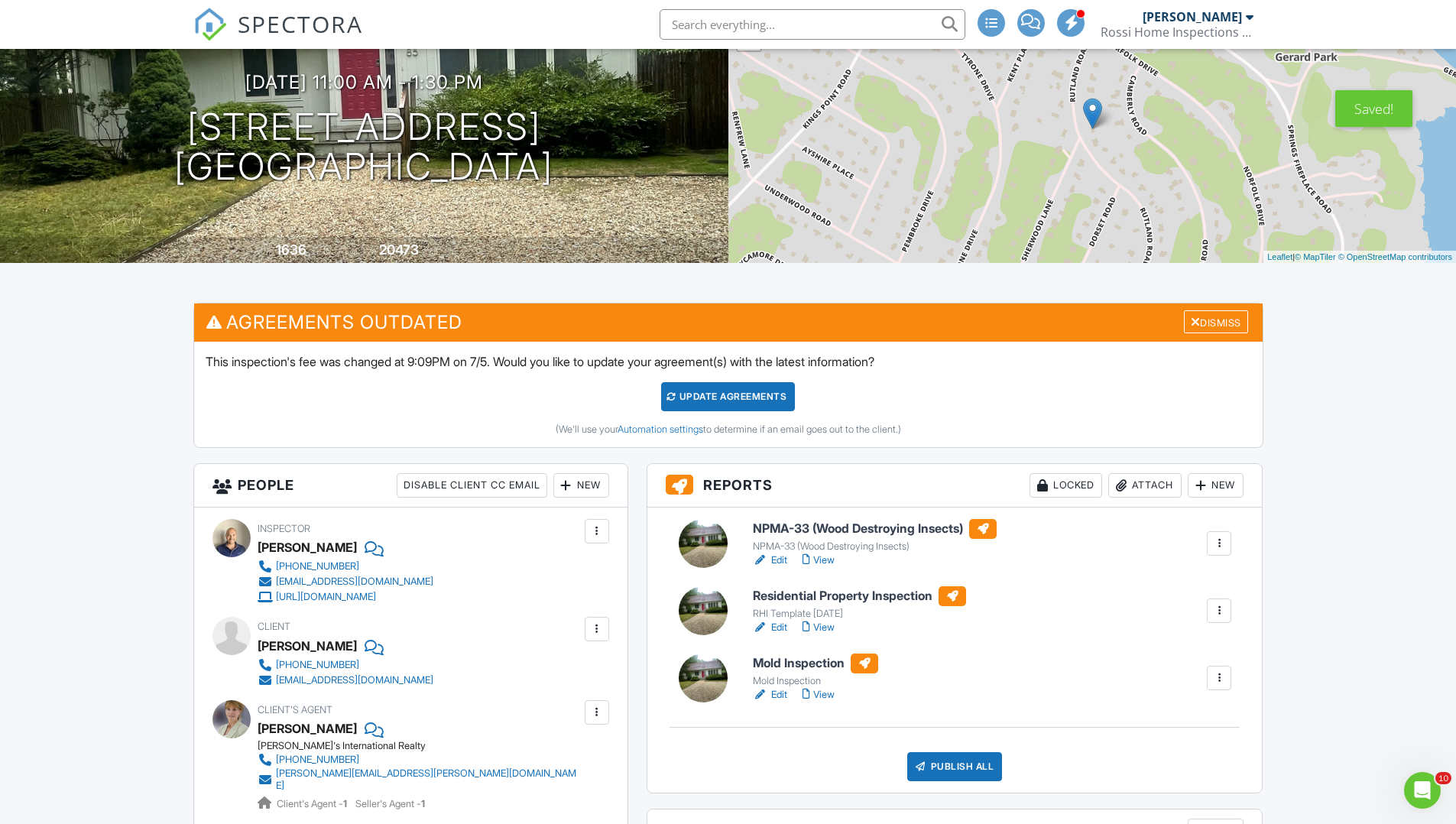 click on "Publish All" at bounding box center (955, 767) 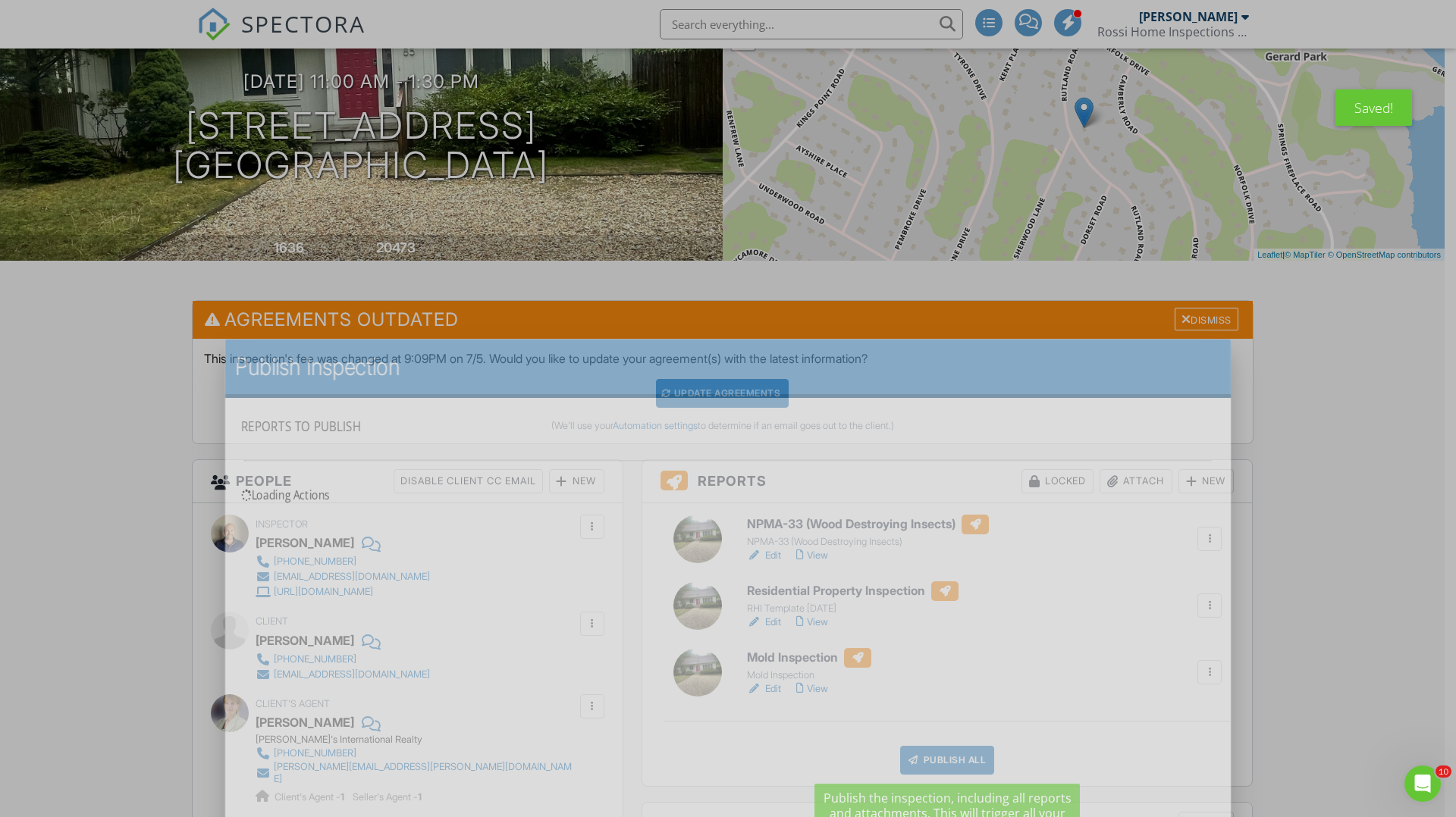 scroll, scrollTop: 0, scrollLeft: 0, axis: both 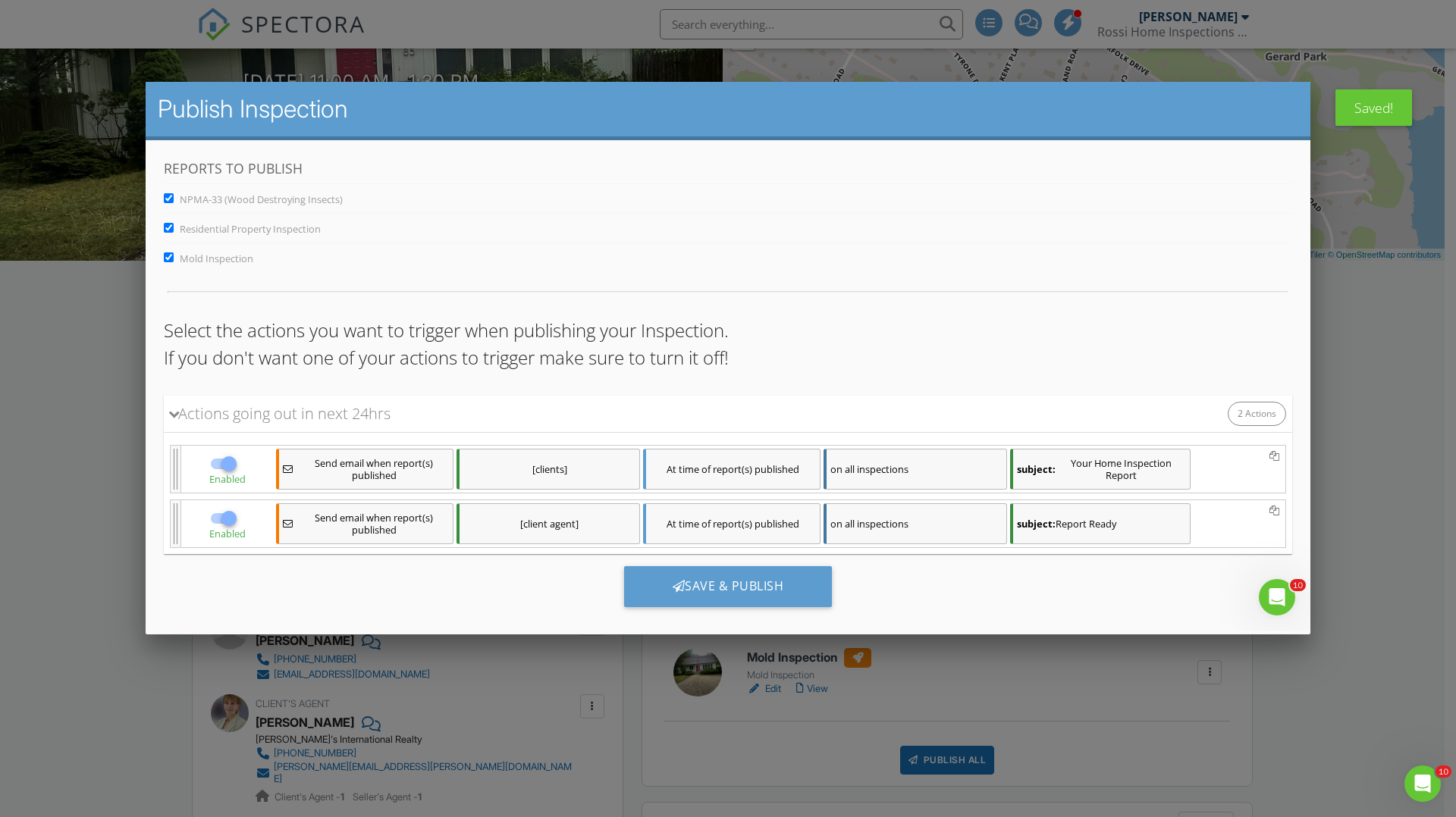 click on "Mold Inspection" at bounding box center [216, 258] 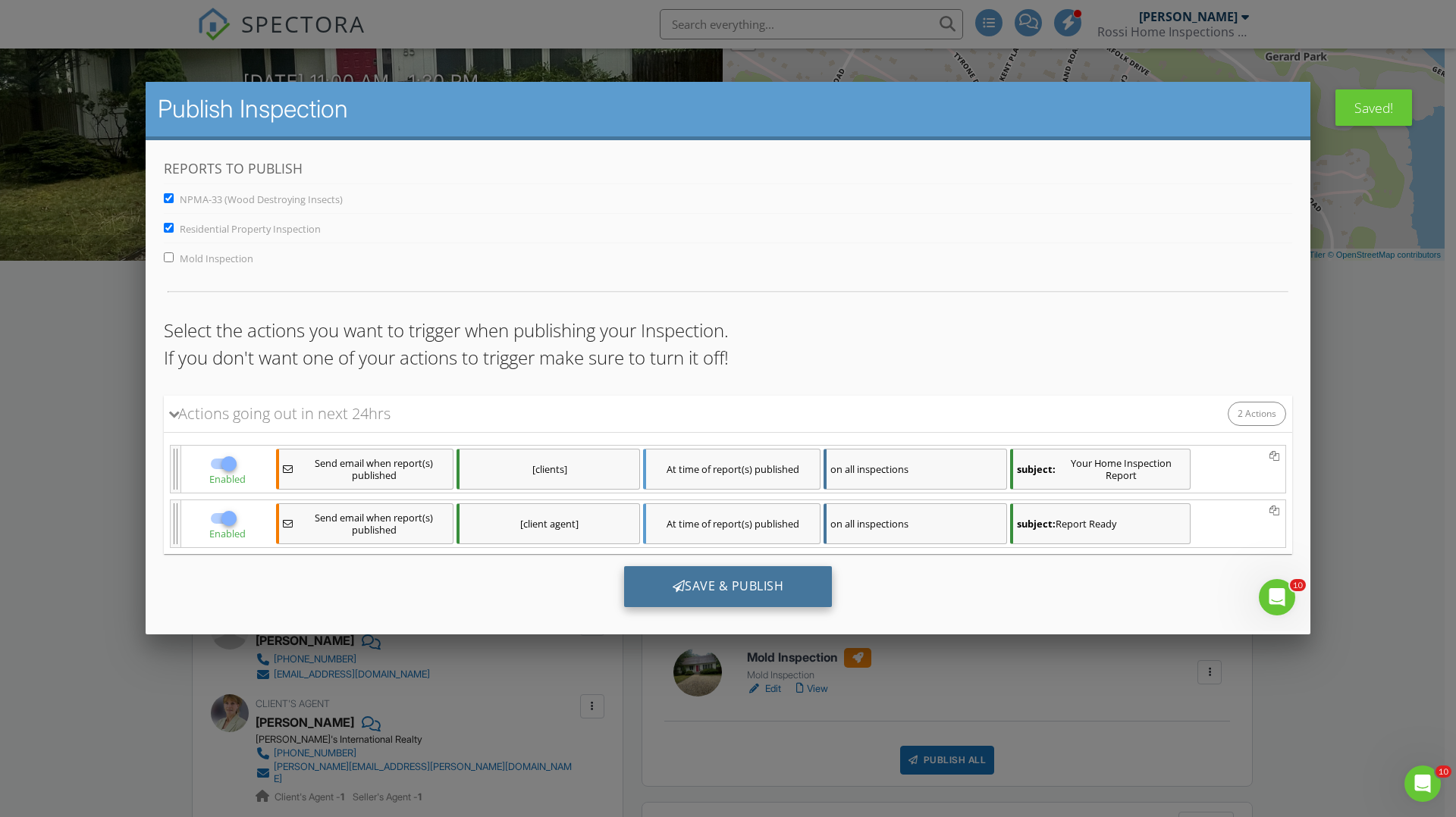 click on "Save & Publish" at bounding box center (728, 586) 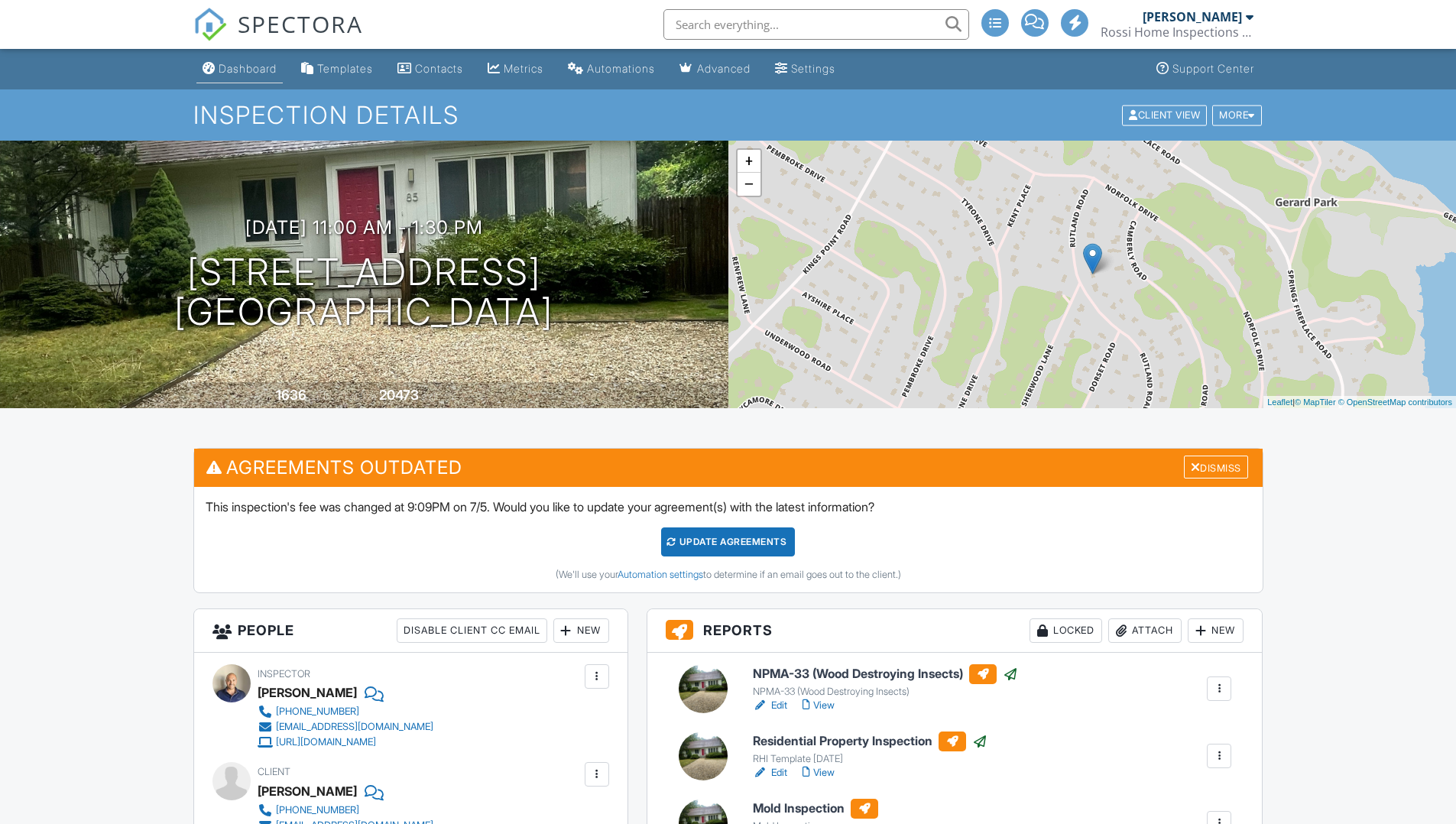 scroll, scrollTop: 0, scrollLeft: 0, axis: both 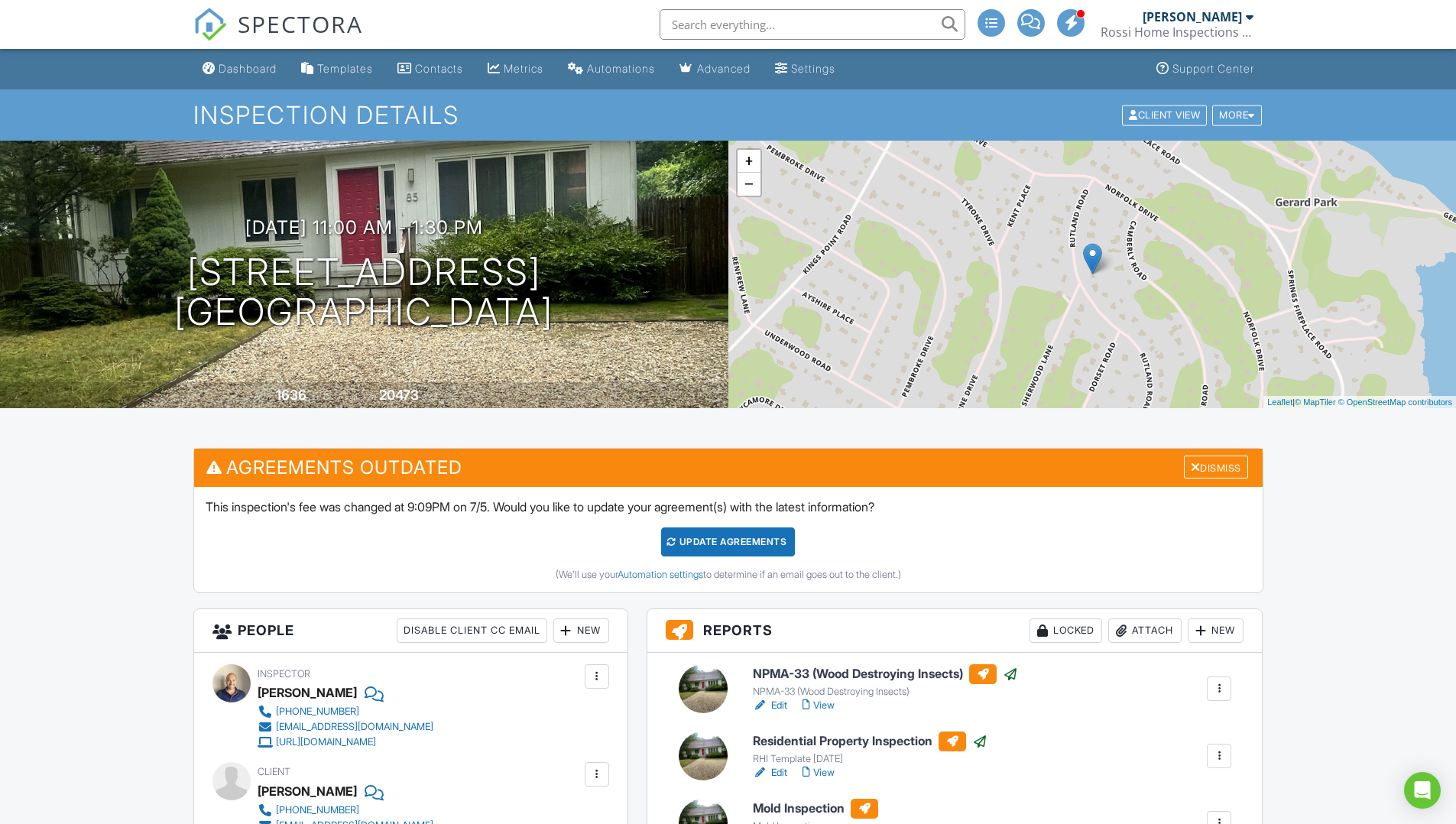 click on "SPECTORA" at bounding box center [300, 24] 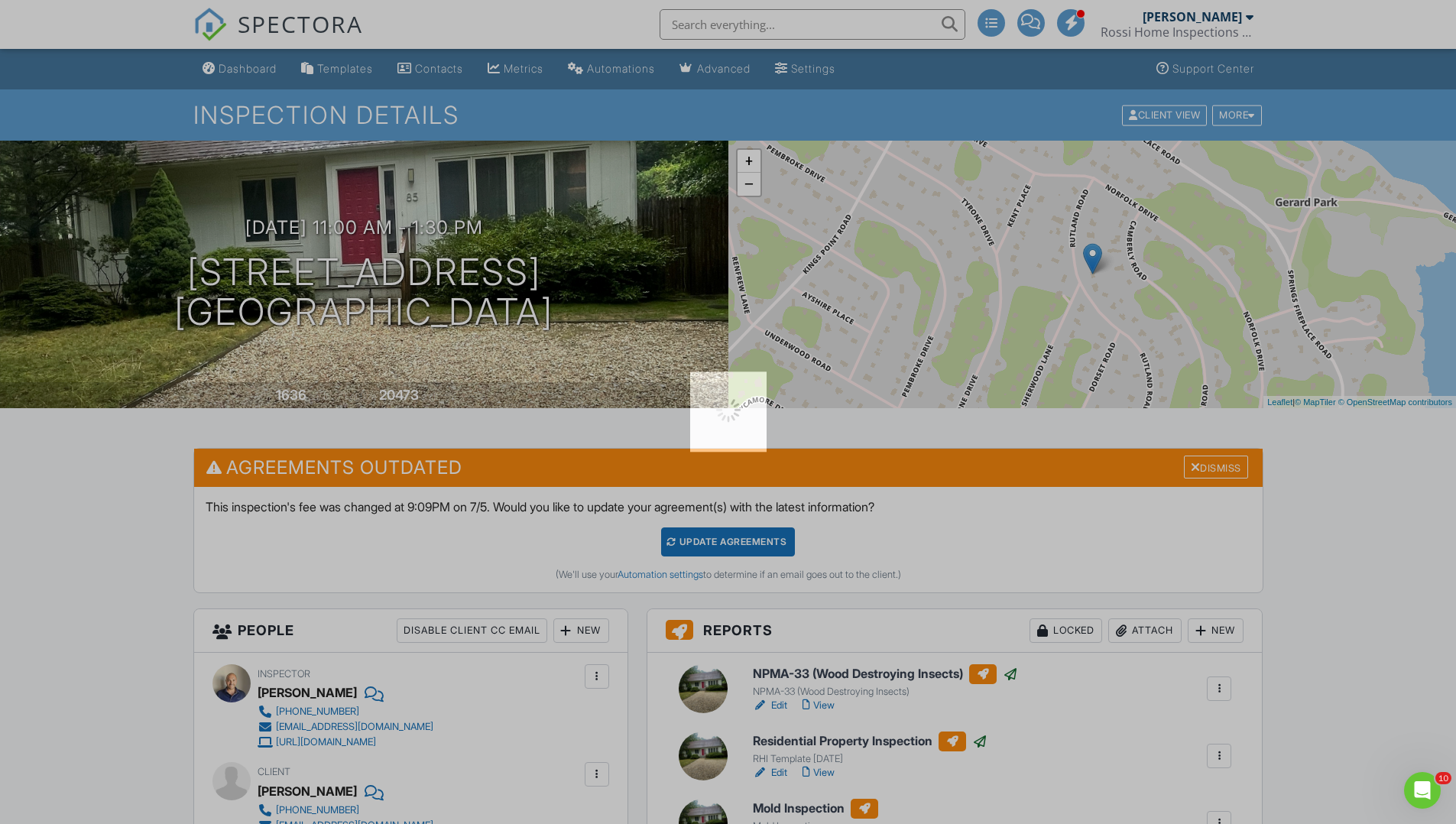 scroll, scrollTop: 0, scrollLeft: 0, axis: both 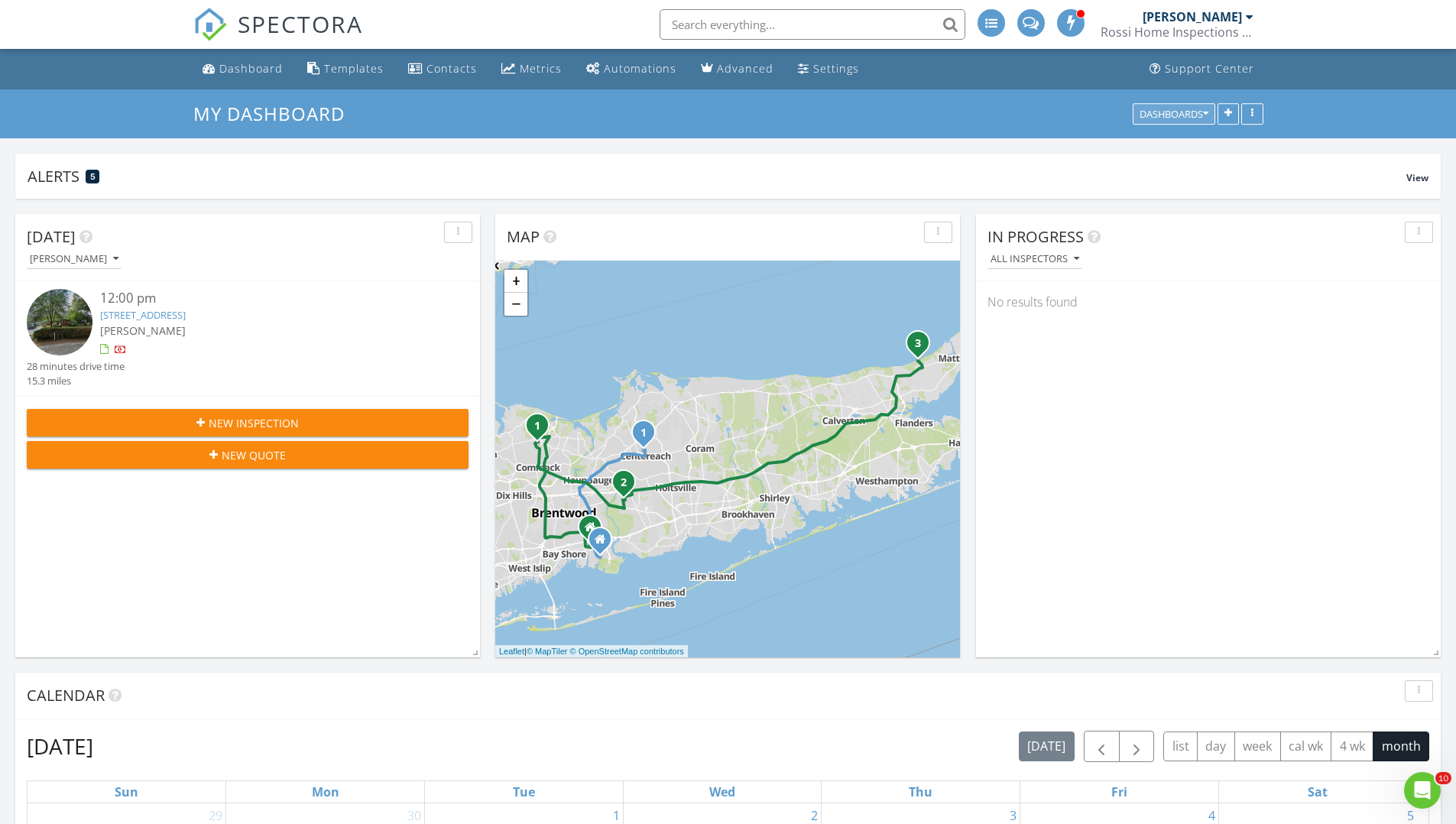 click on "Dashboards" at bounding box center [1174, 114] 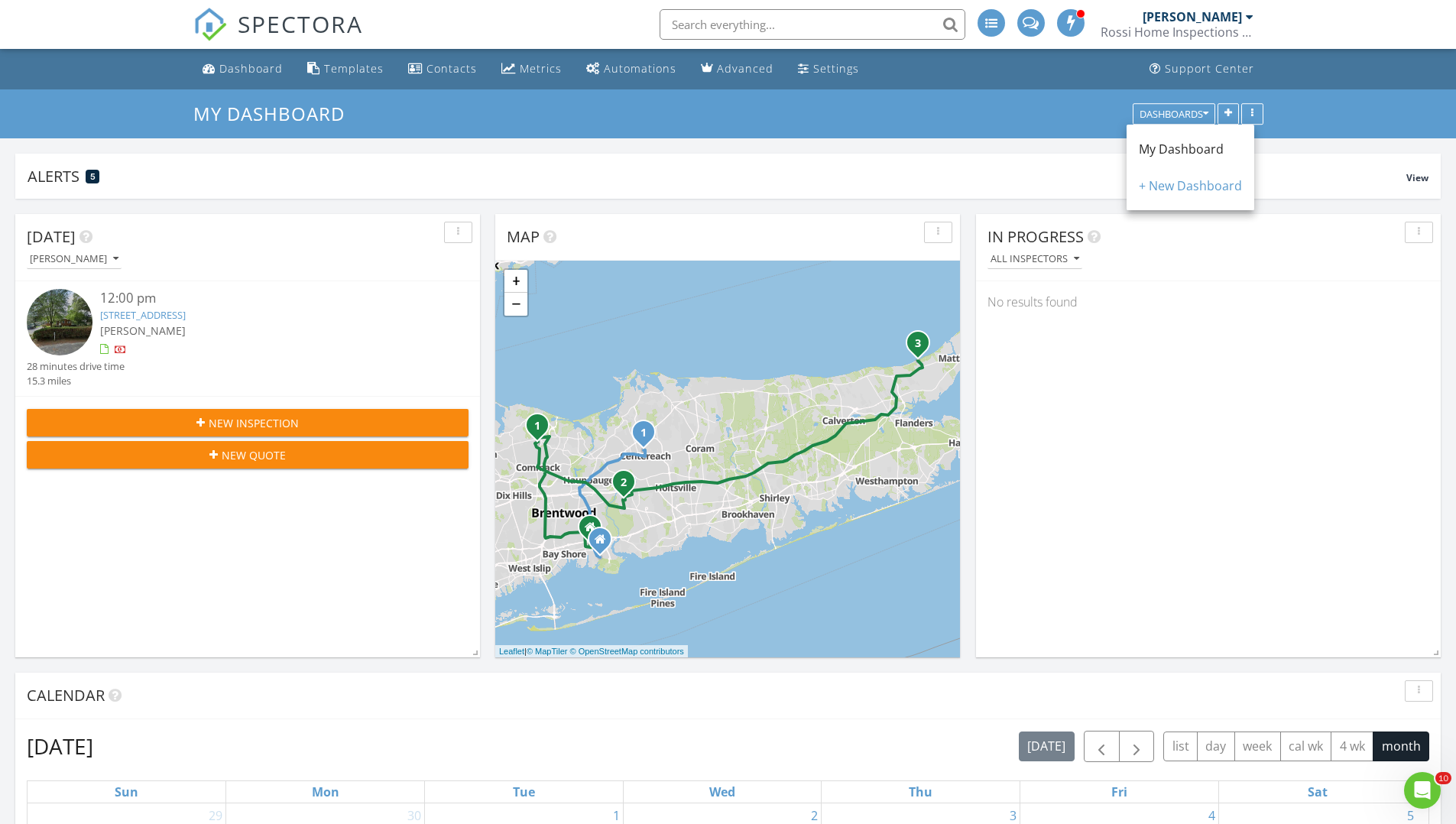 click on "SPECTORA" at bounding box center (300, 24) 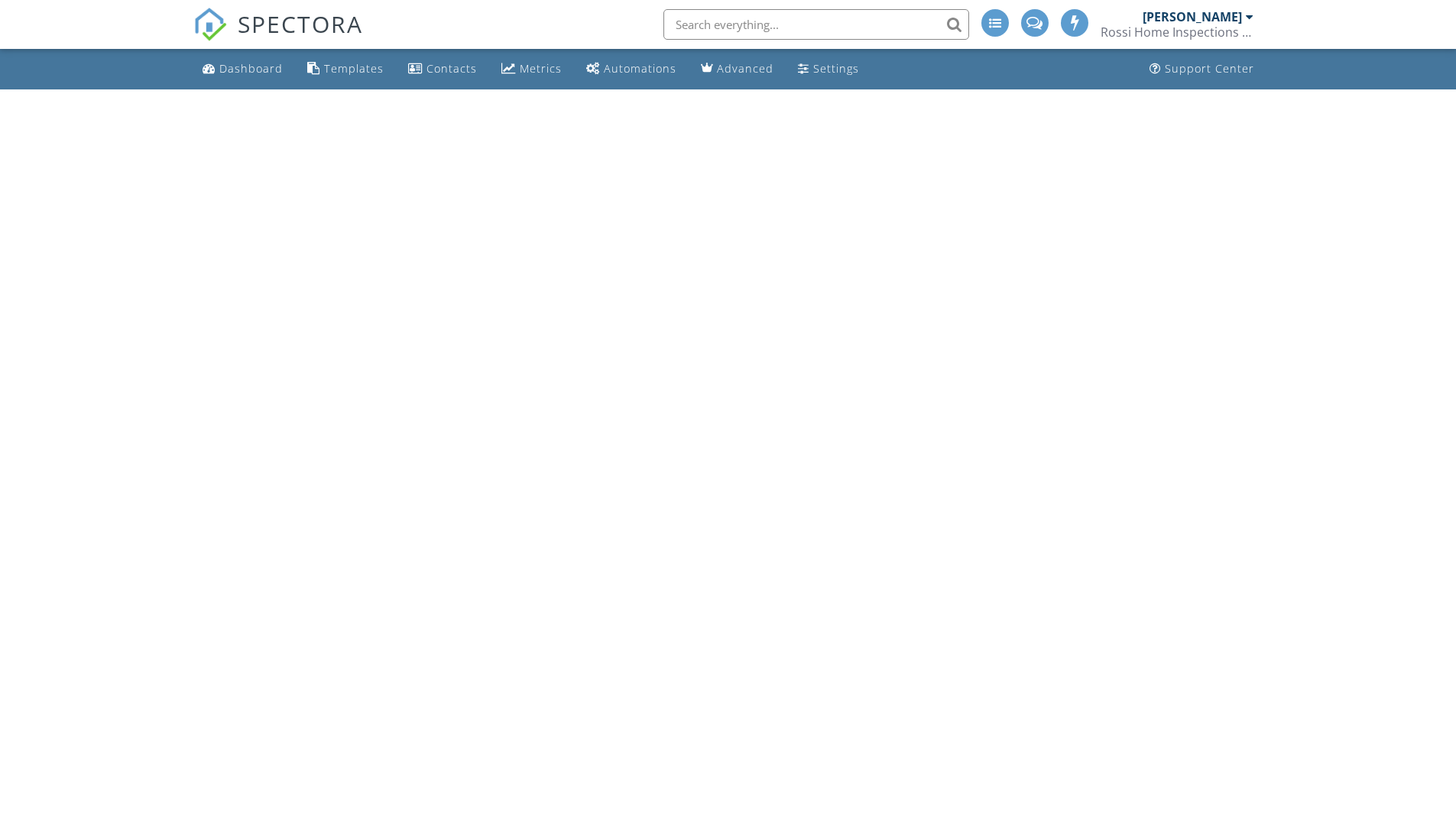 scroll, scrollTop: 0, scrollLeft: 0, axis: both 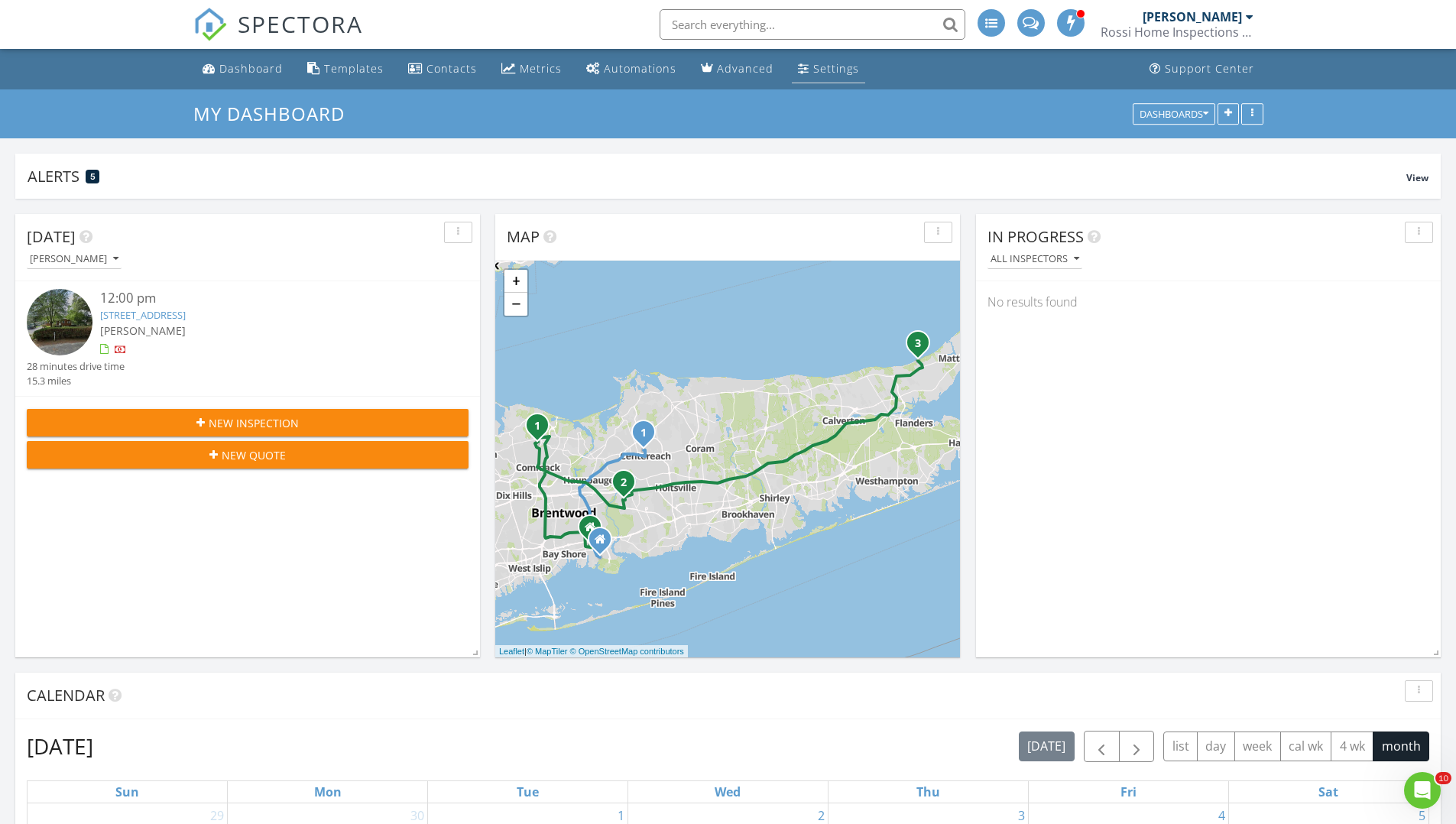 click on "Settings" at bounding box center (836, 68) 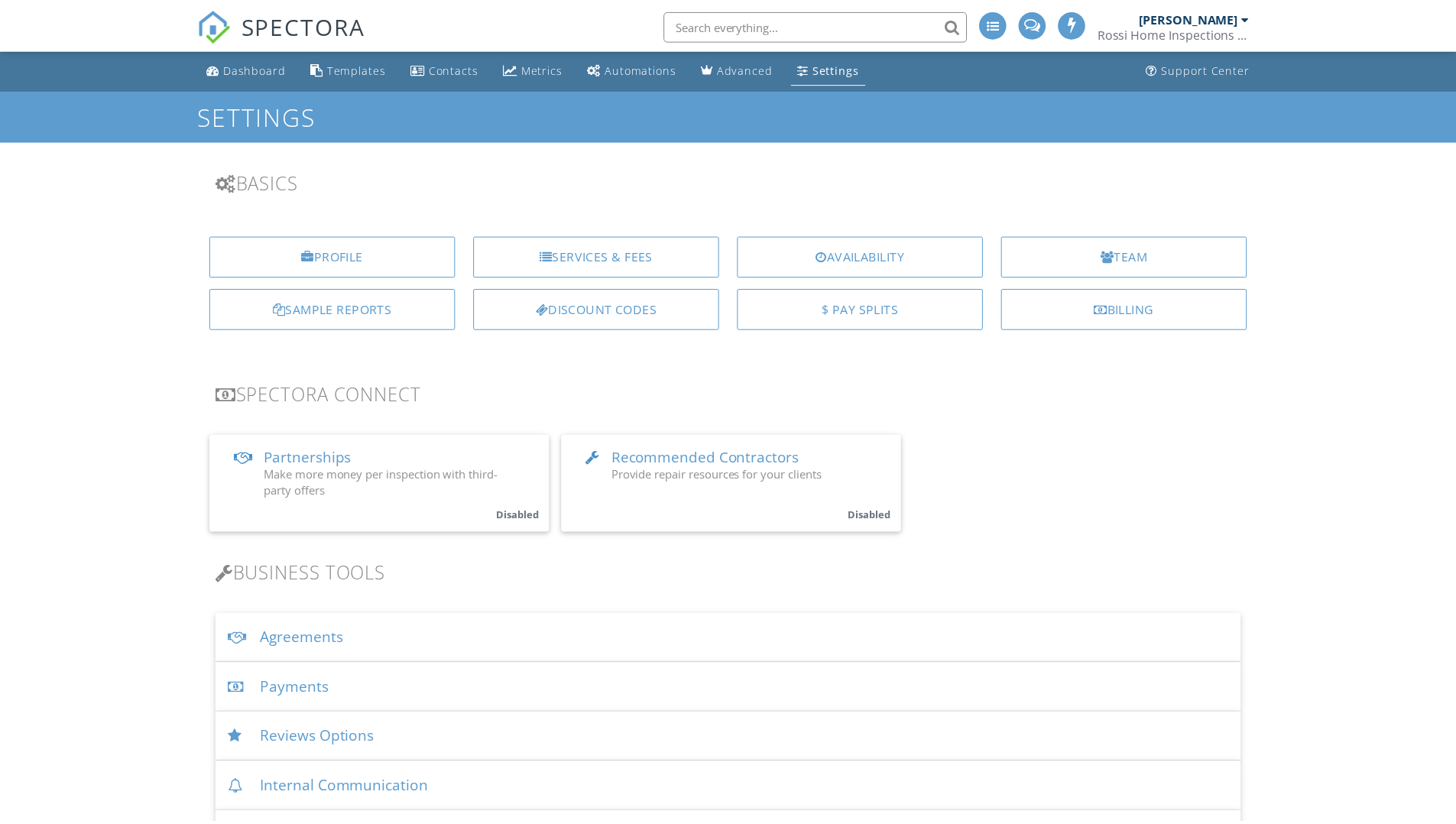 scroll, scrollTop: 0, scrollLeft: 0, axis: both 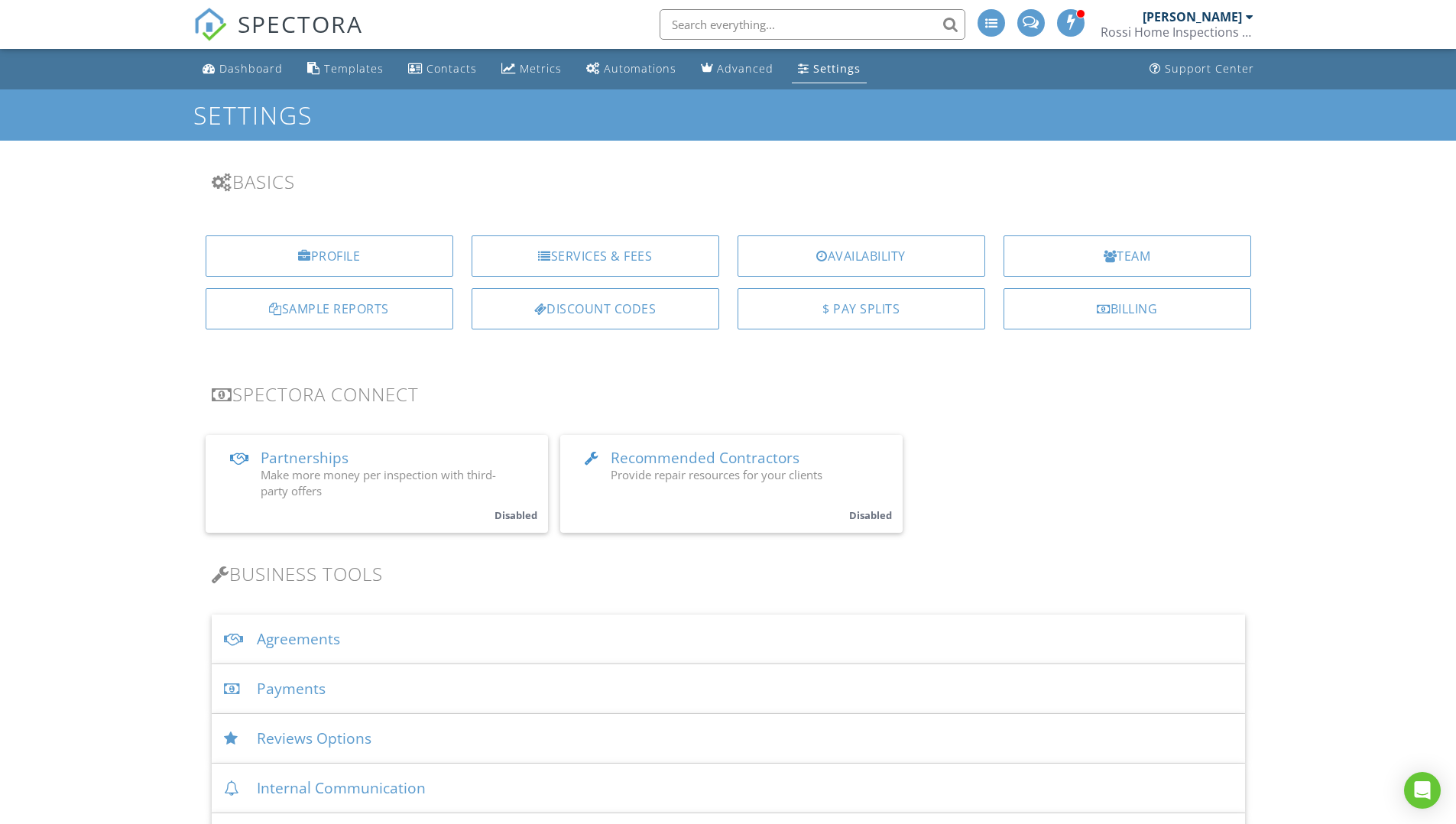 click on "Rossi Home Inspections Inc." at bounding box center [1177, 32] 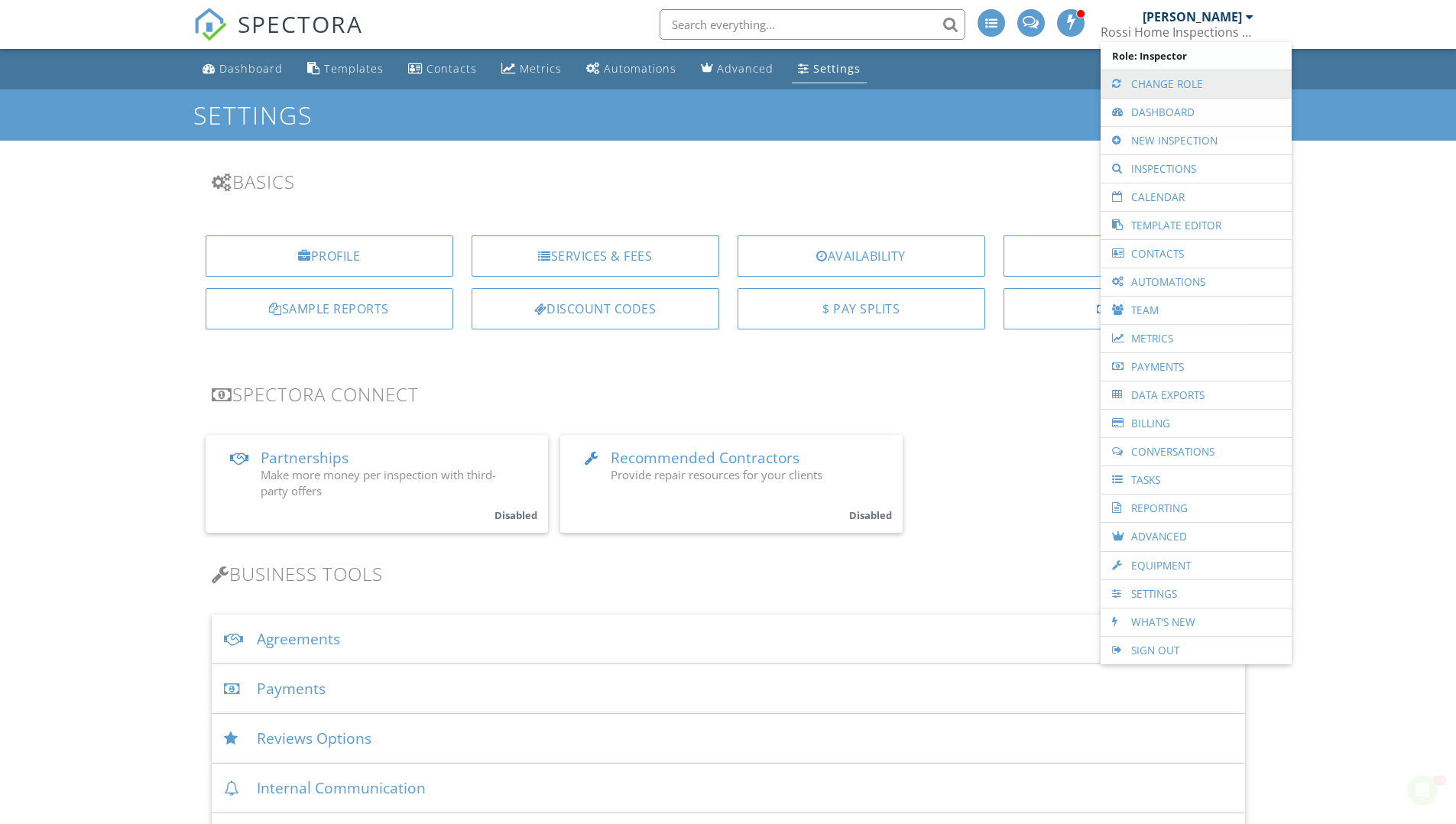 scroll, scrollTop: 0, scrollLeft: 0, axis: both 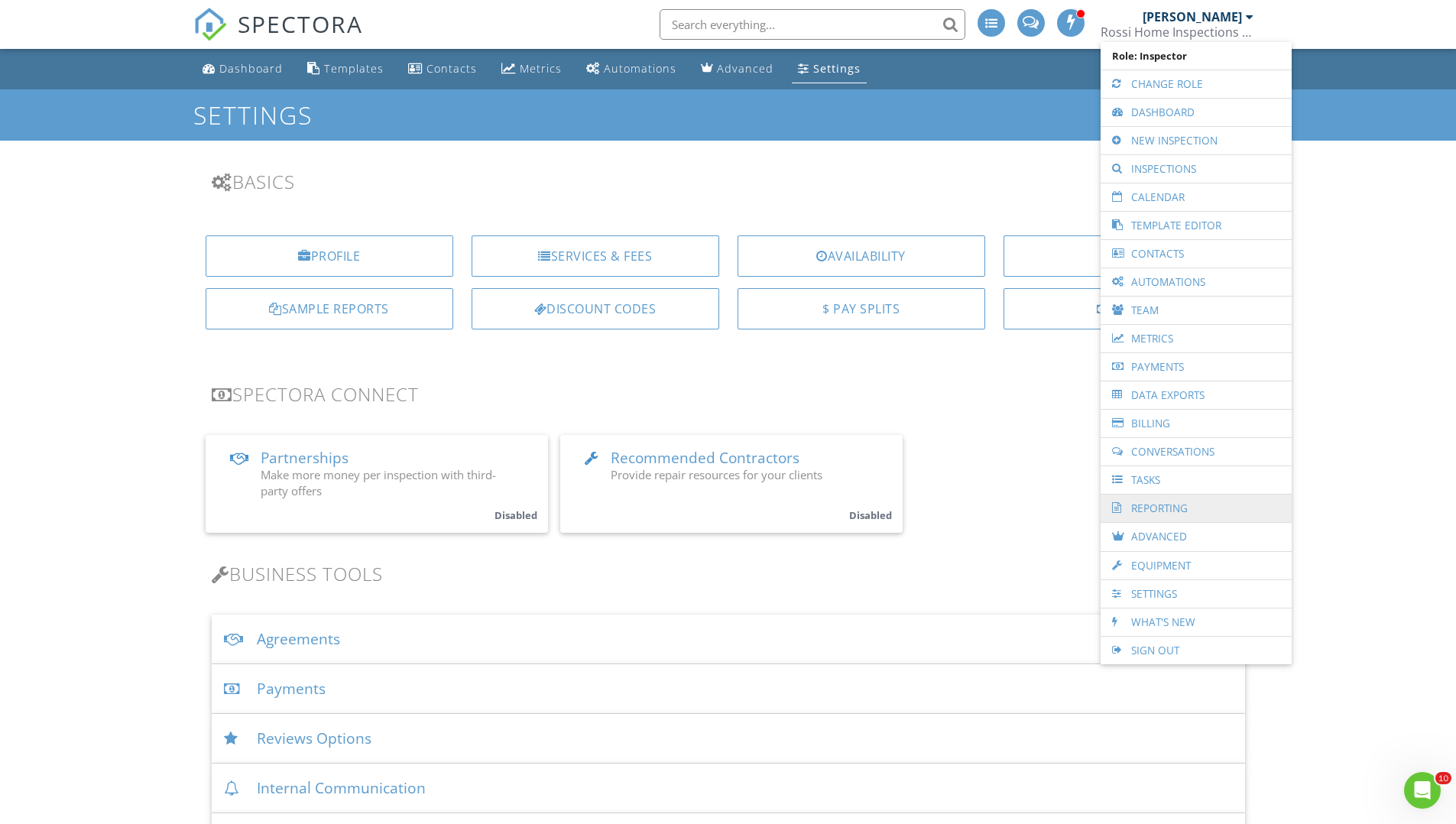 click on "Reporting" at bounding box center [1196, 508] 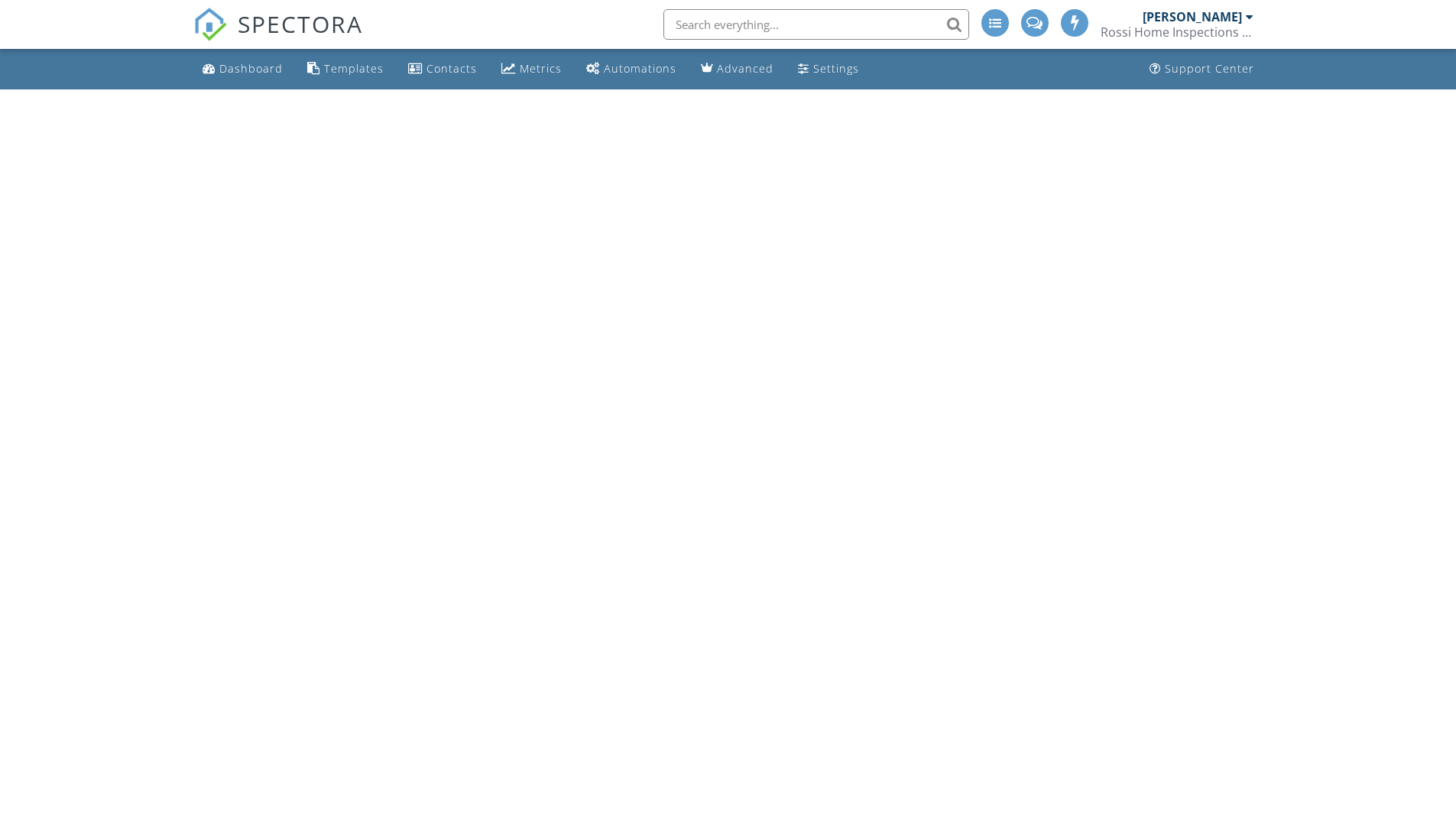 scroll, scrollTop: 0, scrollLeft: 0, axis: both 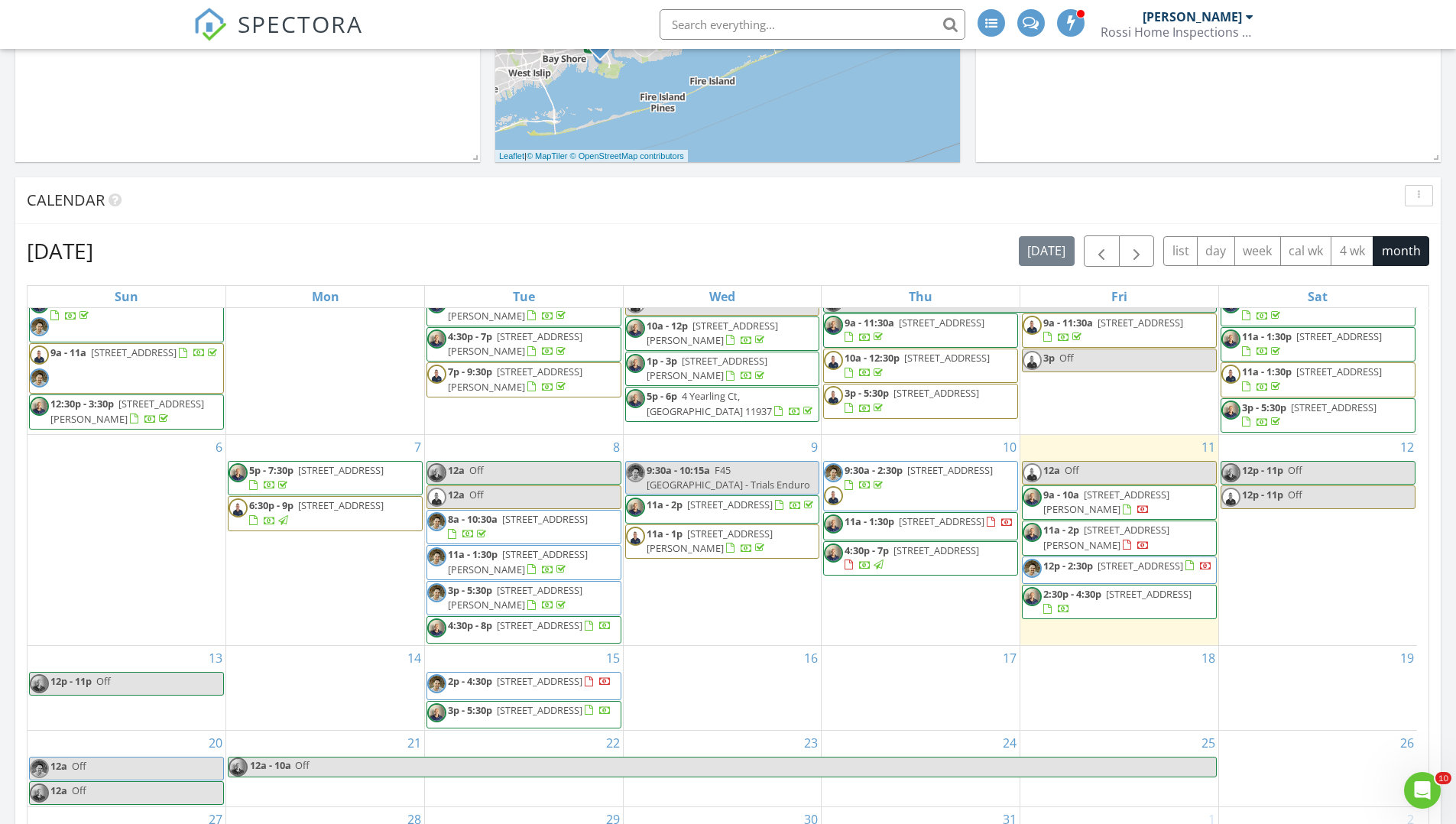 click on "[STREET_ADDRESS]" at bounding box center (942, 521) 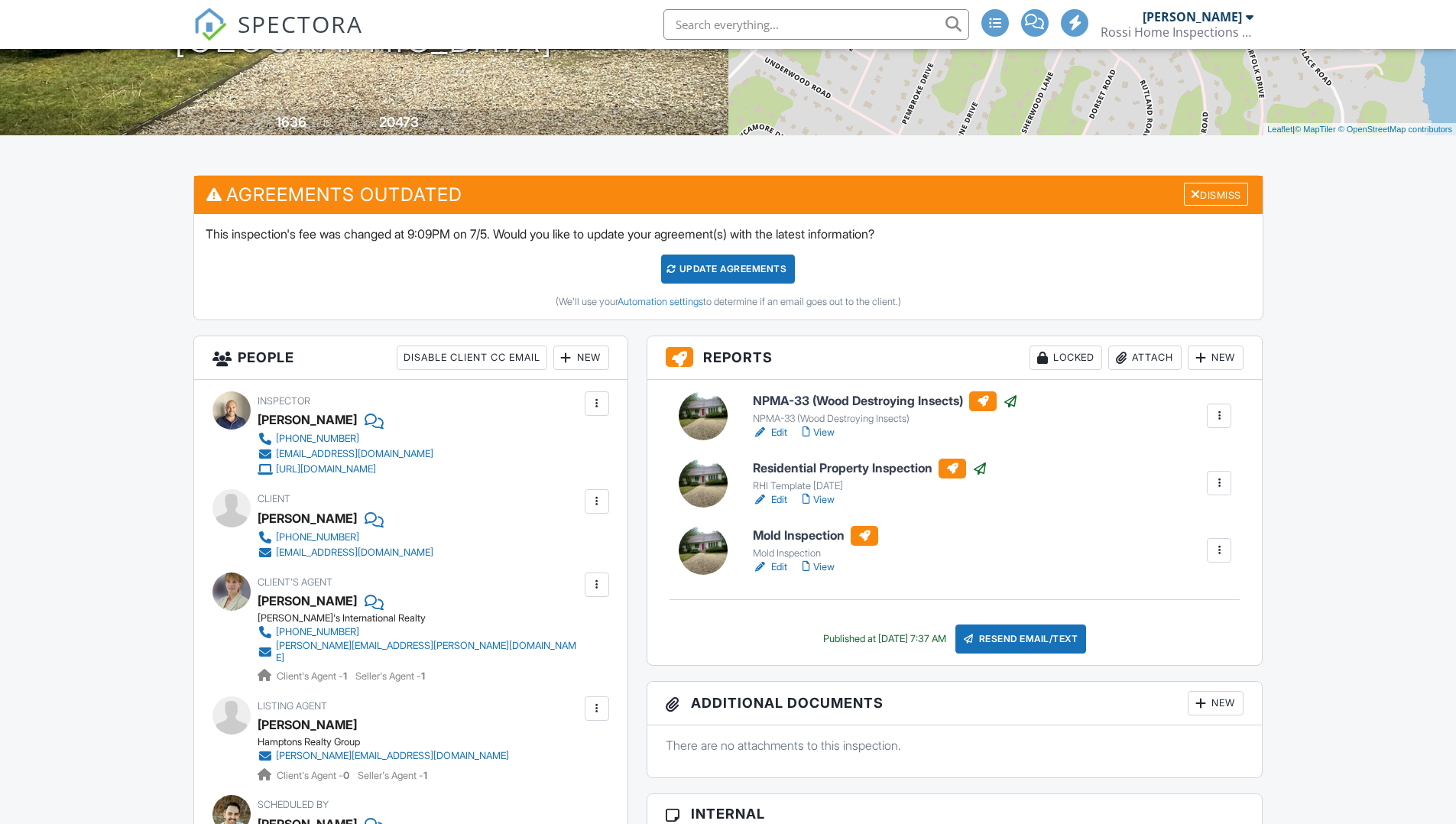 scroll, scrollTop: 739, scrollLeft: 0, axis: vertical 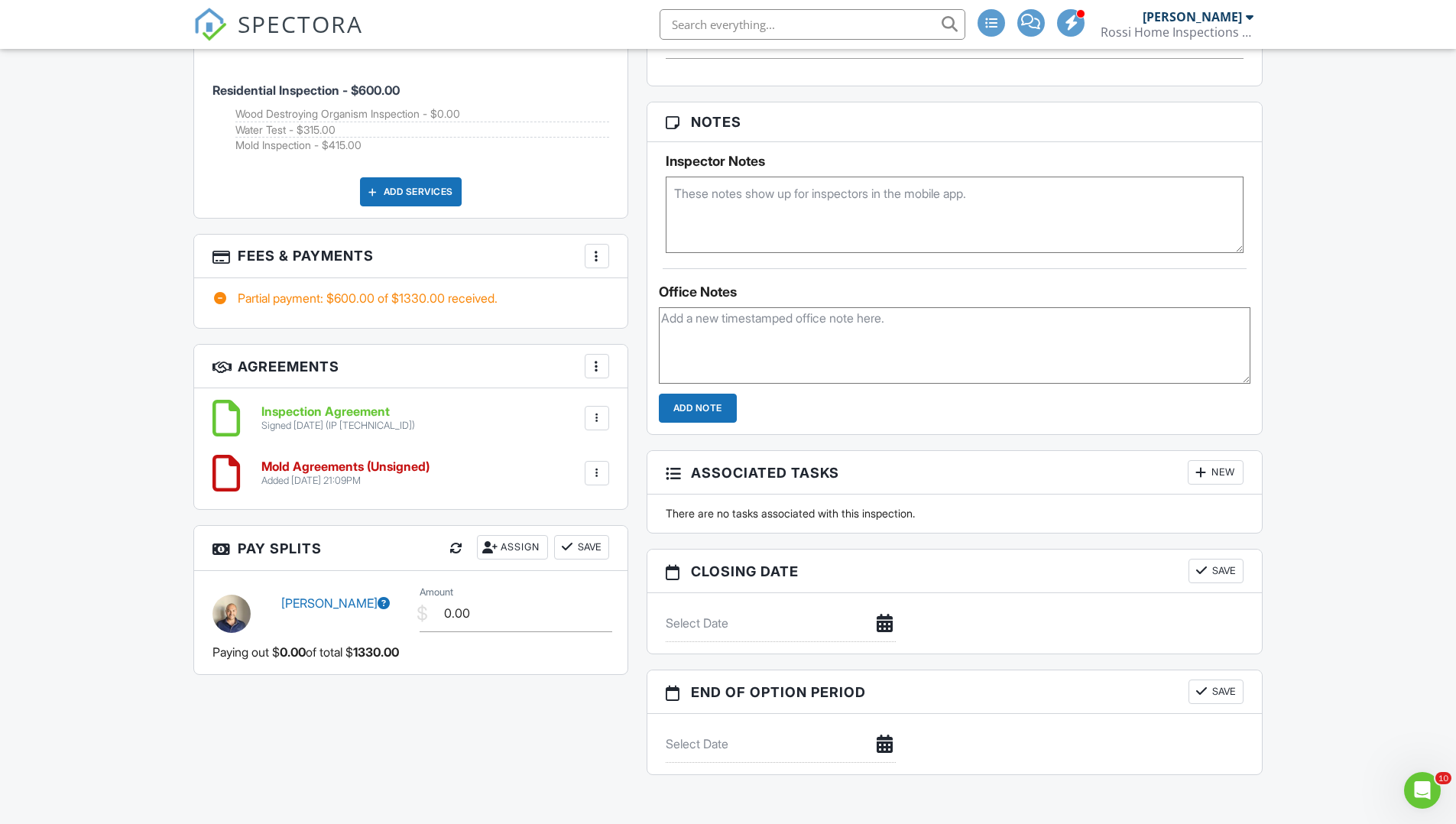 click at bounding box center (456, 548) 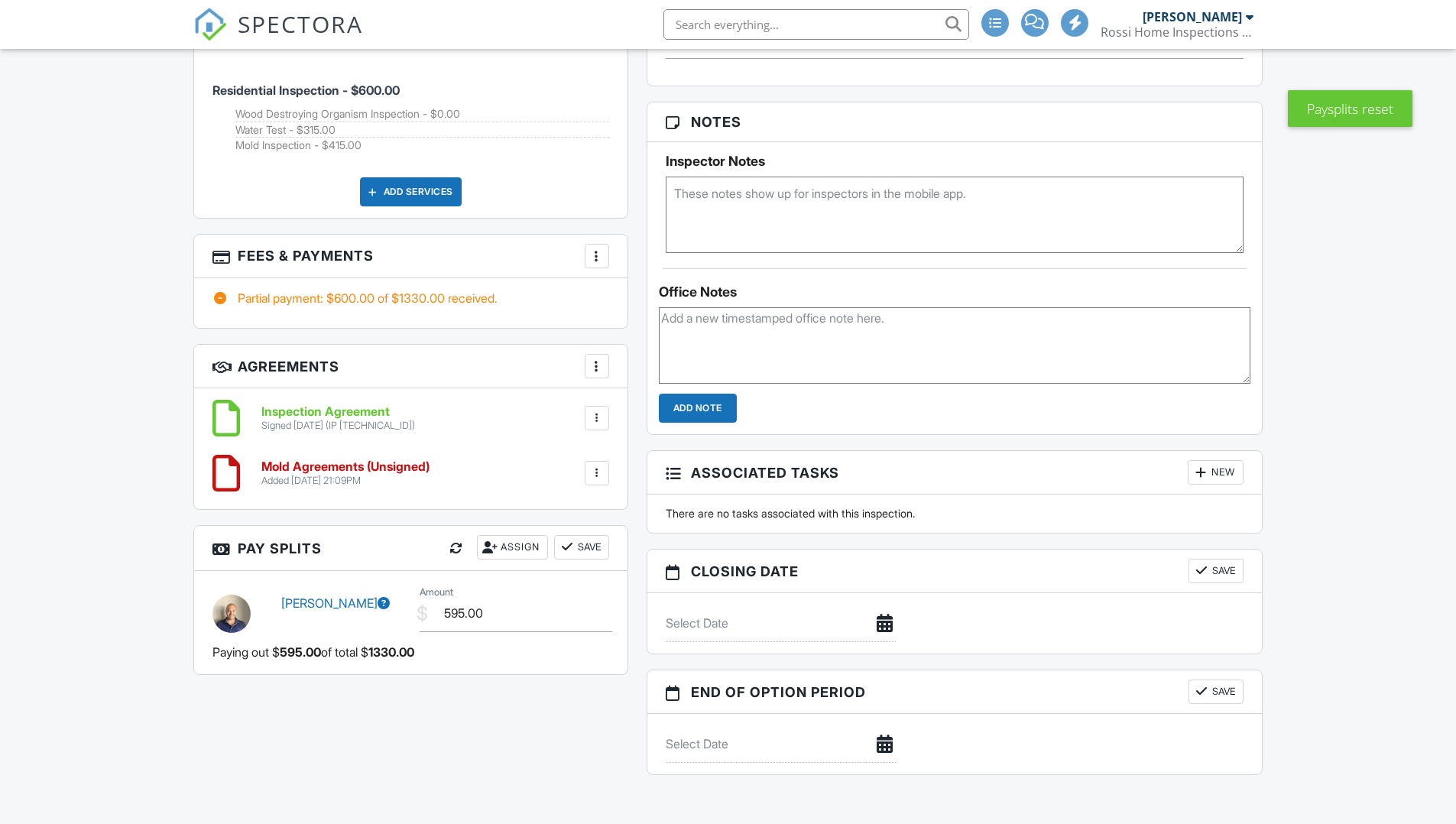 scroll, scrollTop: 1217, scrollLeft: 0, axis: vertical 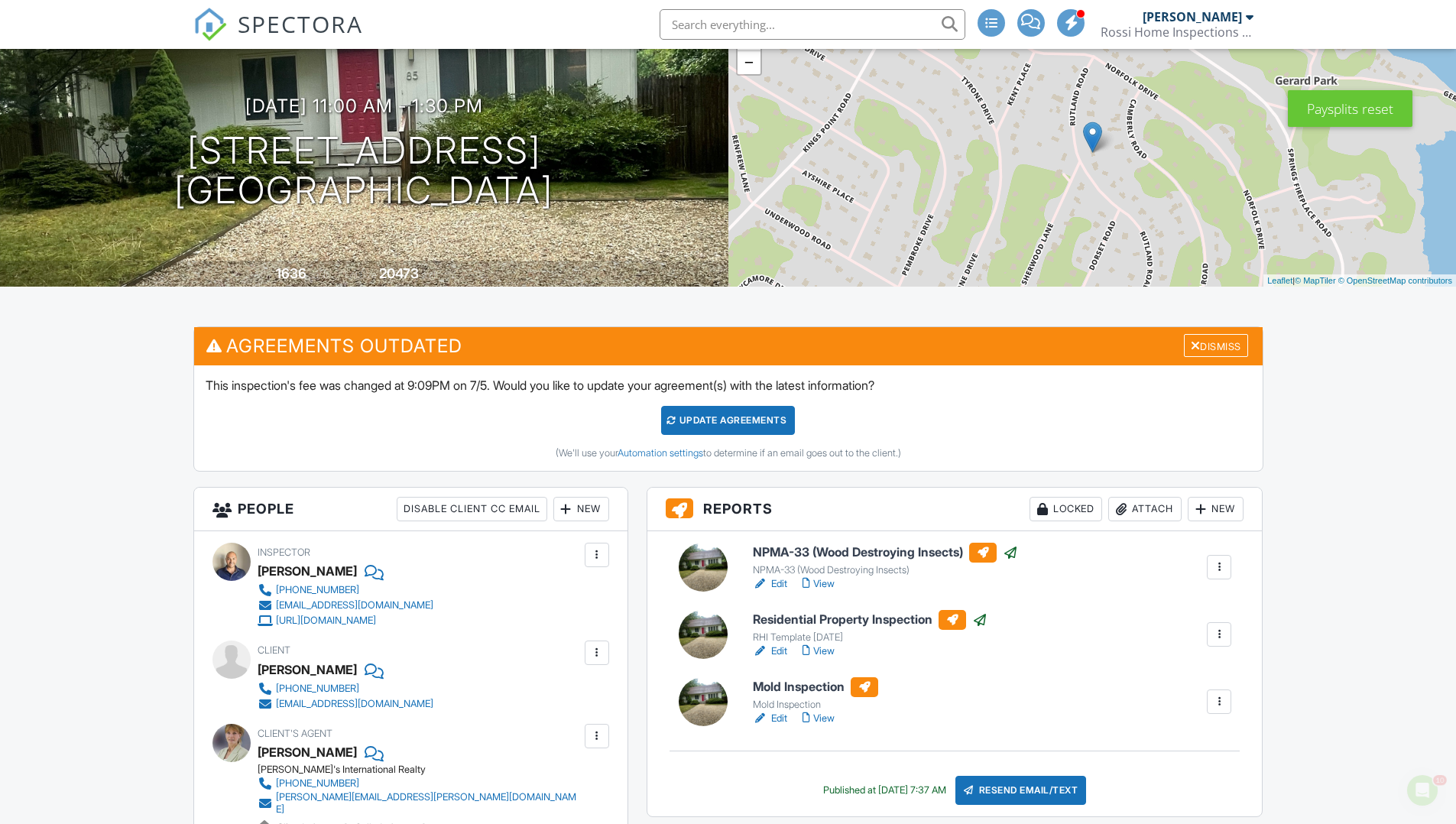 click on "SPECTORA" at bounding box center [278, 37] 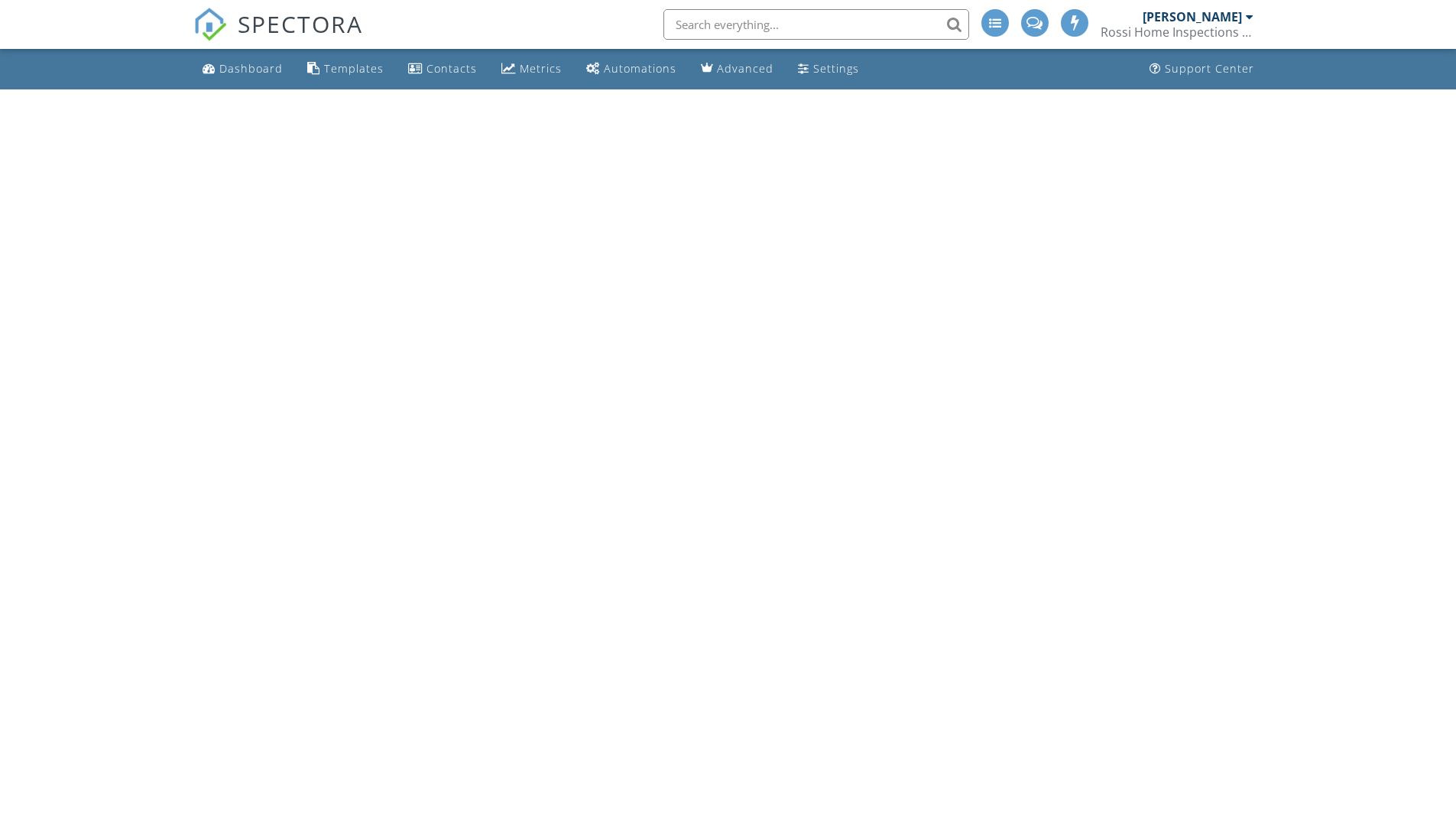 scroll, scrollTop: 0, scrollLeft: 0, axis: both 